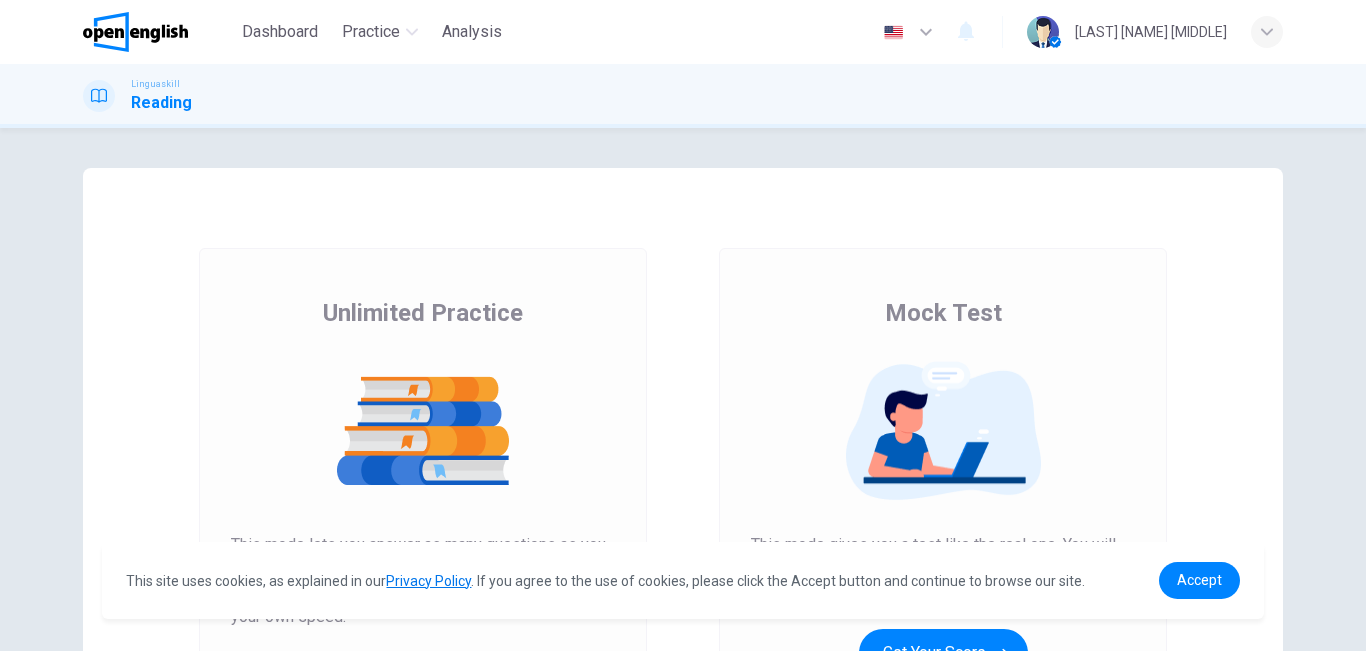 scroll, scrollTop: 0, scrollLeft: 0, axis: both 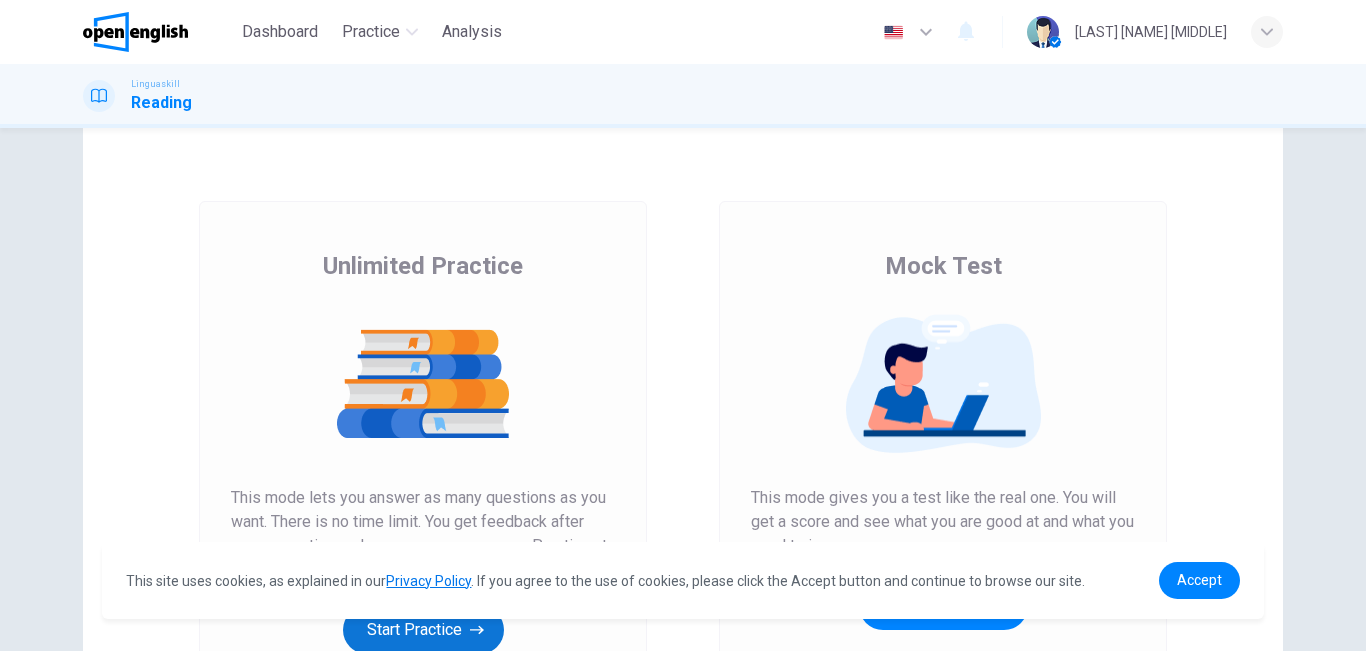 drag, startPoint x: 693, startPoint y: 506, endPoint x: 393, endPoint y: 630, distance: 324.6167 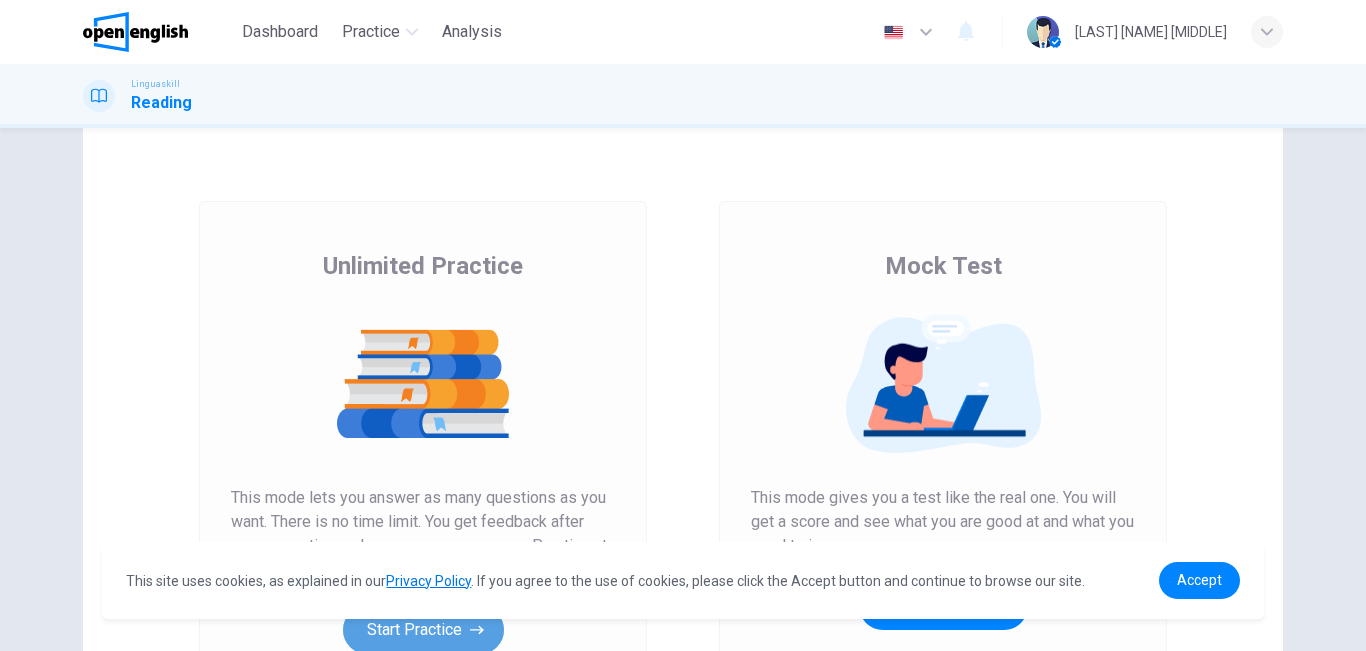 click on "Start Practice" at bounding box center (423, 630) 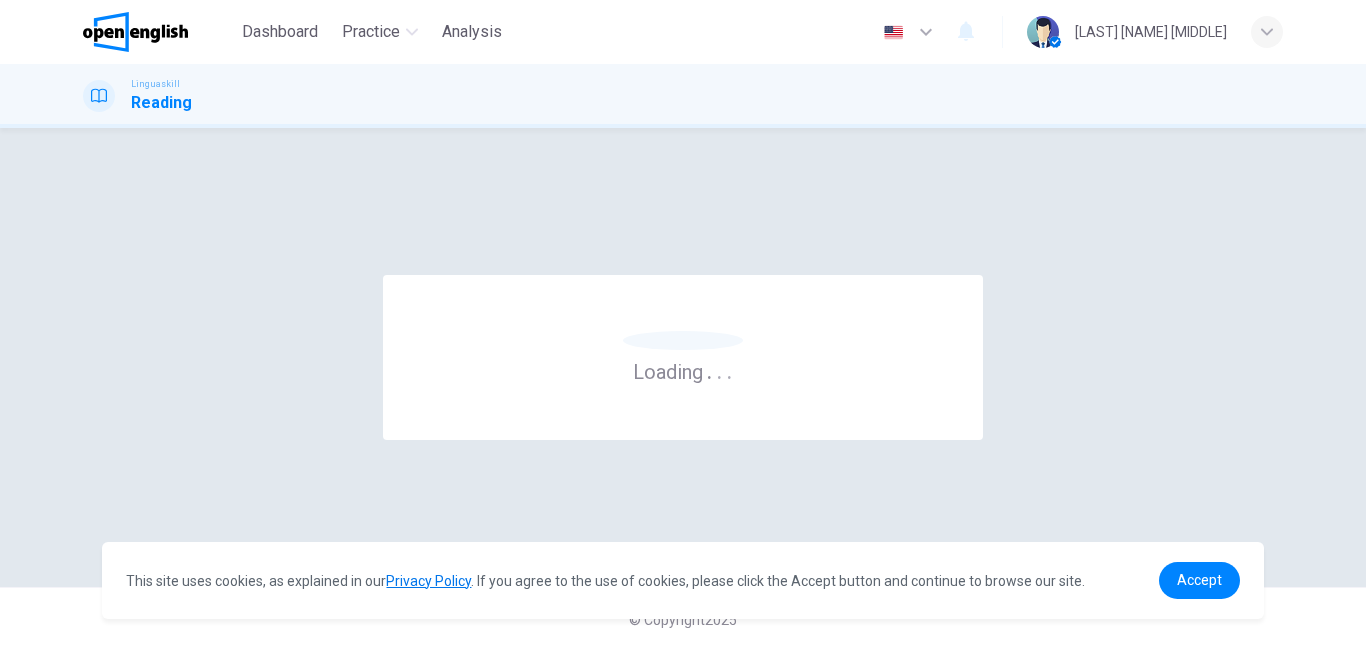 scroll, scrollTop: 0, scrollLeft: 0, axis: both 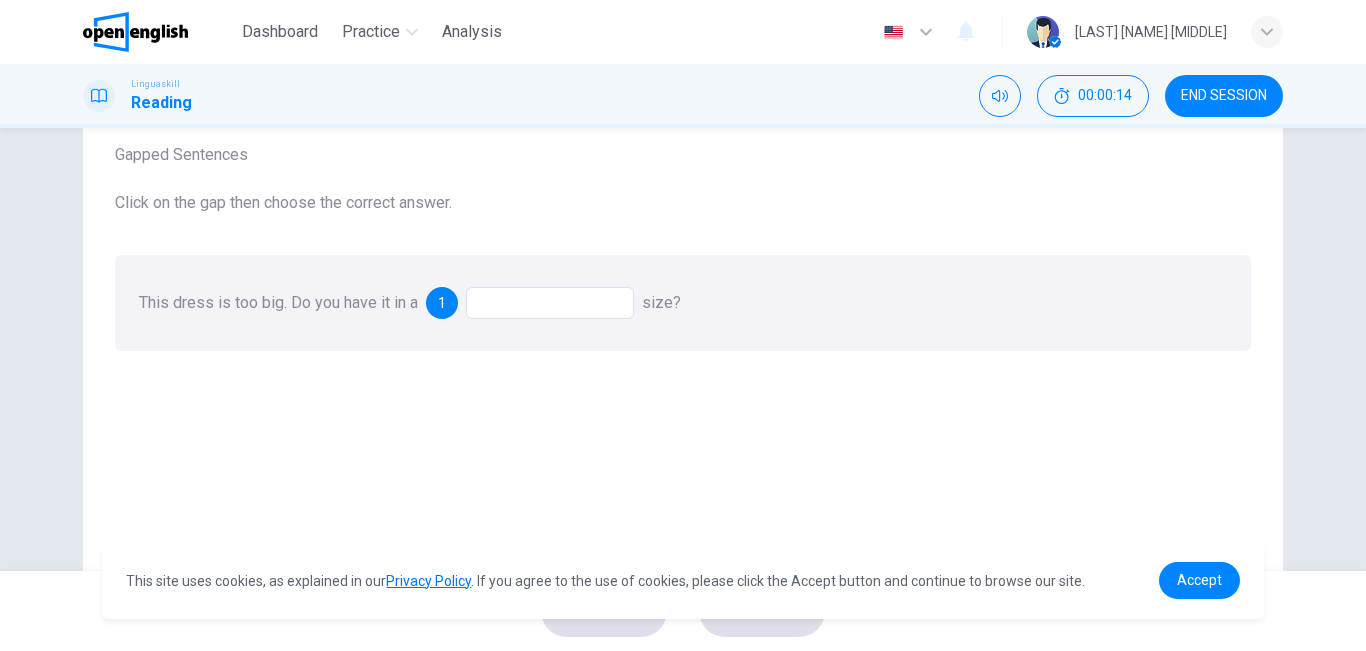 click at bounding box center (550, 303) 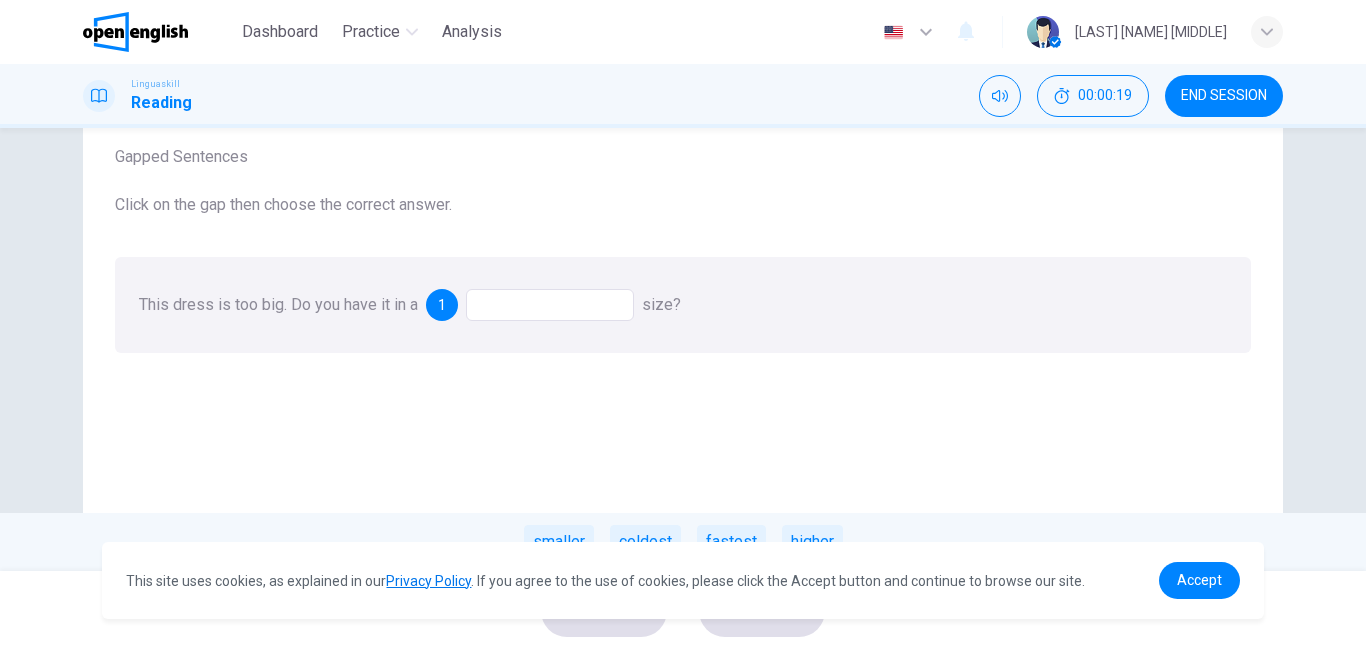 scroll, scrollTop: 121, scrollLeft: 0, axis: vertical 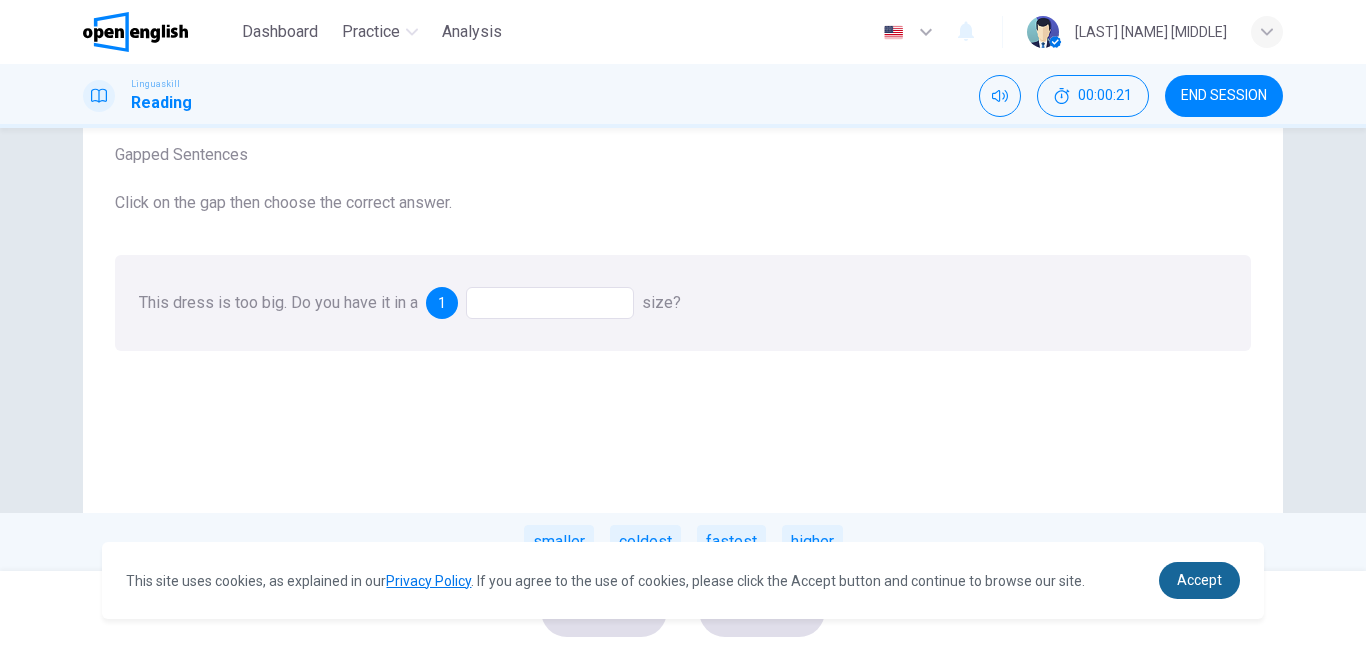 click on "Accept" at bounding box center (1199, 580) 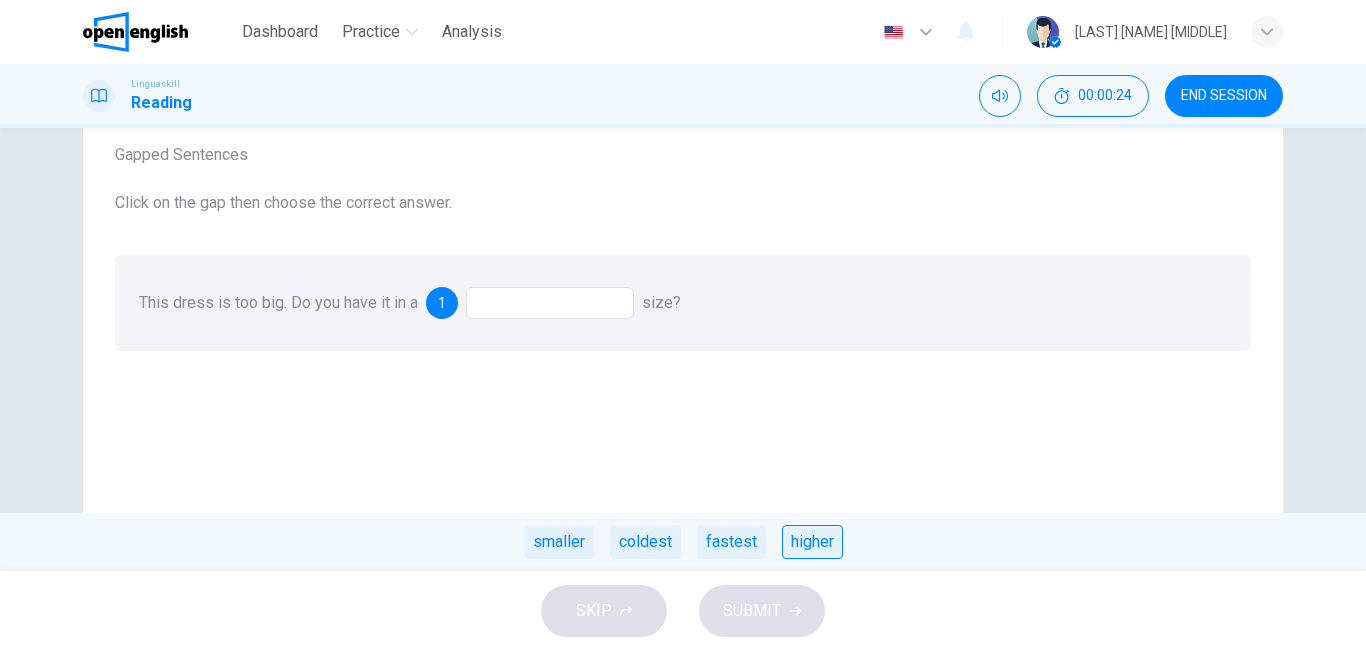 click on "higher" at bounding box center (812, 542) 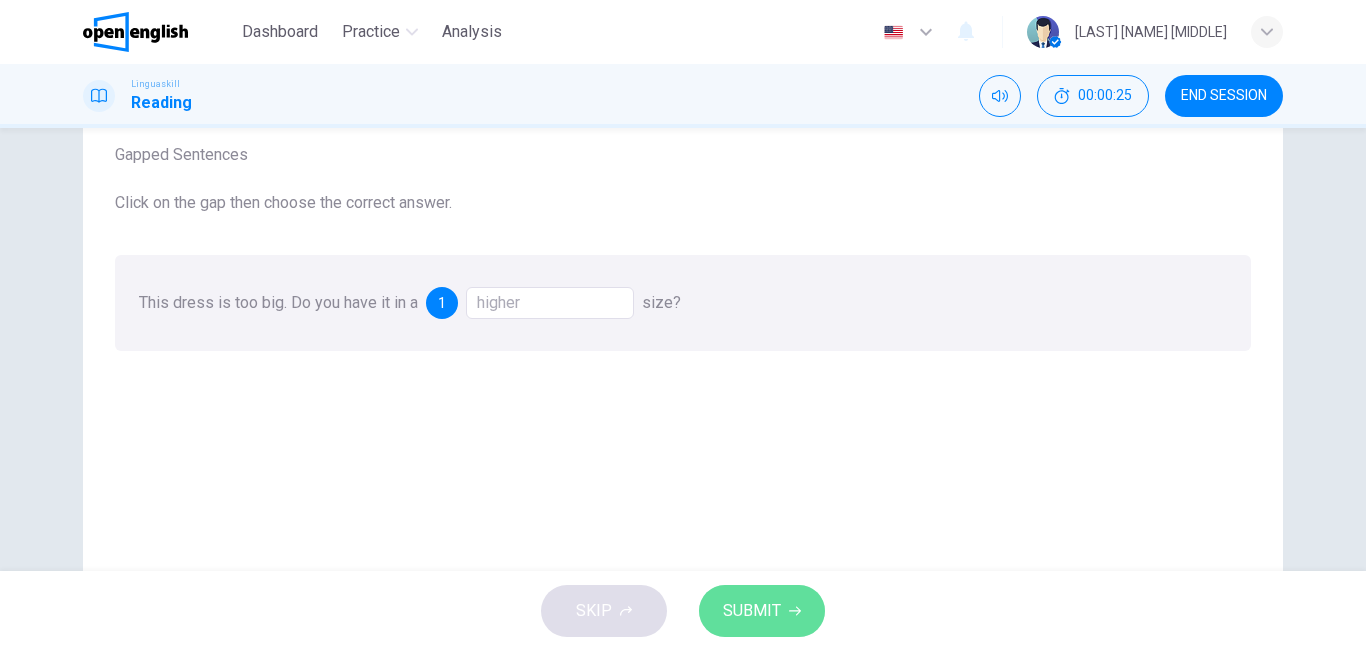 click on "SUBMIT" at bounding box center (762, 611) 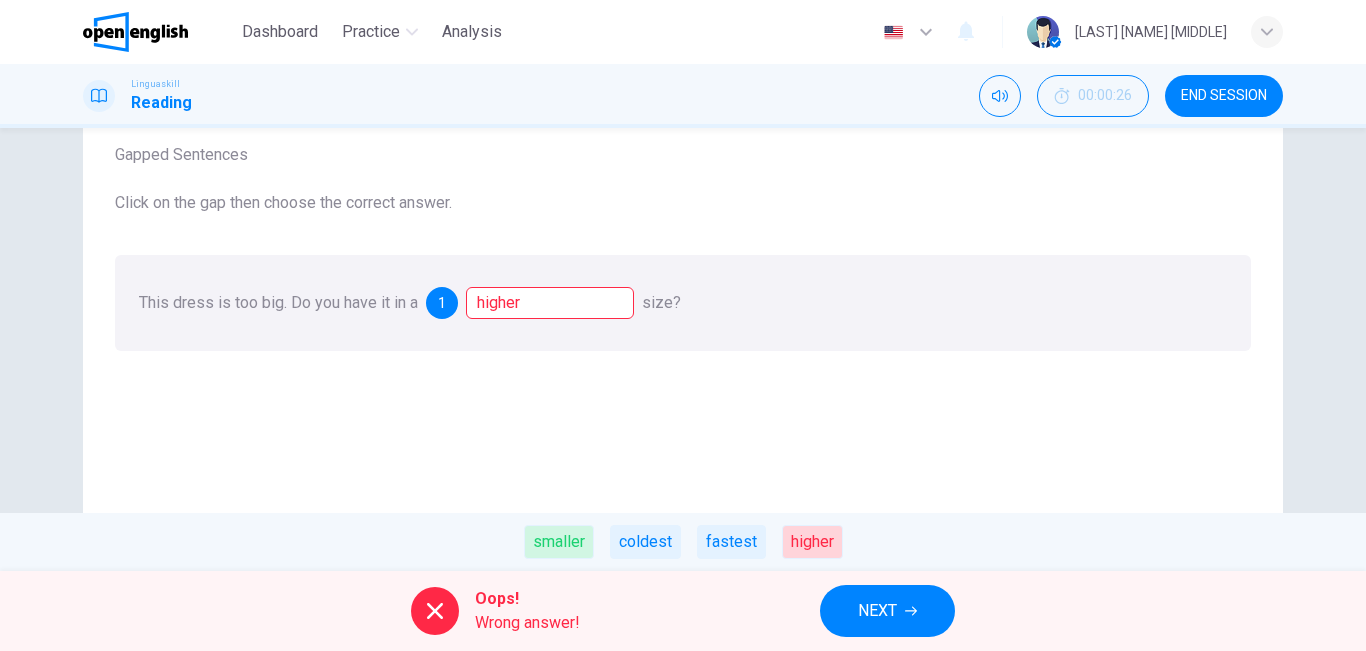 click on "NEXT" at bounding box center (887, 611) 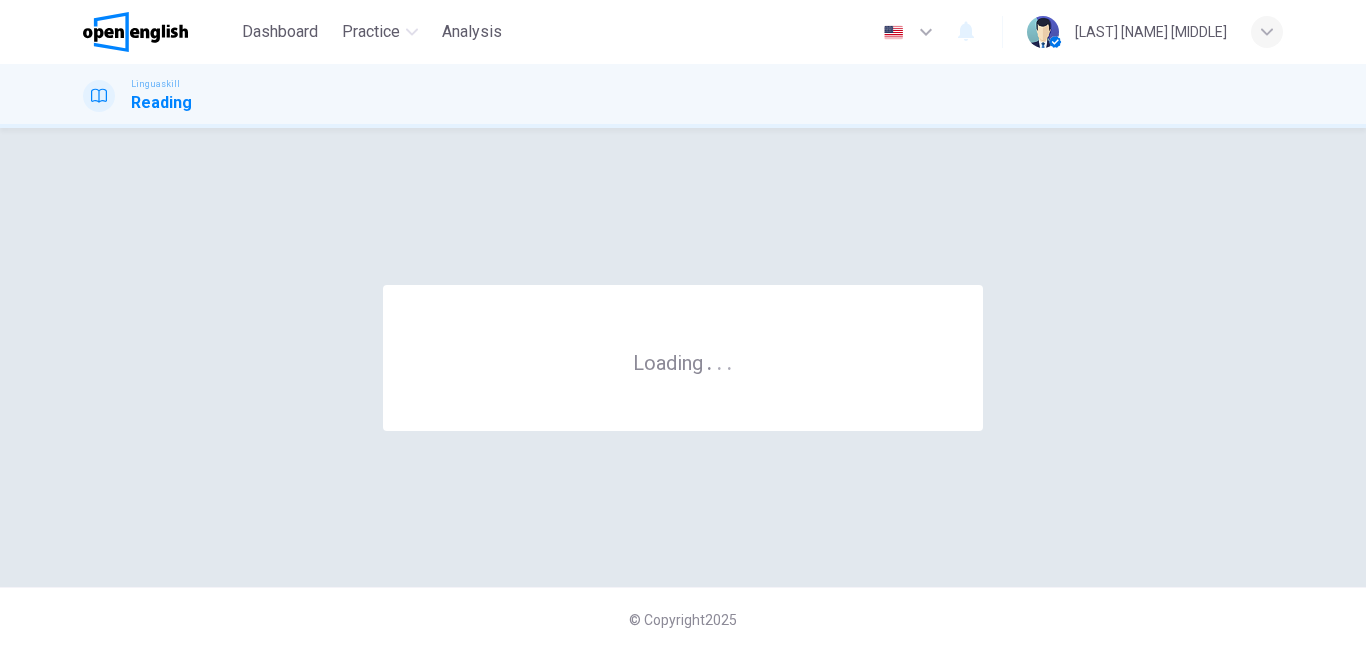 scroll, scrollTop: 0, scrollLeft: 0, axis: both 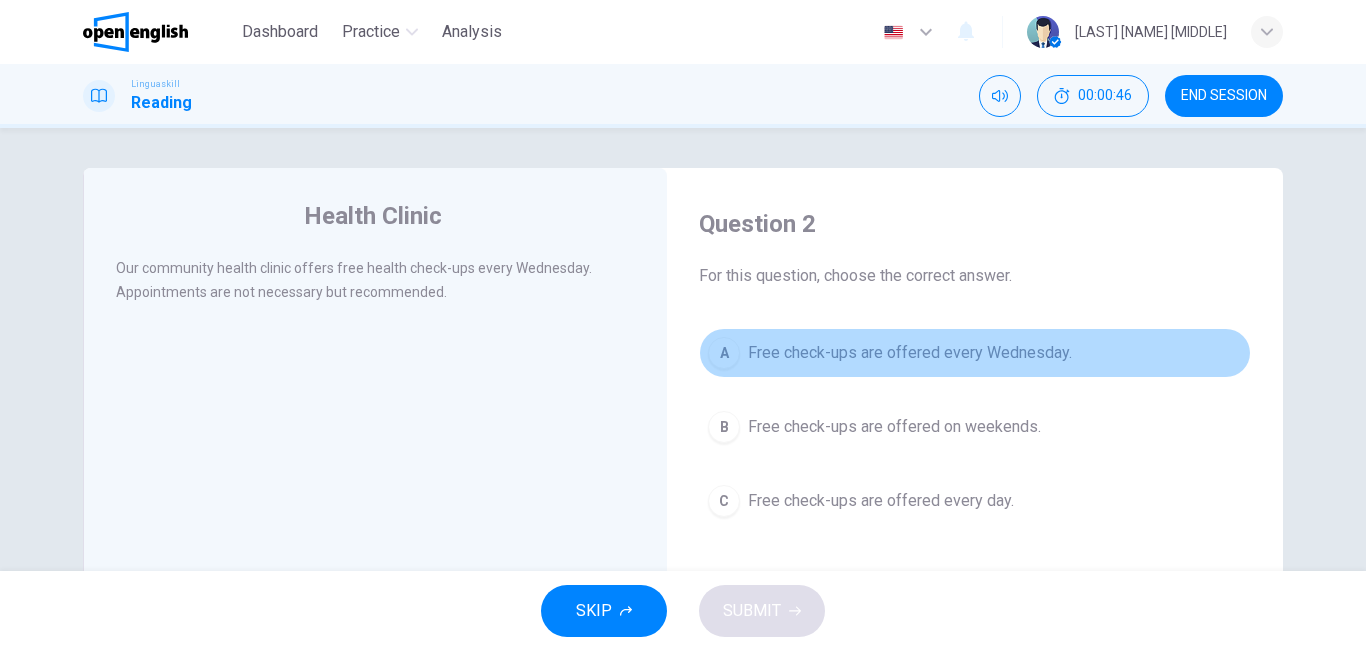 click on "A" at bounding box center [724, 353] 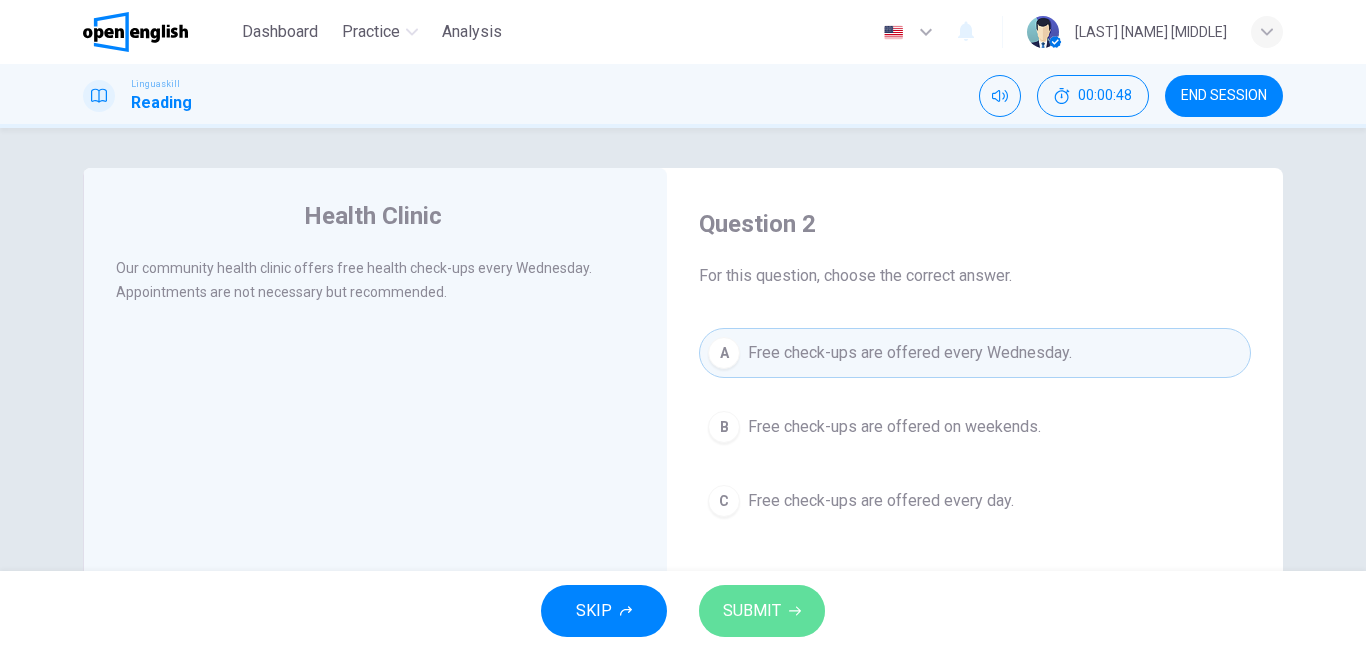 click on "SUBMIT" at bounding box center [752, 611] 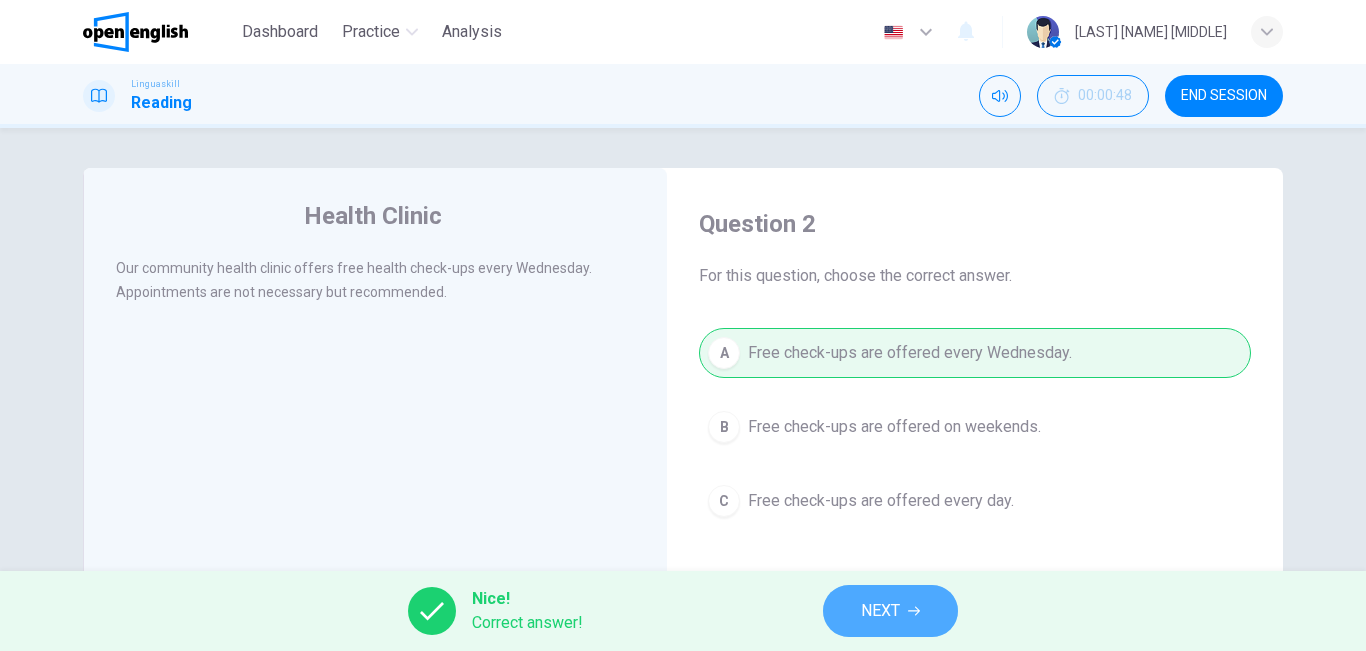 click on "NEXT" at bounding box center [890, 611] 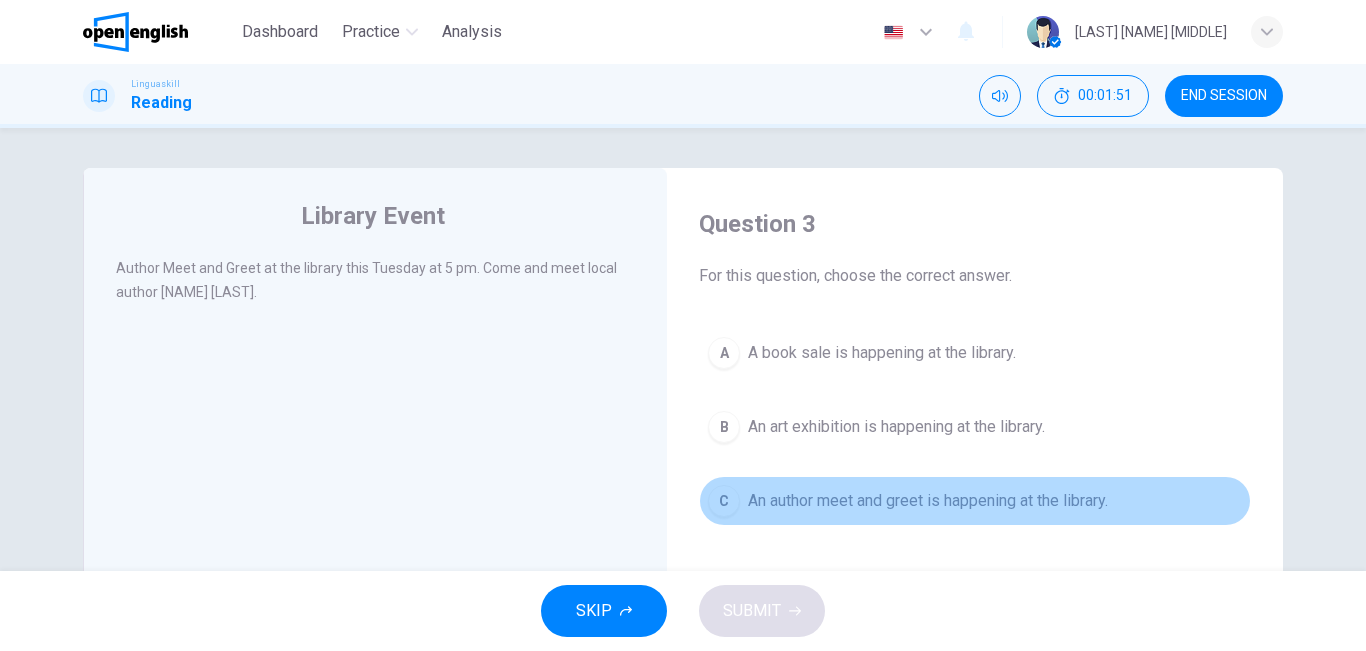click on "An author meet and greet is happening at the library." at bounding box center (928, 501) 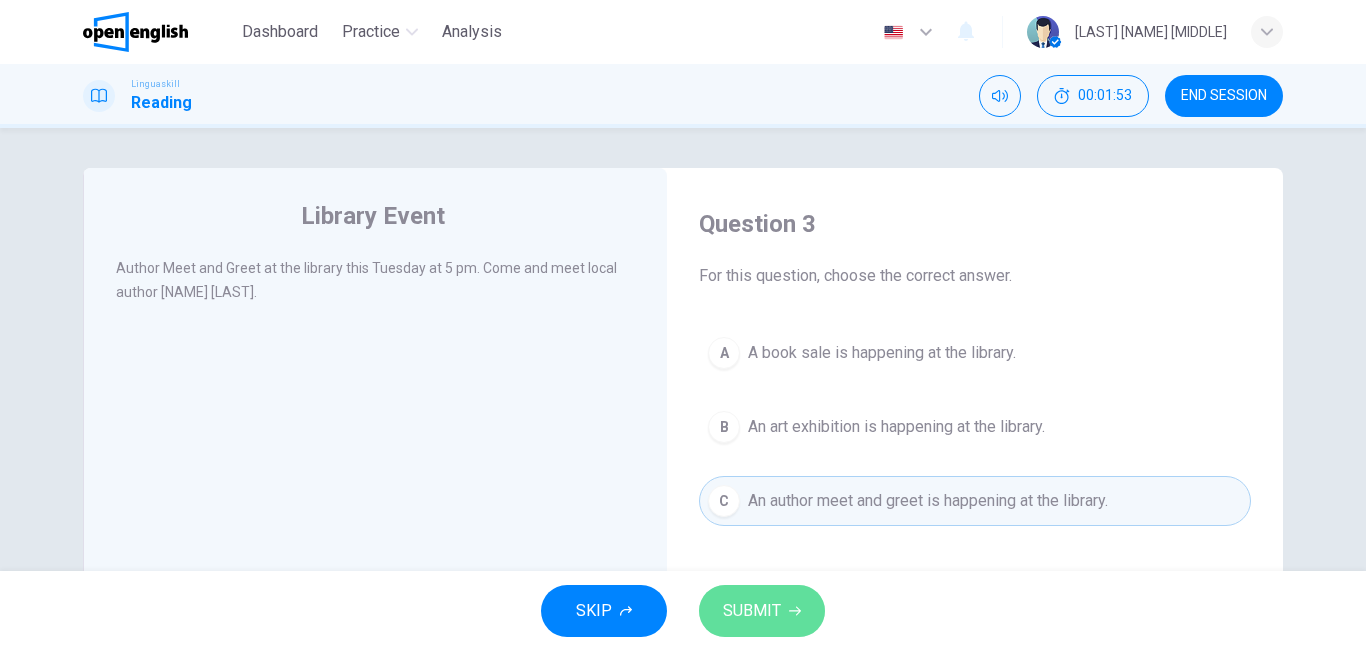 click on "SUBMIT" at bounding box center (752, 611) 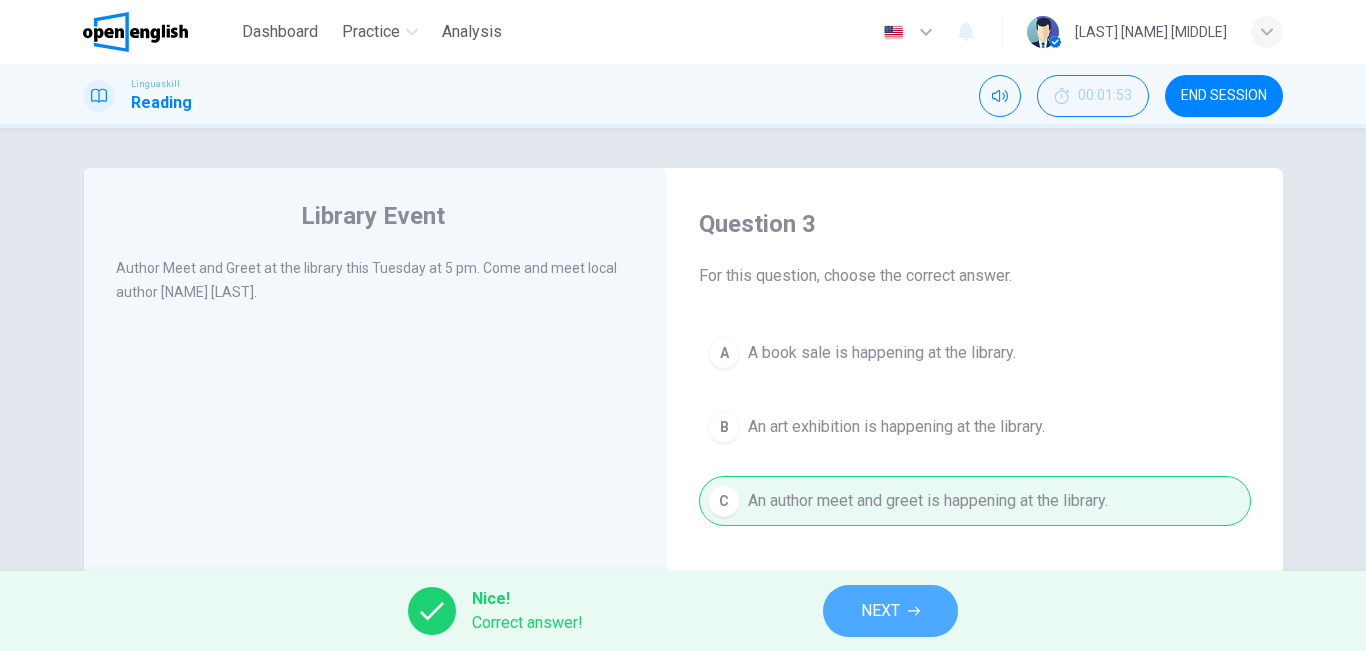click on "NEXT" at bounding box center [890, 611] 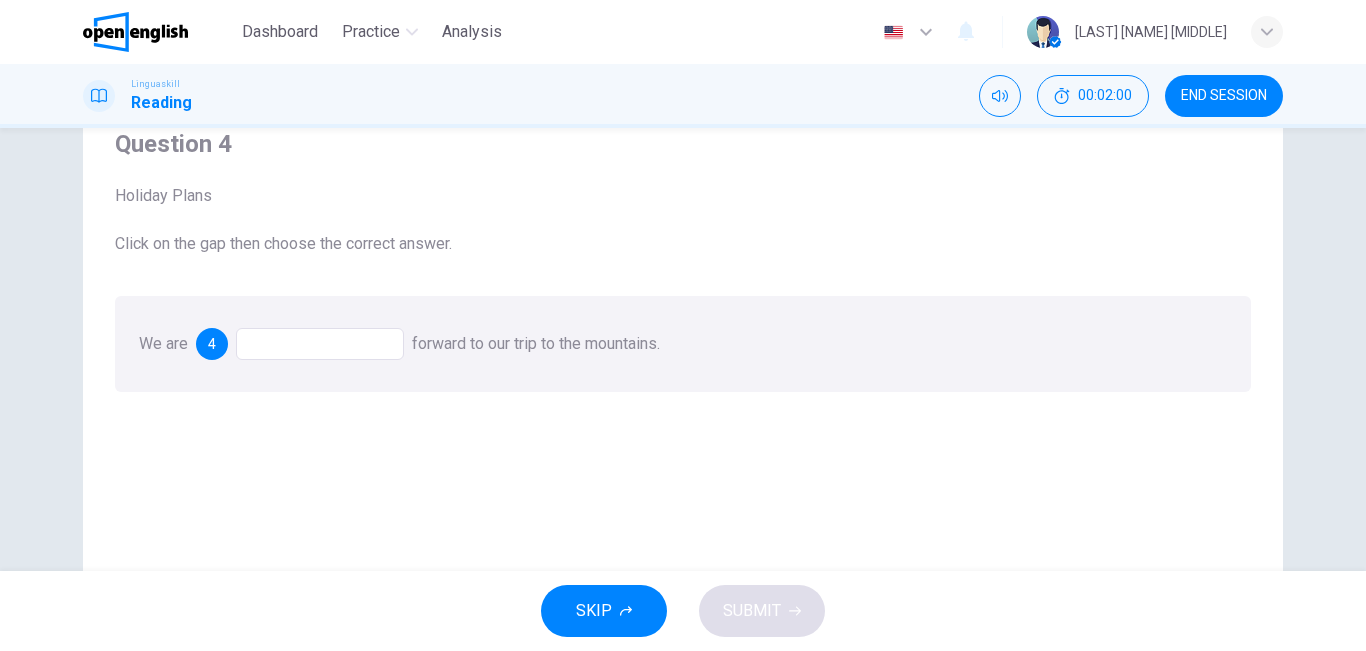 scroll, scrollTop: 83, scrollLeft: 0, axis: vertical 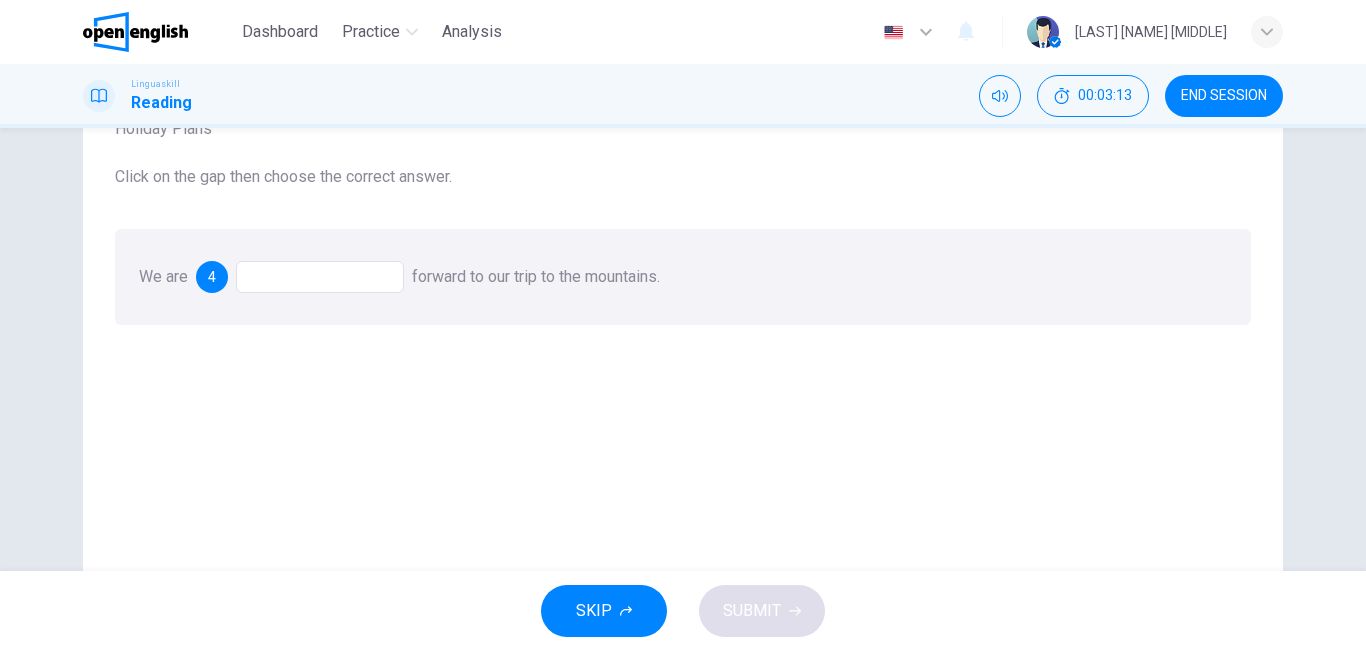 click at bounding box center (320, 277) 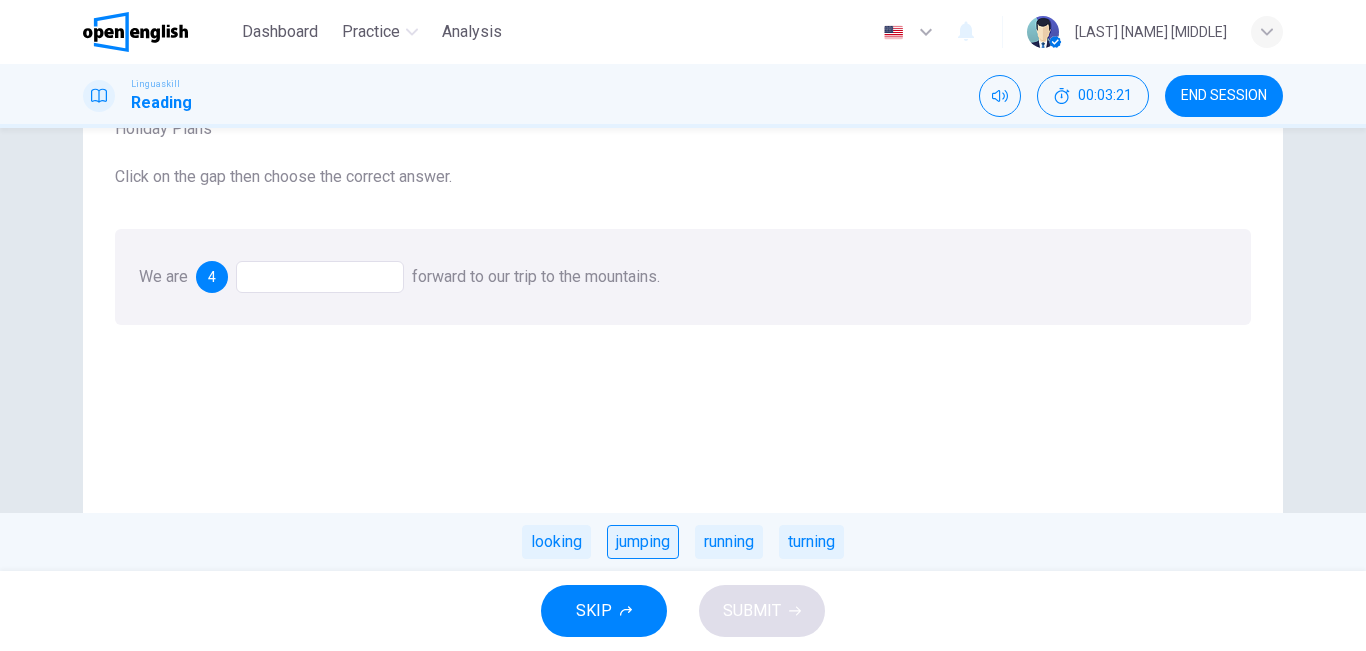click on "jumping" at bounding box center [643, 542] 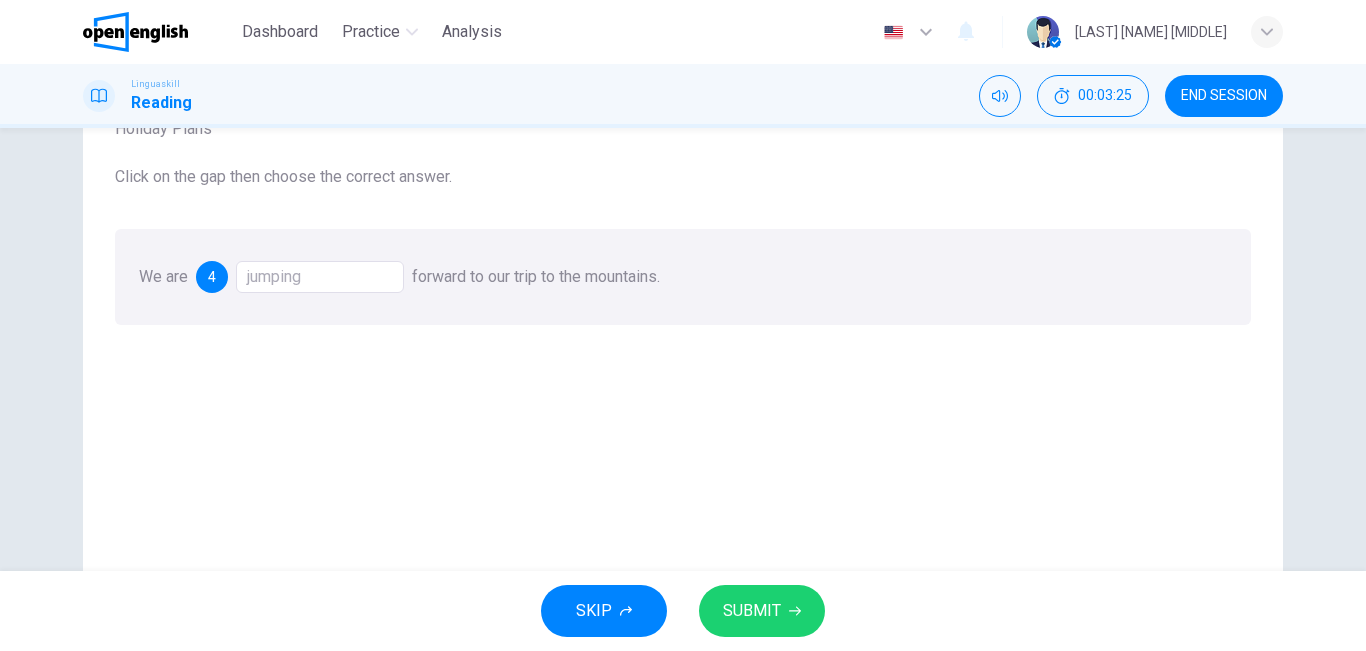 click on "jumping" at bounding box center (320, 277) 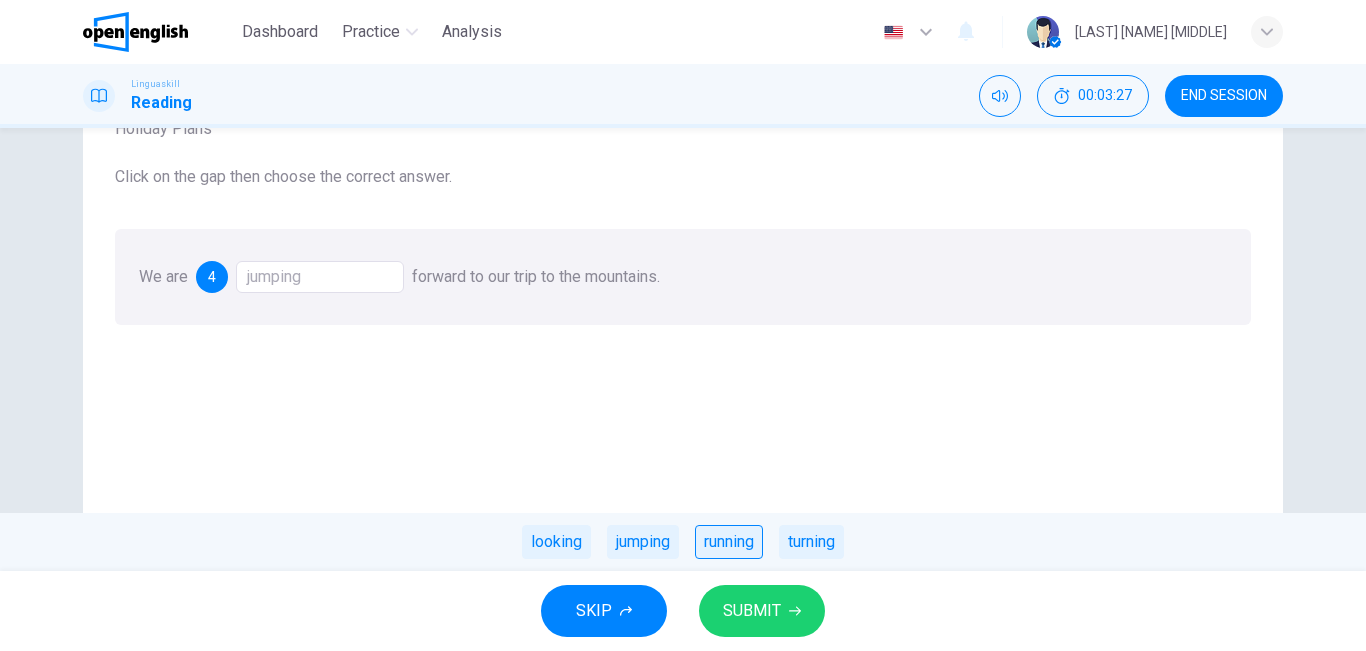 click on "running" at bounding box center (729, 542) 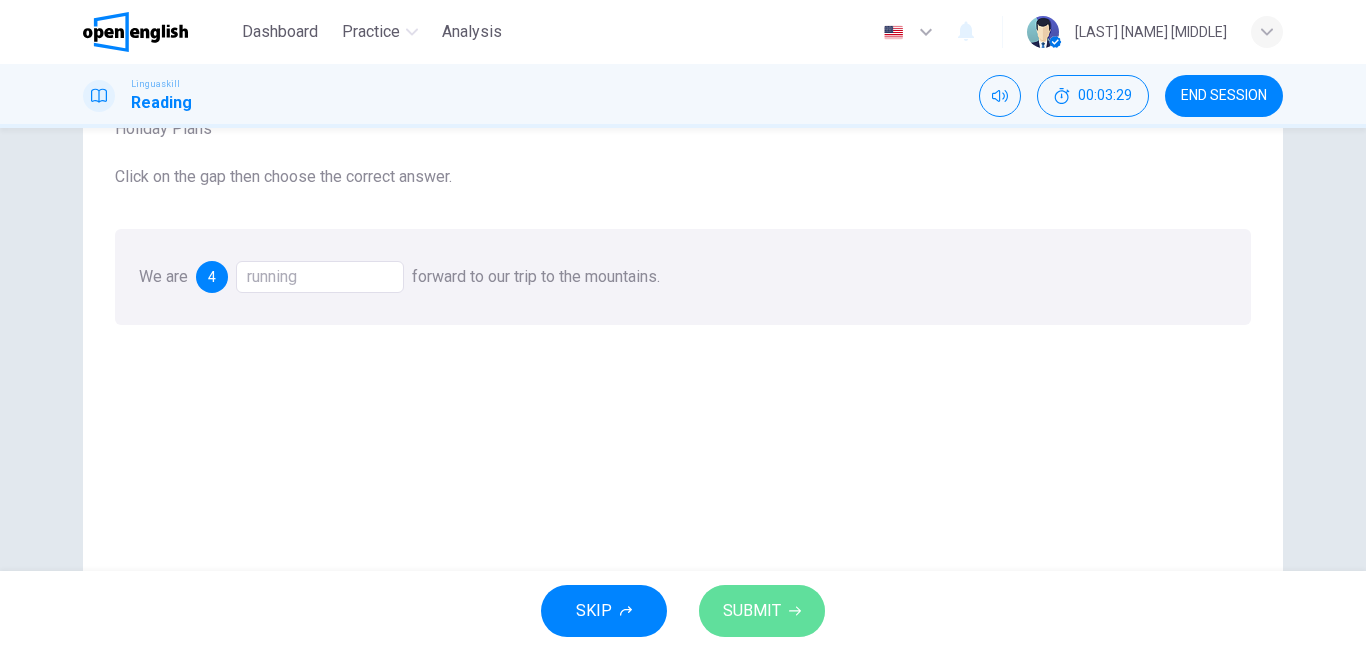 click on "SUBMIT" at bounding box center [762, 611] 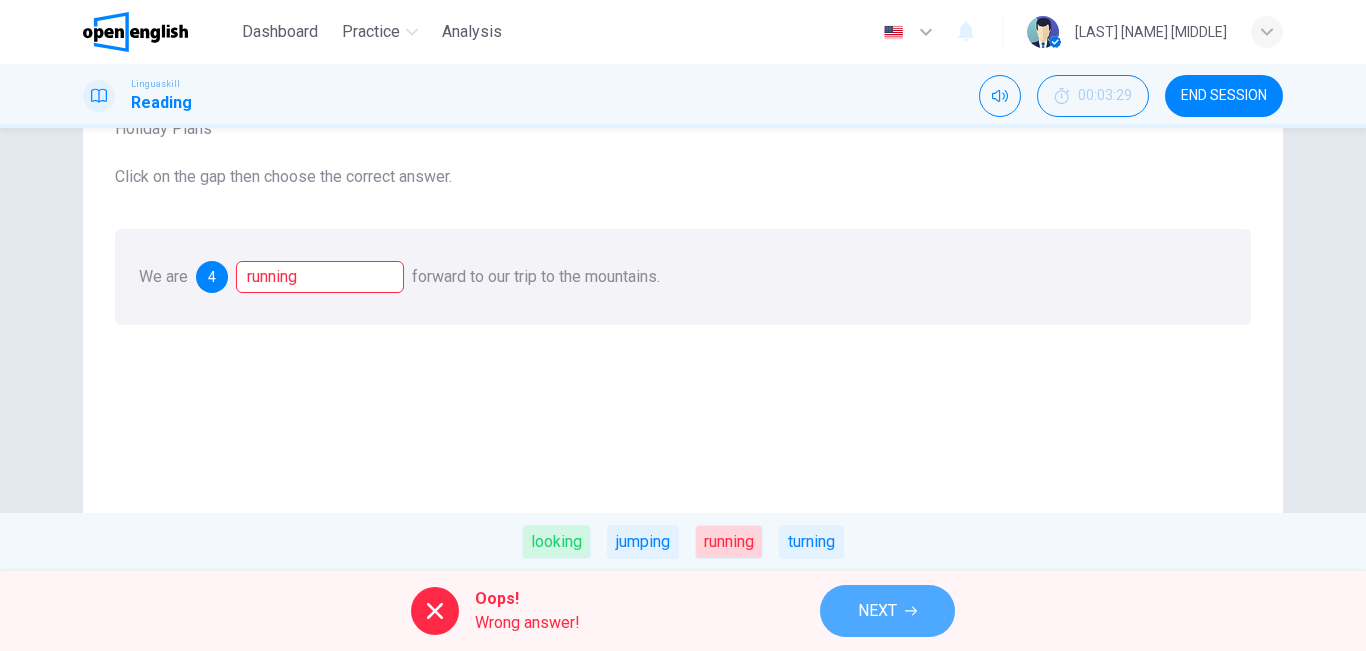 click on "NEXT" at bounding box center (887, 611) 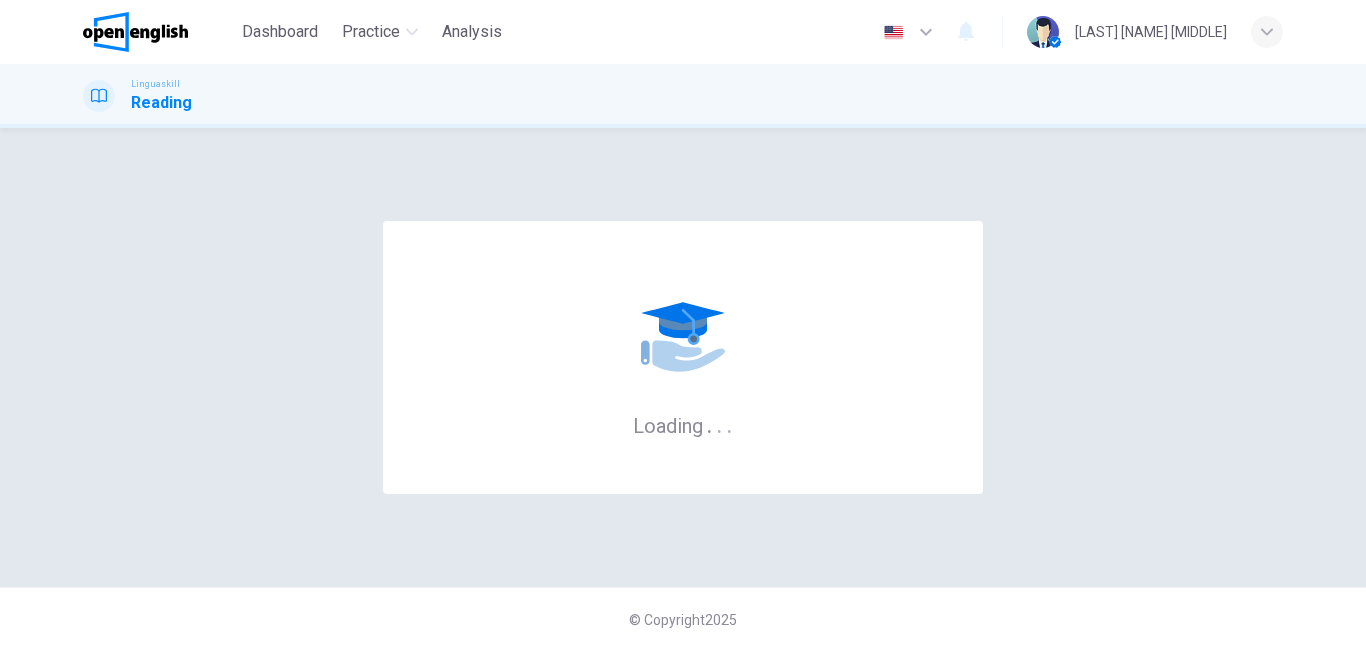 scroll, scrollTop: 0, scrollLeft: 0, axis: both 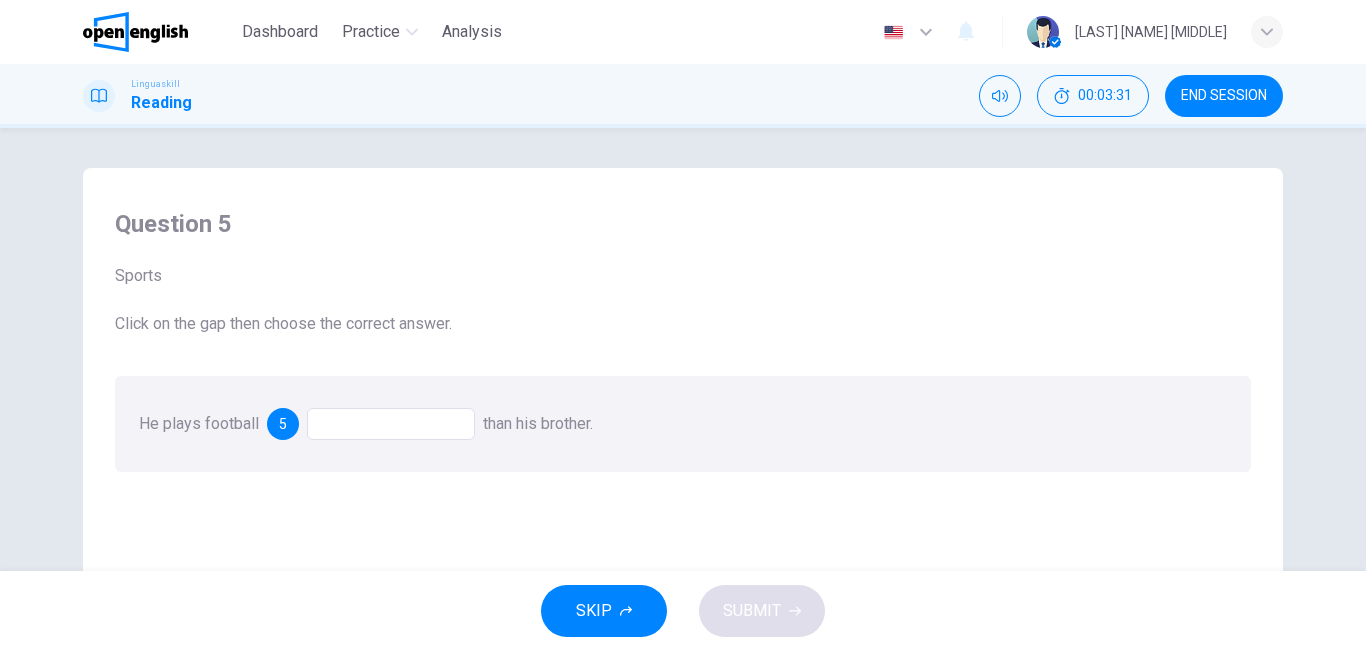 click at bounding box center [391, 424] 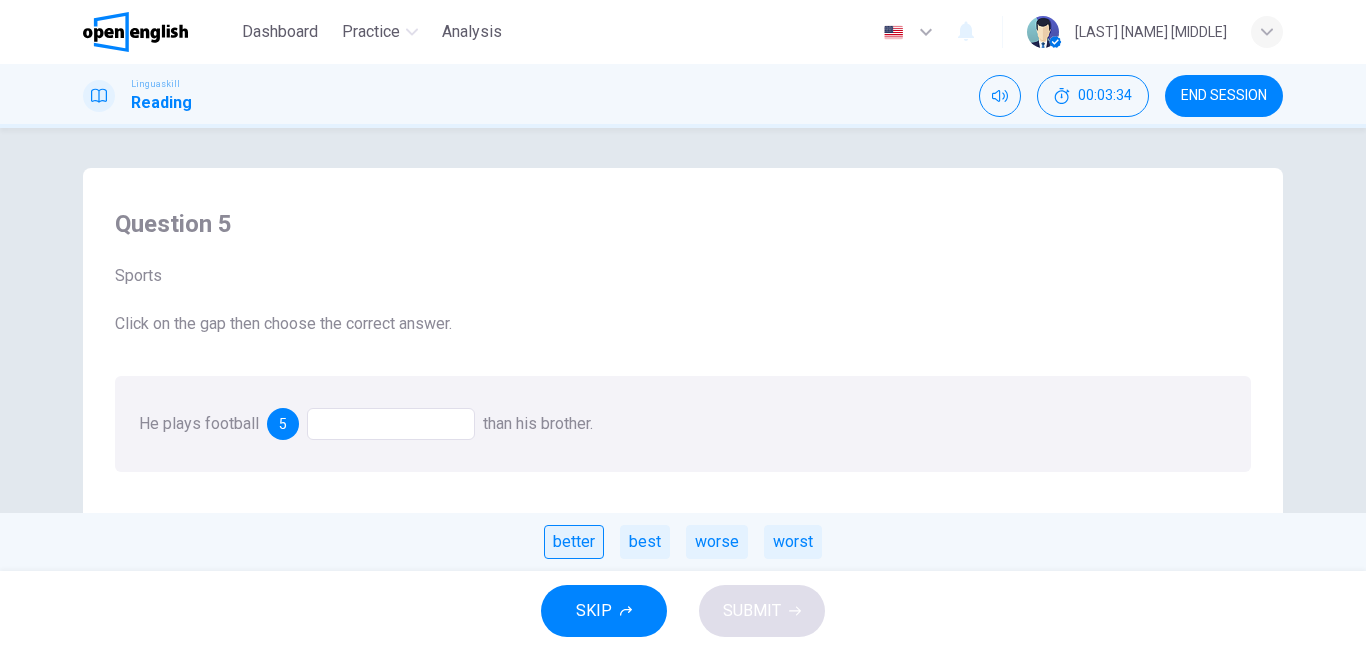 click on "better" at bounding box center [574, 542] 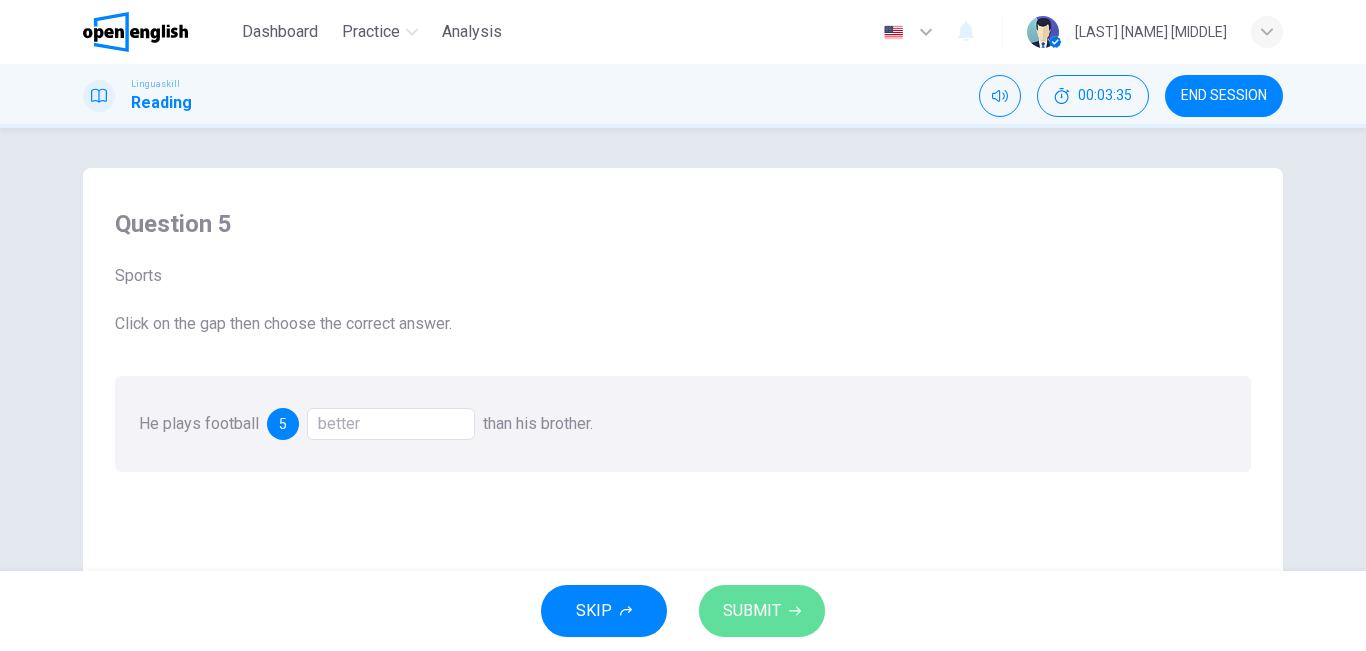 click on "SUBMIT" at bounding box center [752, 611] 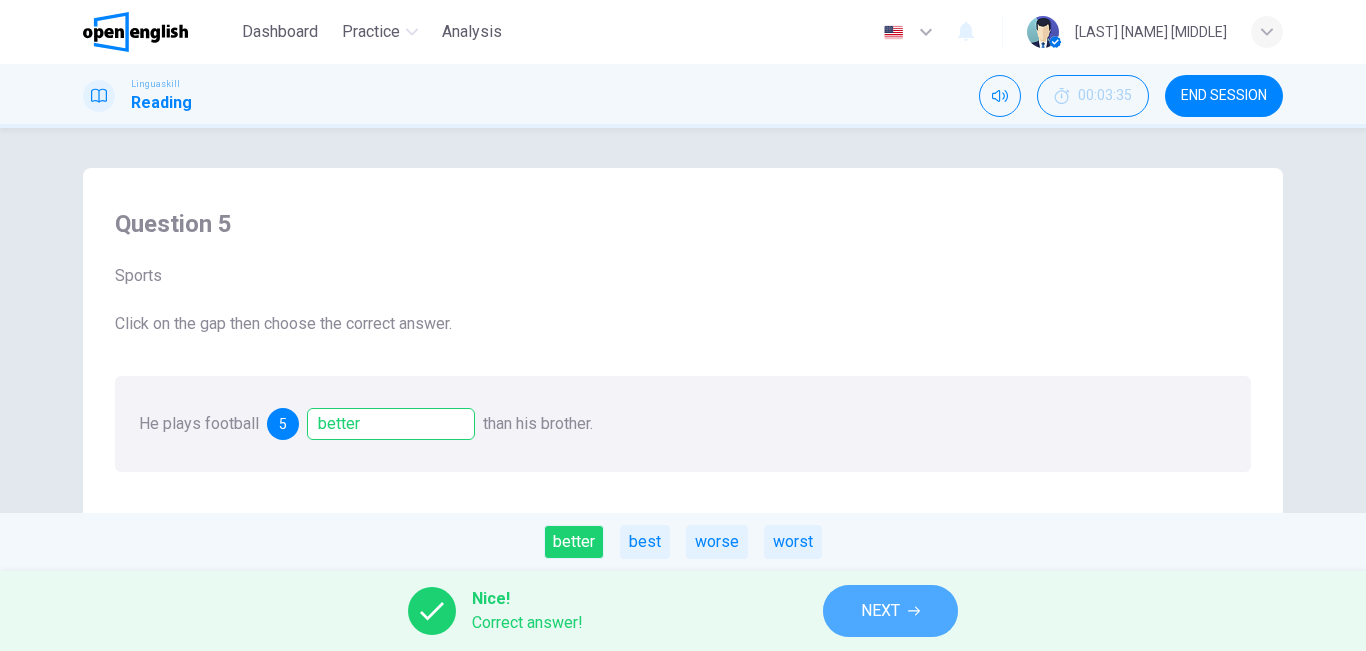 click on "NEXT" at bounding box center (880, 611) 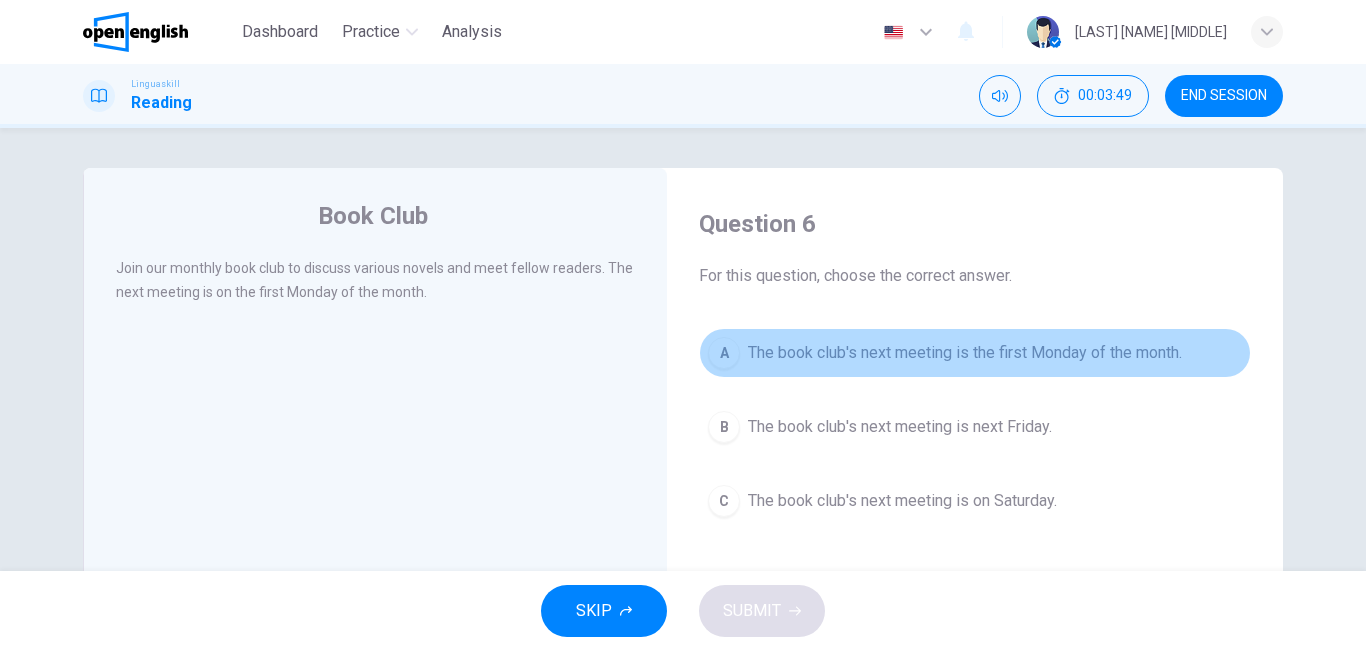 click on "A The book club's next meeting is the first Monday of the month." at bounding box center [975, 353] 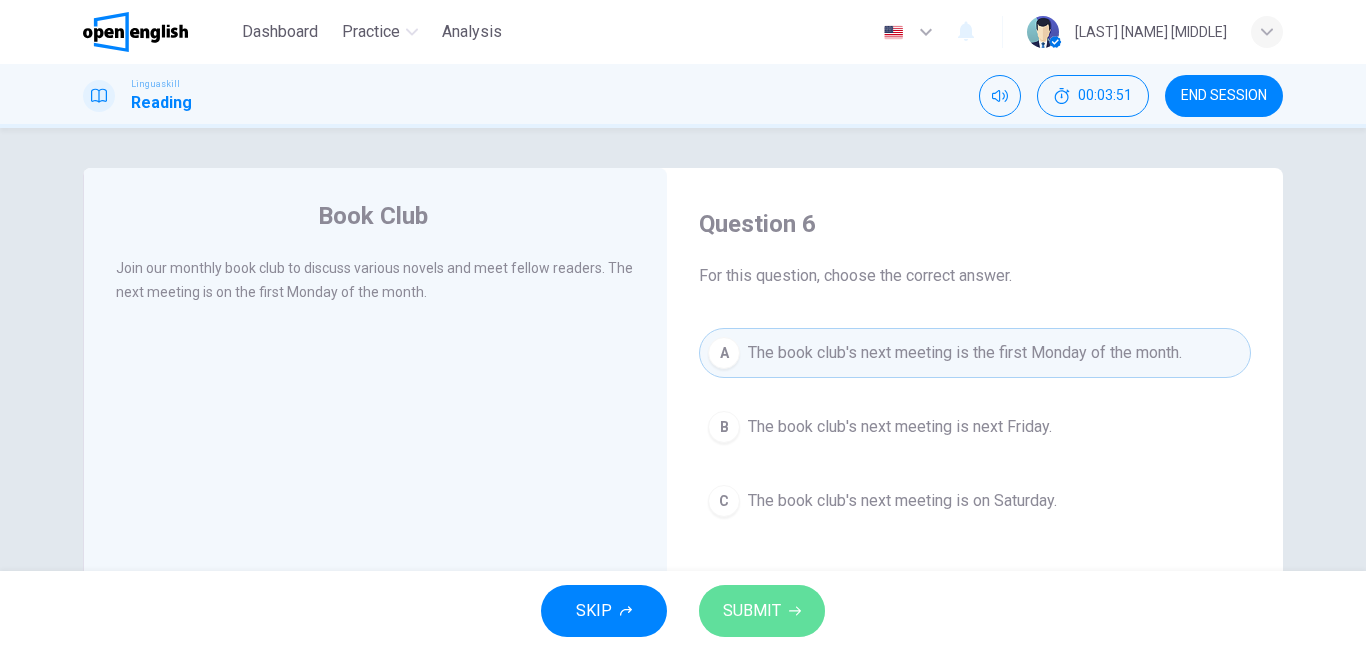 click on "SUBMIT" at bounding box center (752, 611) 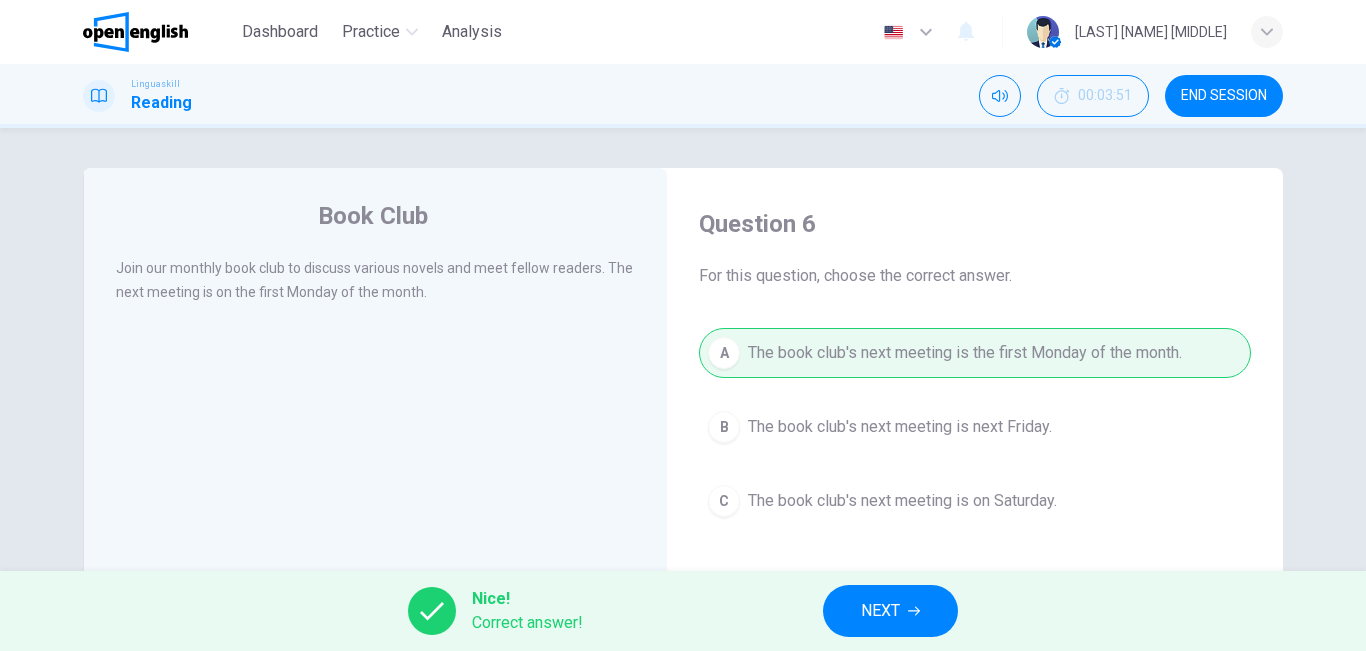 click on "NEXT" at bounding box center [880, 611] 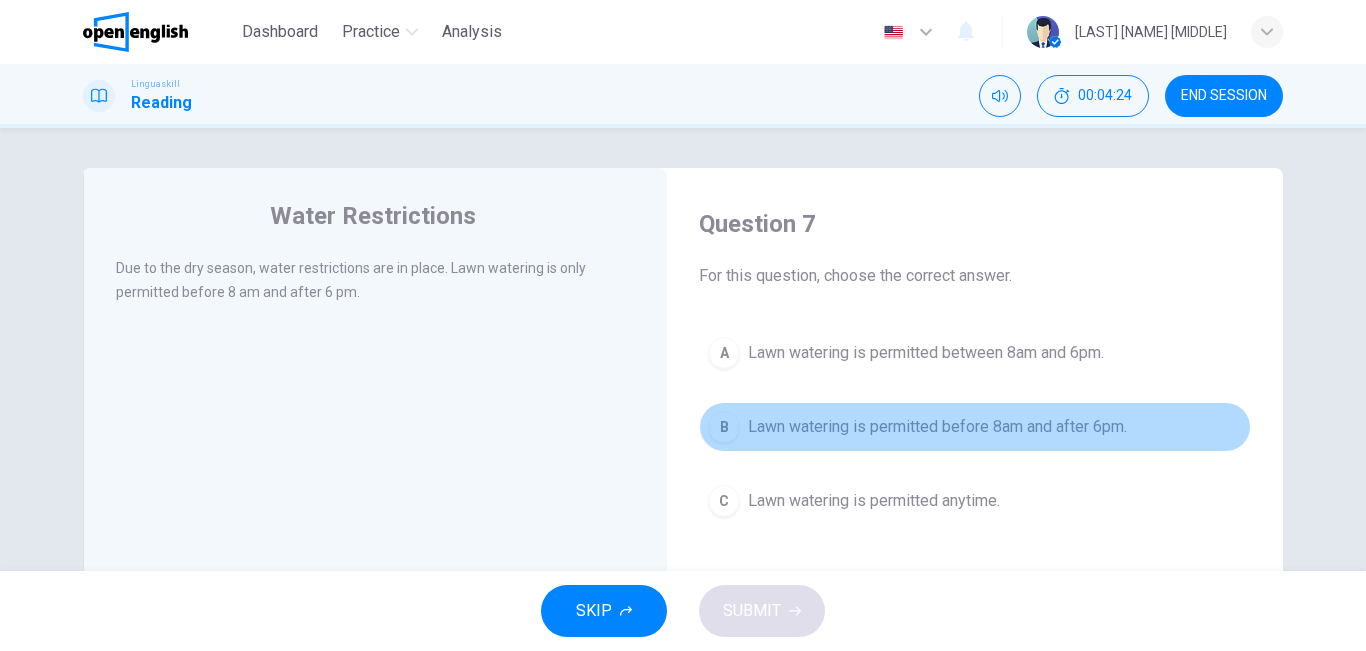 click on "Lawn watering is permitted before 8am and after 6pm." at bounding box center [937, 427] 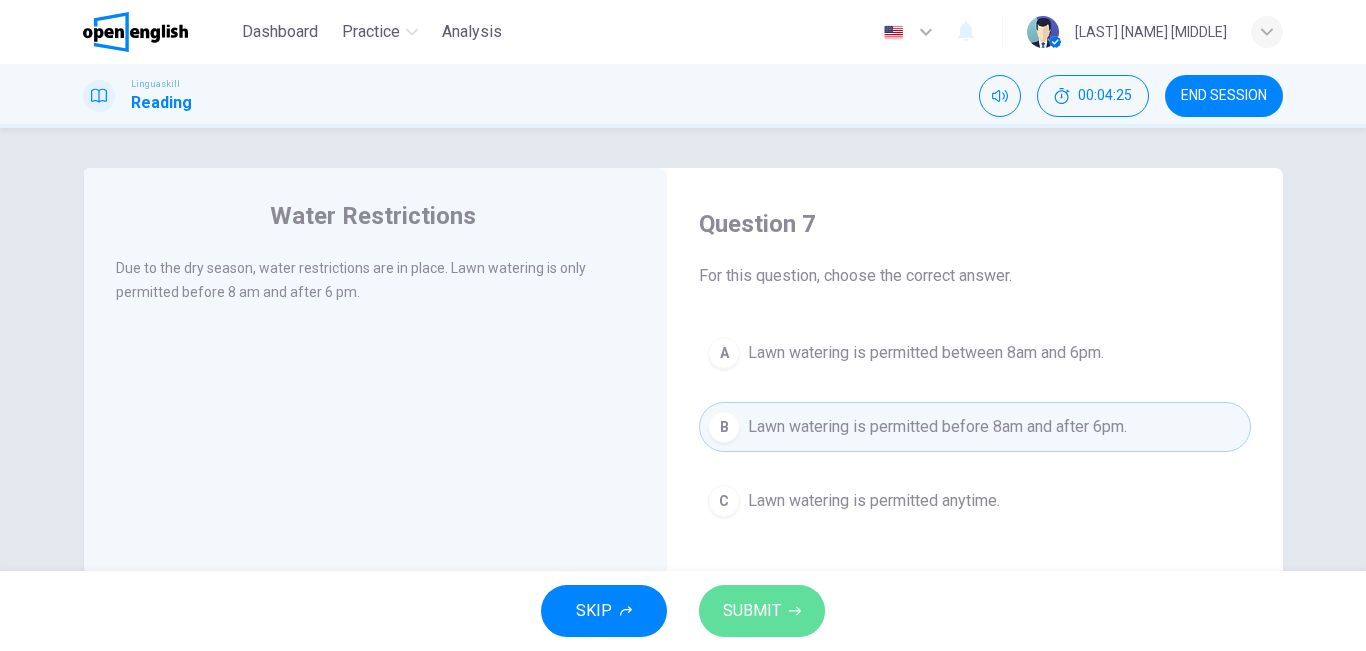 click on "SUBMIT" at bounding box center (752, 611) 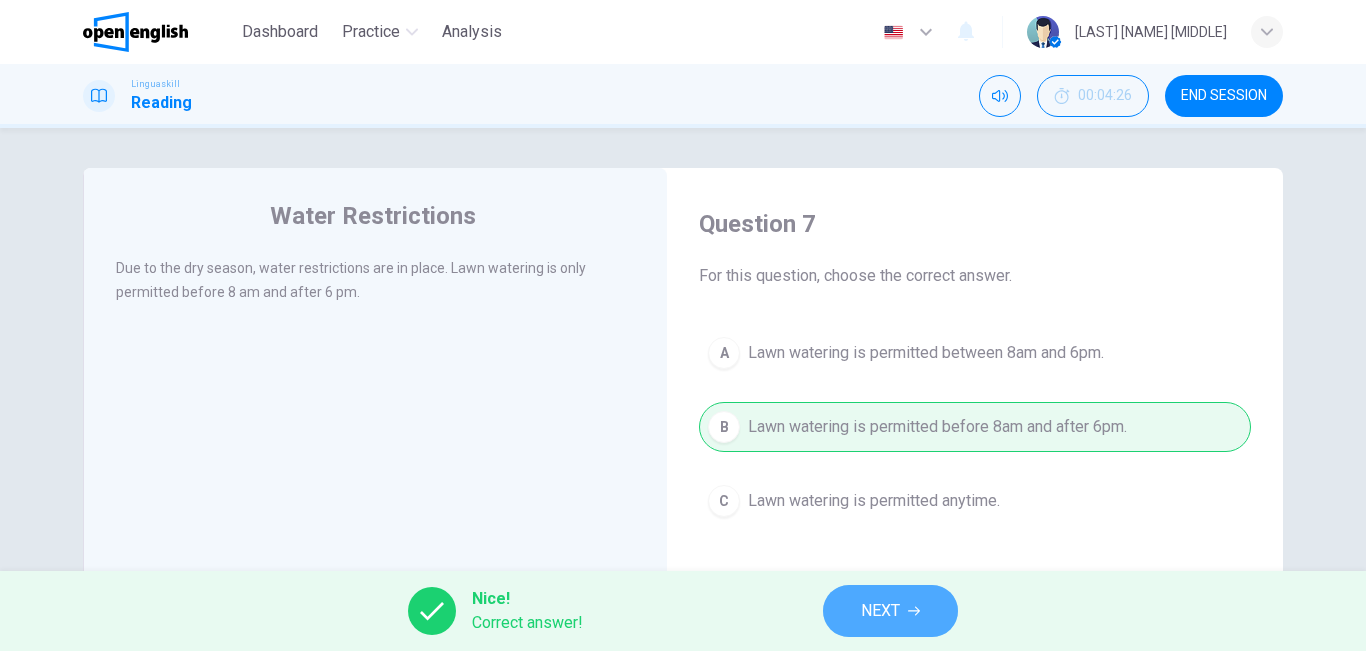 click on "NEXT" at bounding box center (880, 611) 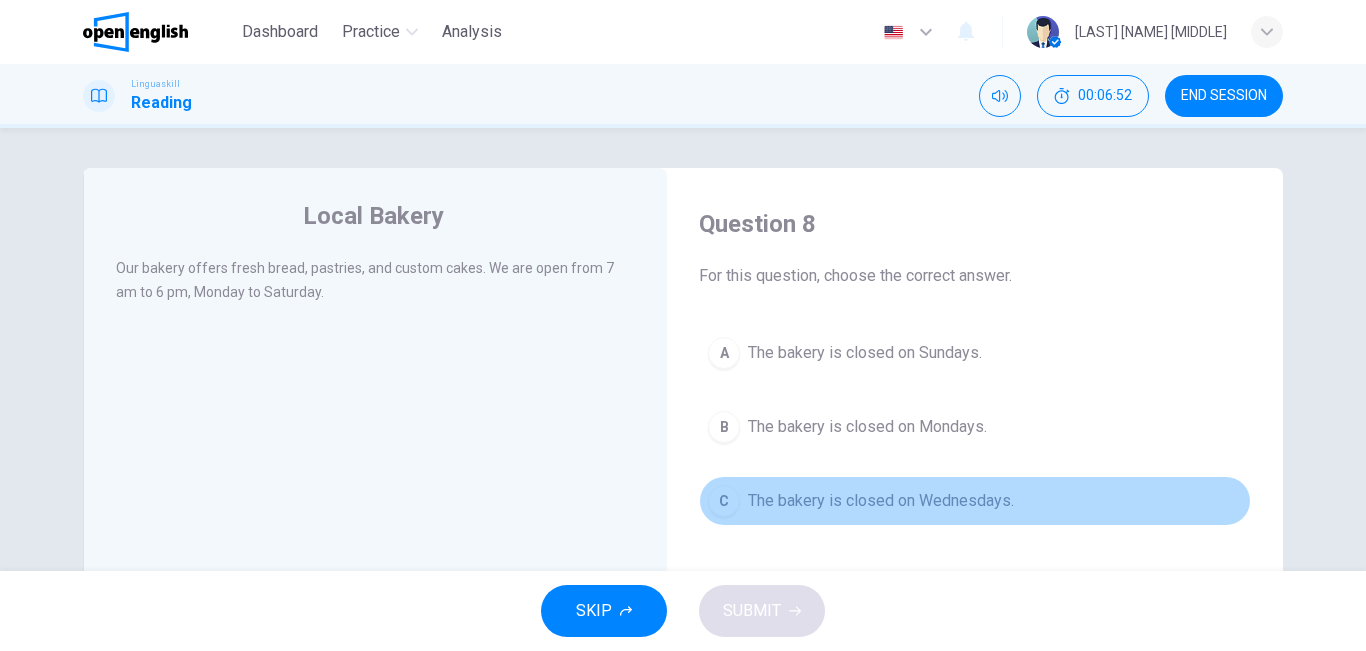click on "The bakery is closed on Wednesdays." at bounding box center (881, 501) 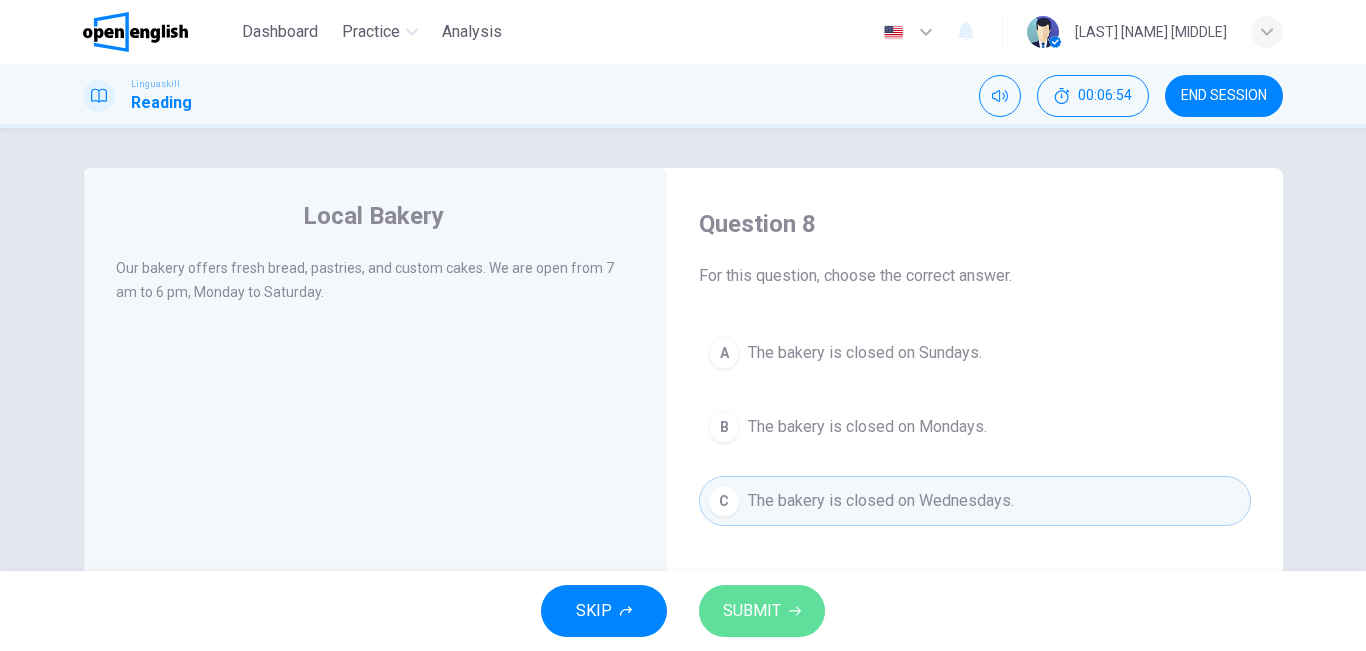 click on "SUBMIT" at bounding box center (752, 611) 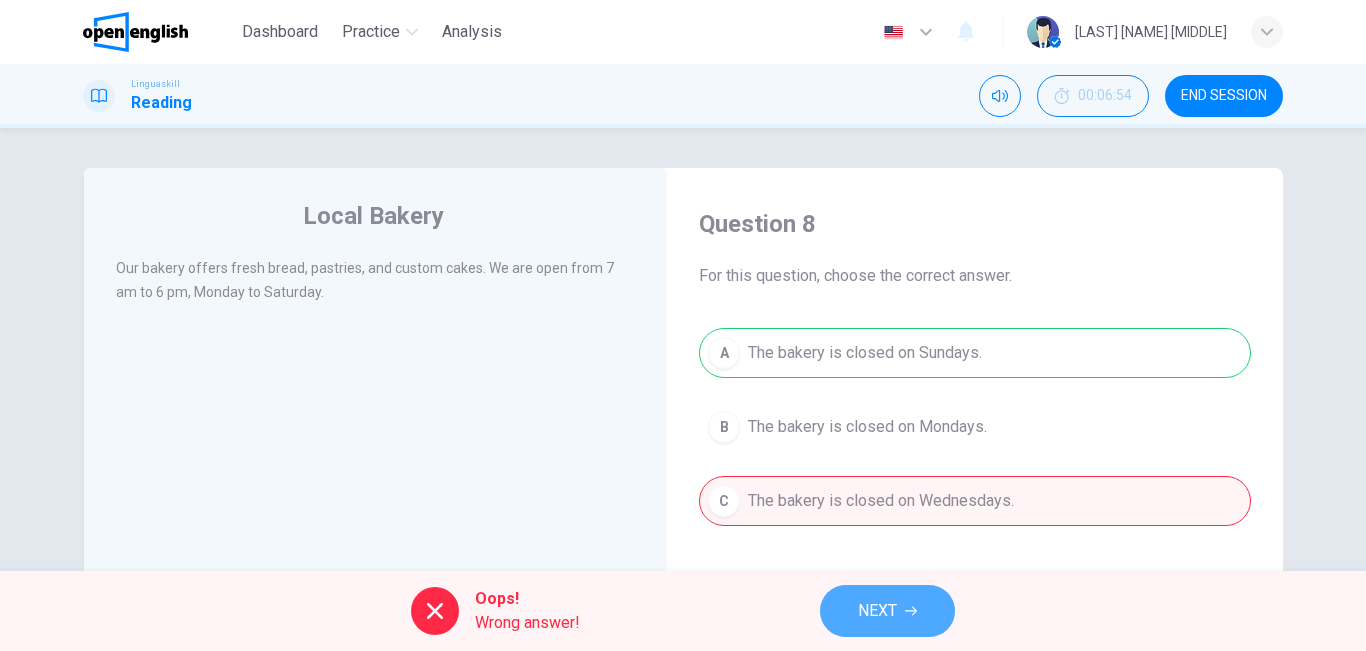 click on "NEXT" at bounding box center (877, 611) 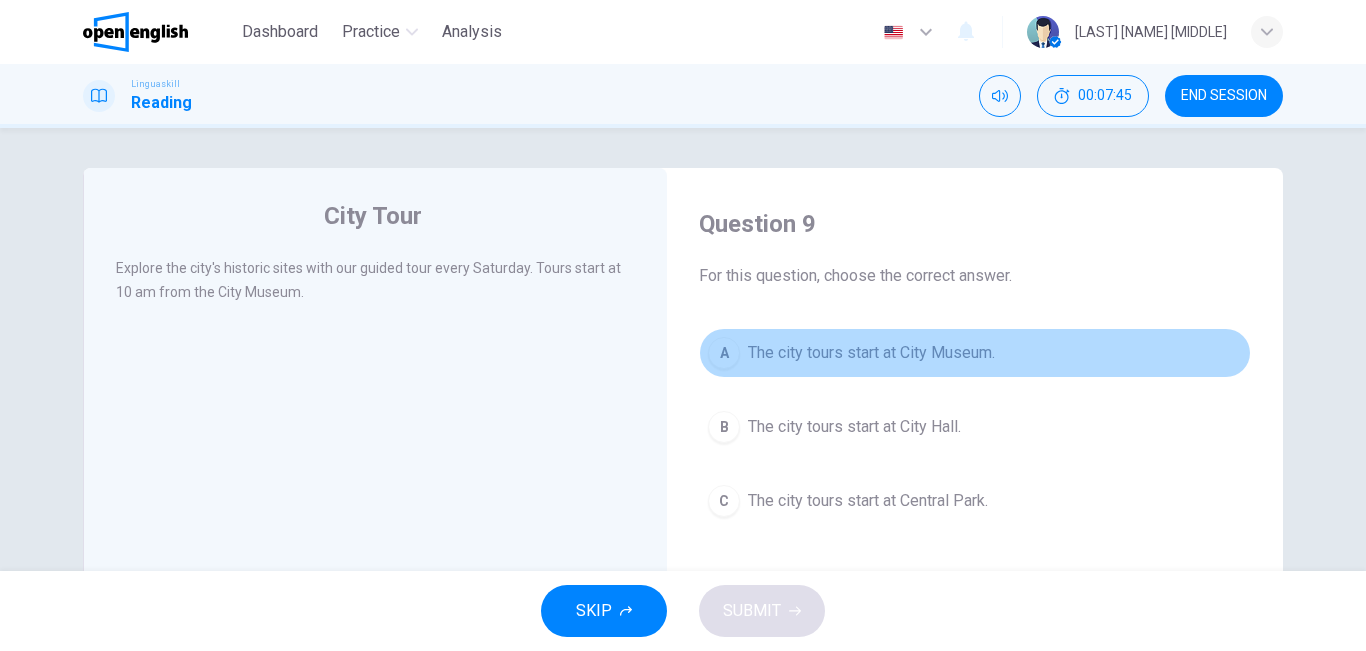 click on "A The city tours start at City Museum." at bounding box center (975, 353) 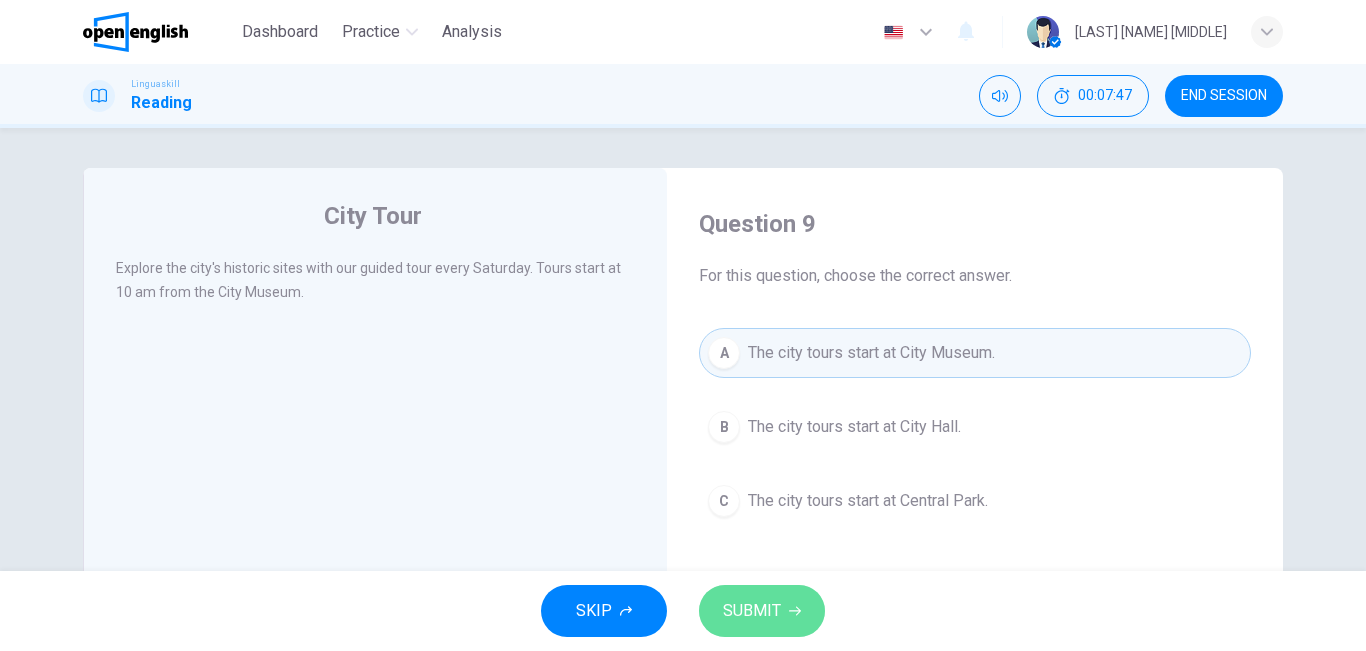 click on "SUBMIT" at bounding box center [762, 611] 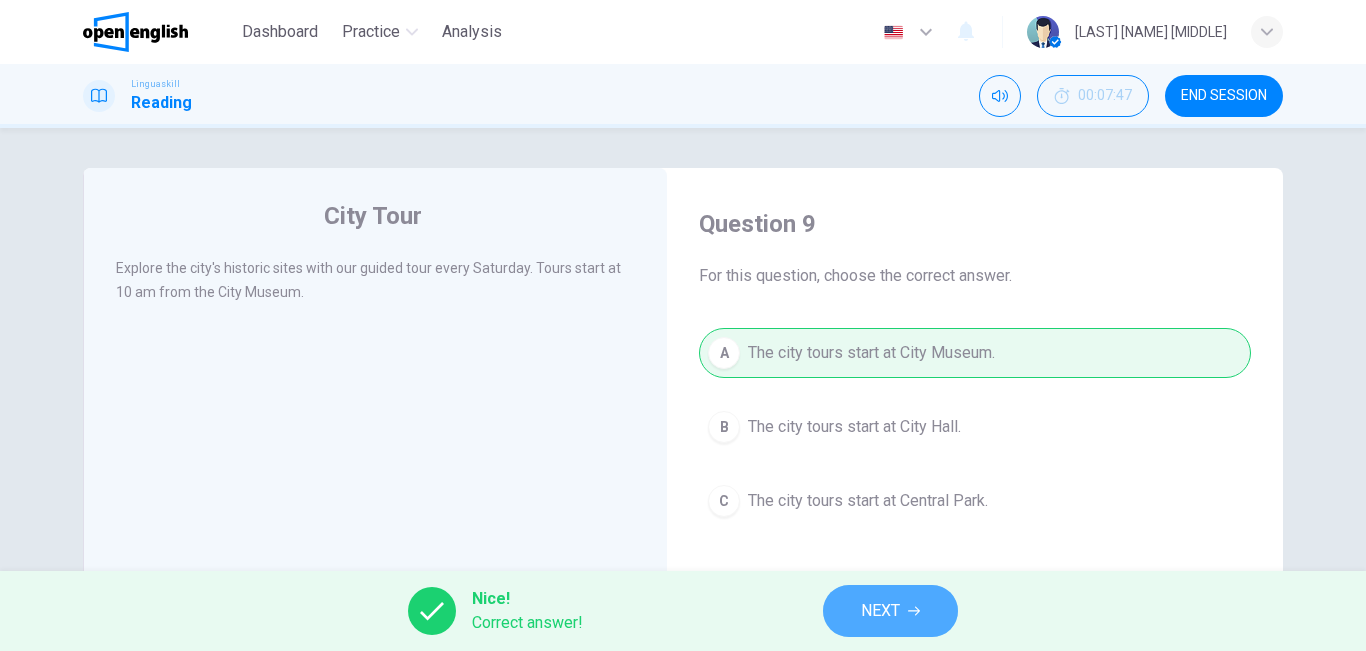 click on "NEXT" at bounding box center [880, 611] 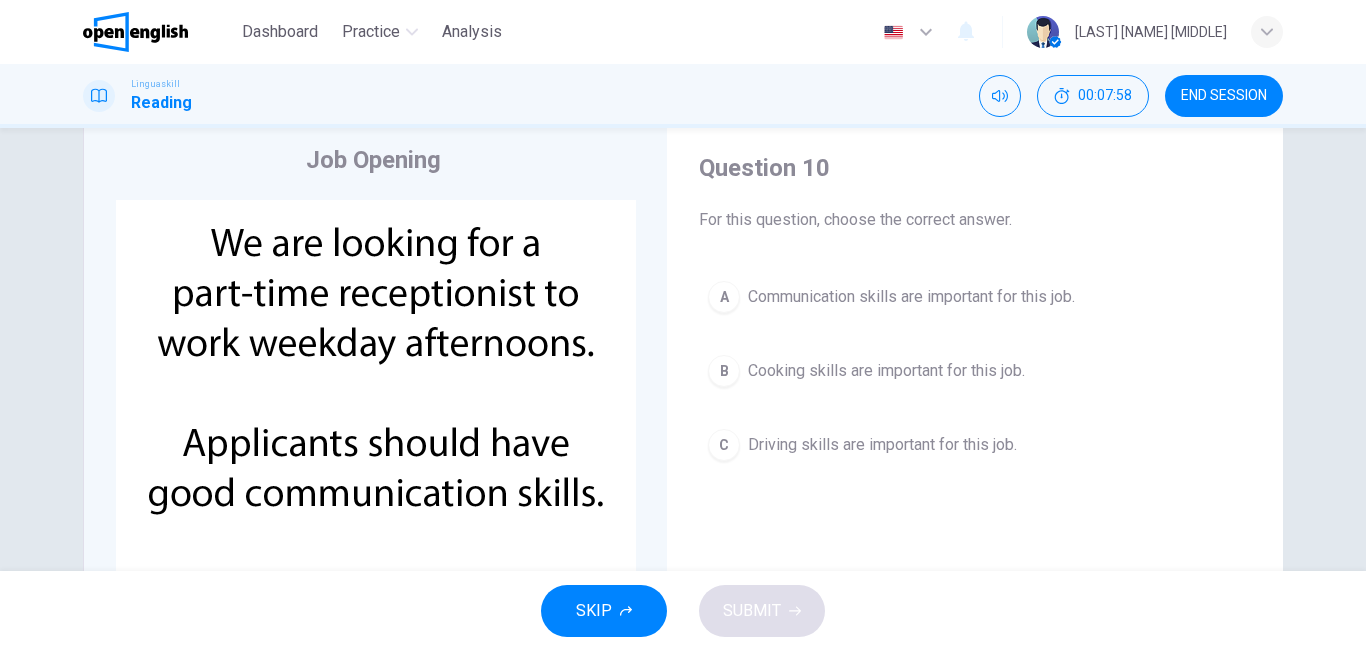 scroll, scrollTop: 57, scrollLeft: 0, axis: vertical 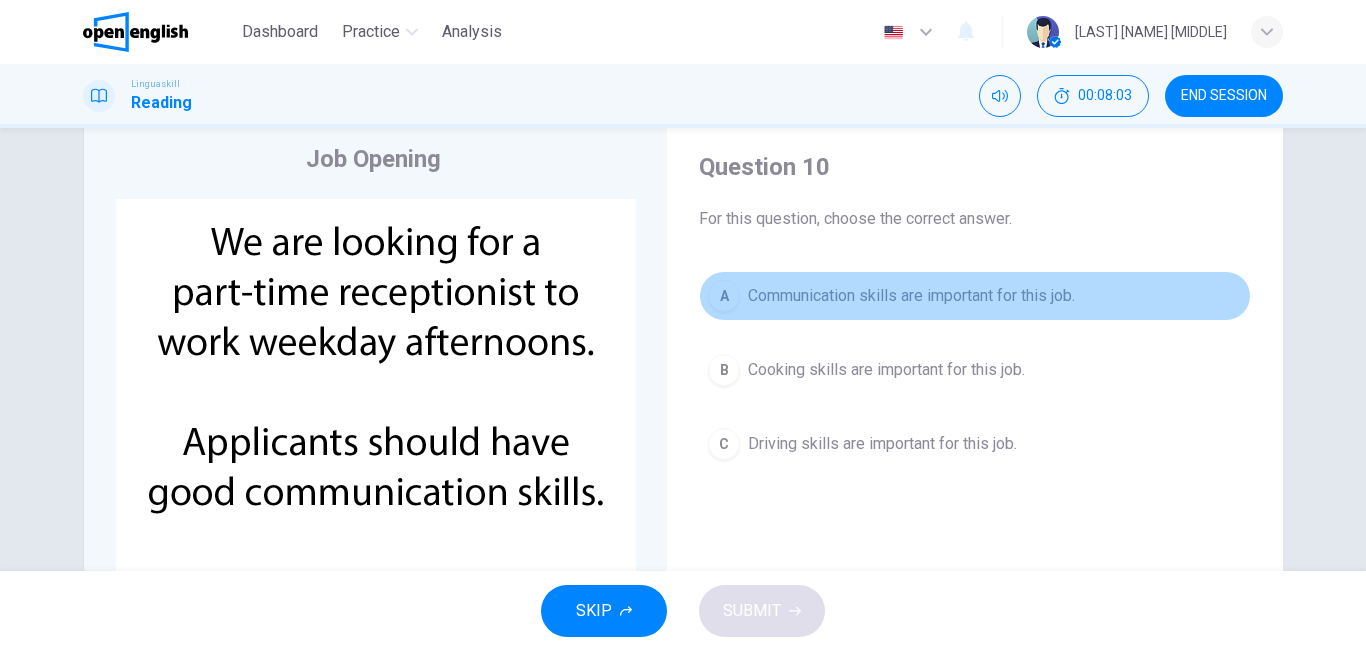 click on "Communication skills are important for this job." at bounding box center [911, 296] 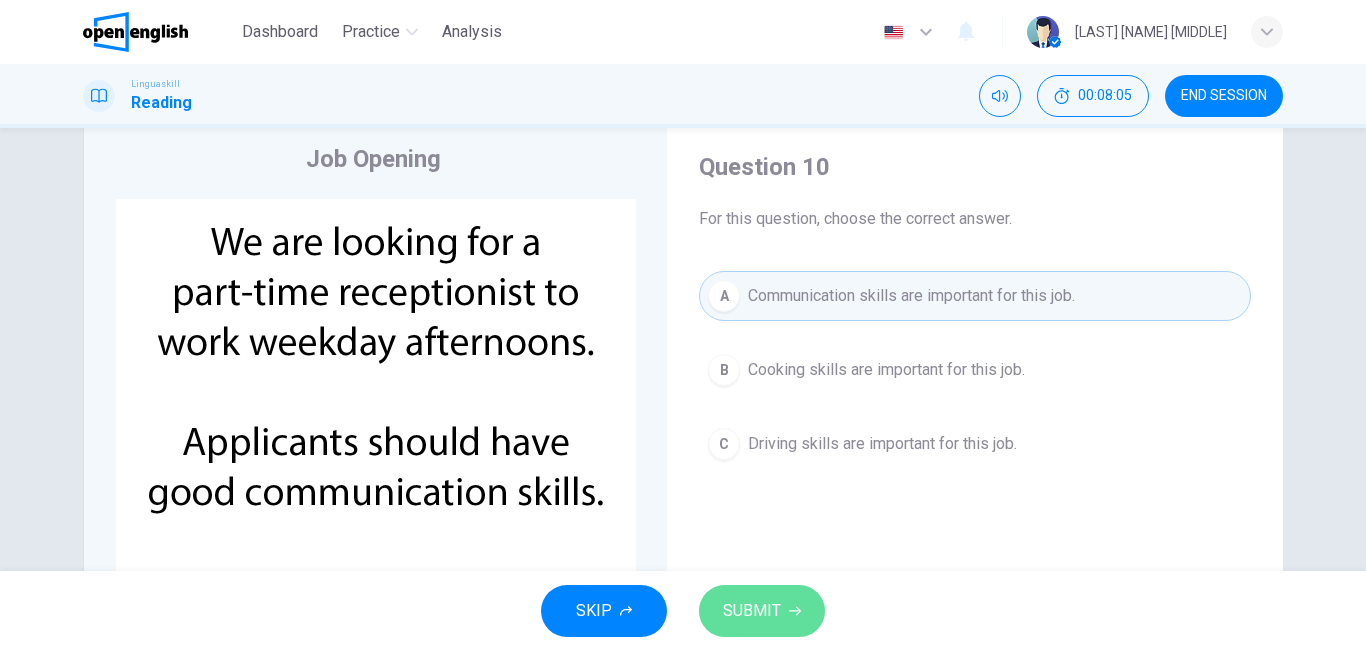 click on "SUBMIT" at bounding box center [752, 611] 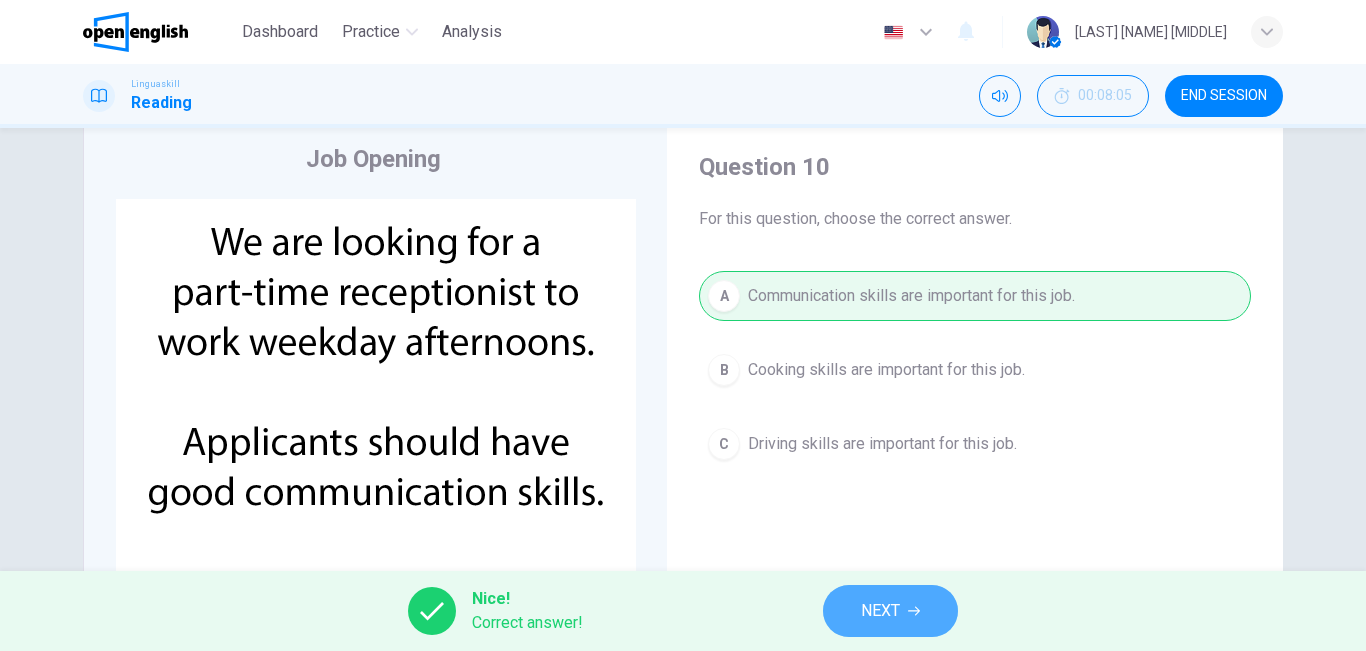click on "NEXT" at bounding box center (890, 611) 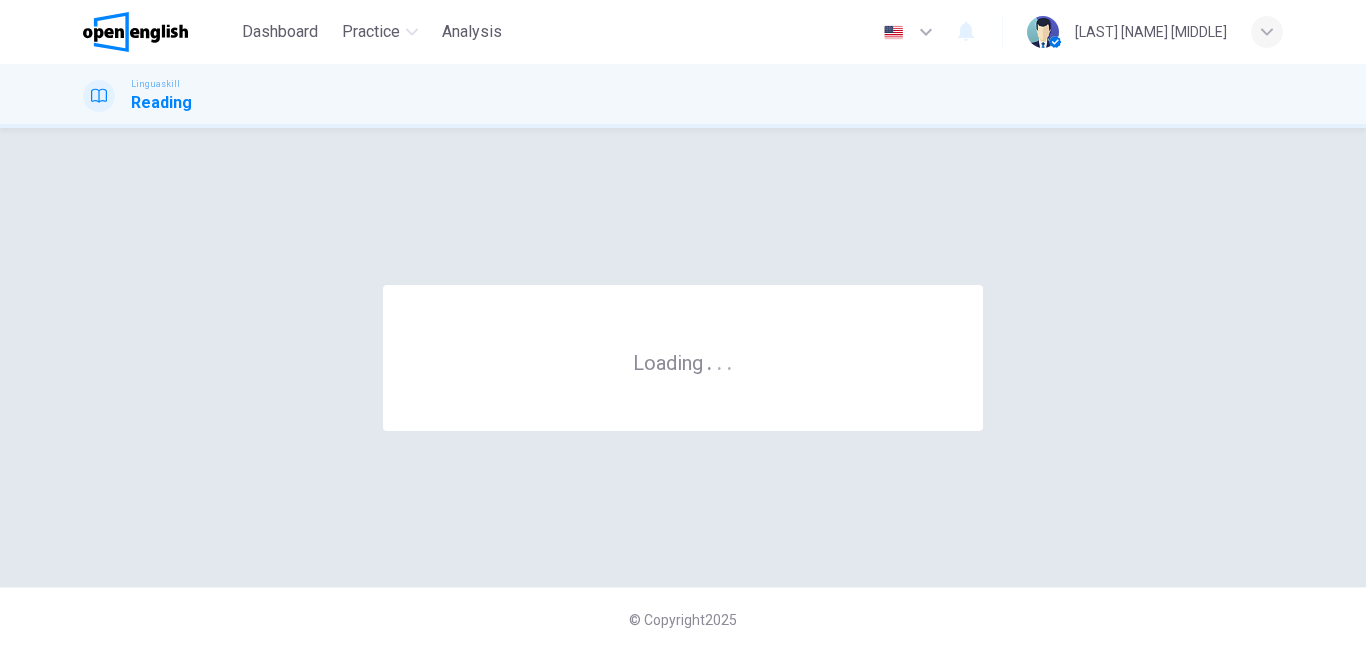 scroll, scrollTop: 0, scrollLeft: 0, axis: both 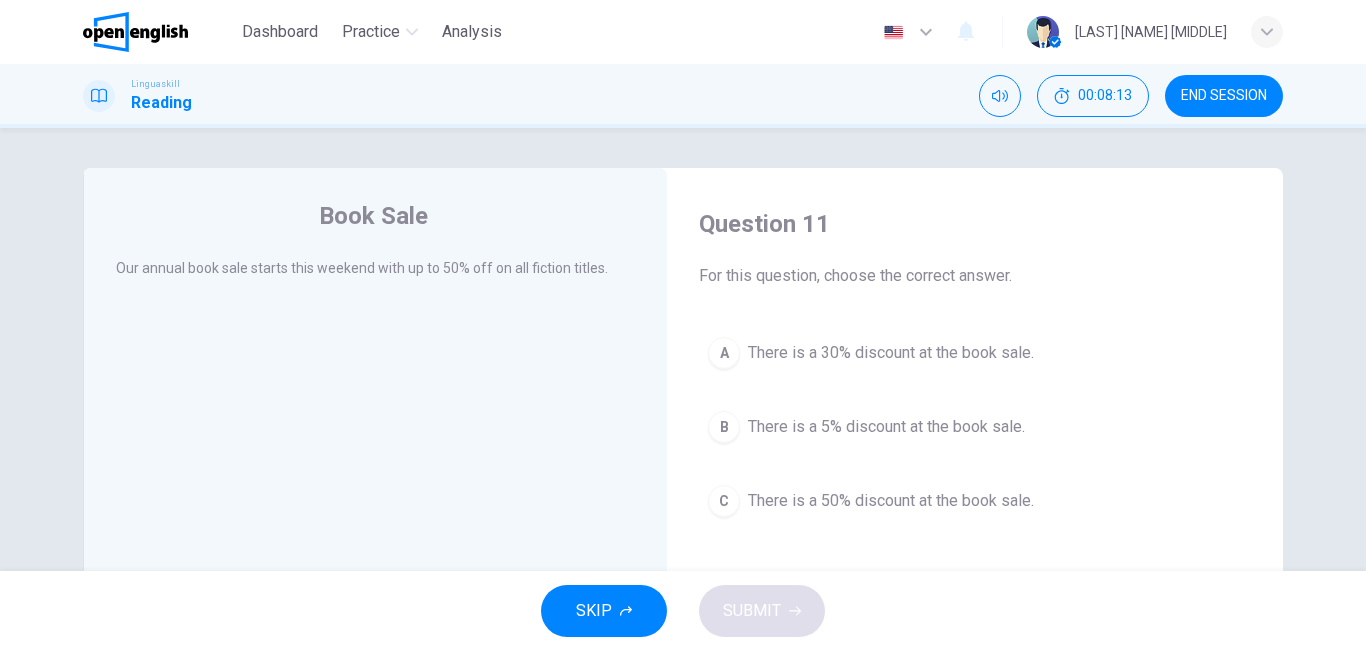 click on "SKIP SUBMIT" at bounding box center [683, 611] 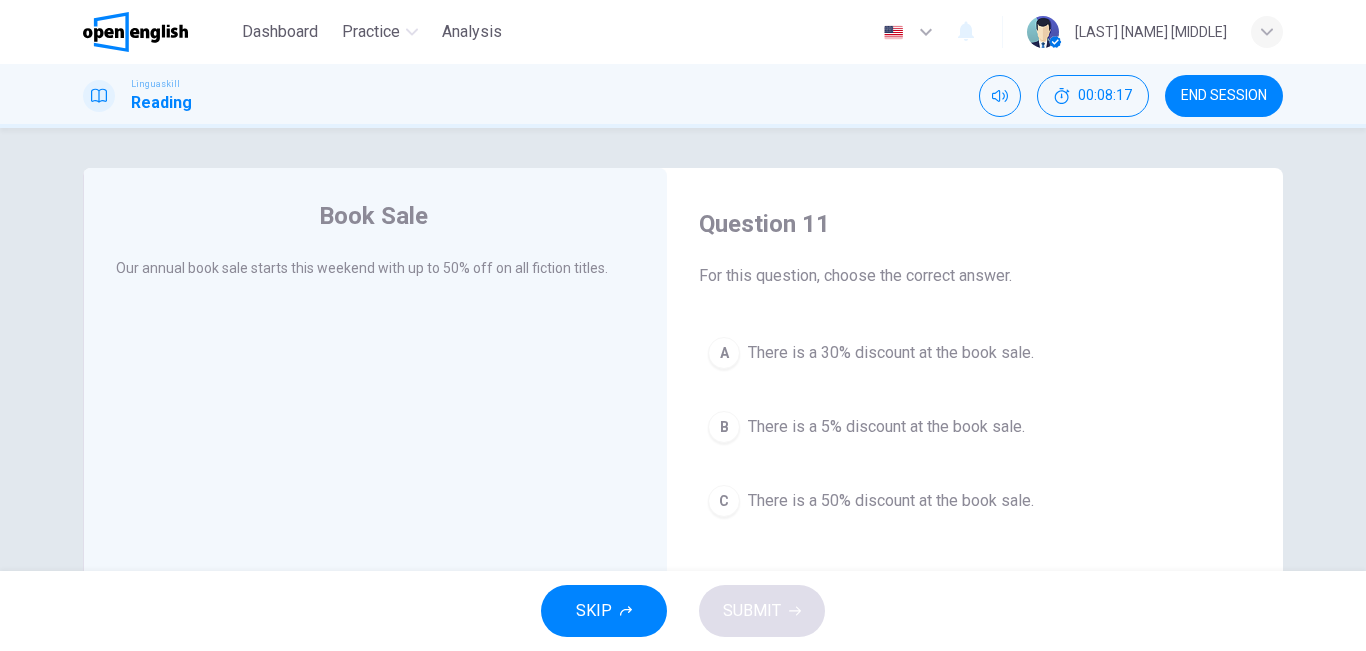 drag, startPoint x: 737, startPoint y: 494, endPoint x: 766, endPoint y: 510, distance: 33.12099 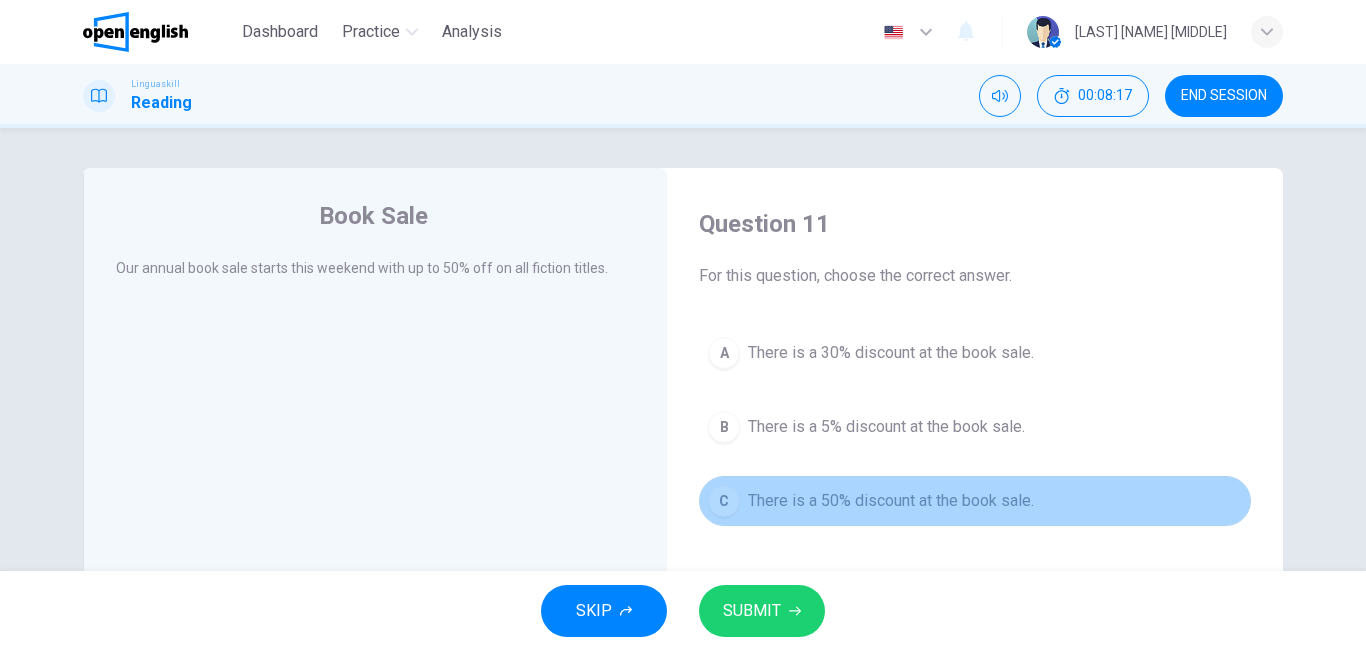 click on "There is a 50% discount at the book sale." at bounding box center (891, 501) 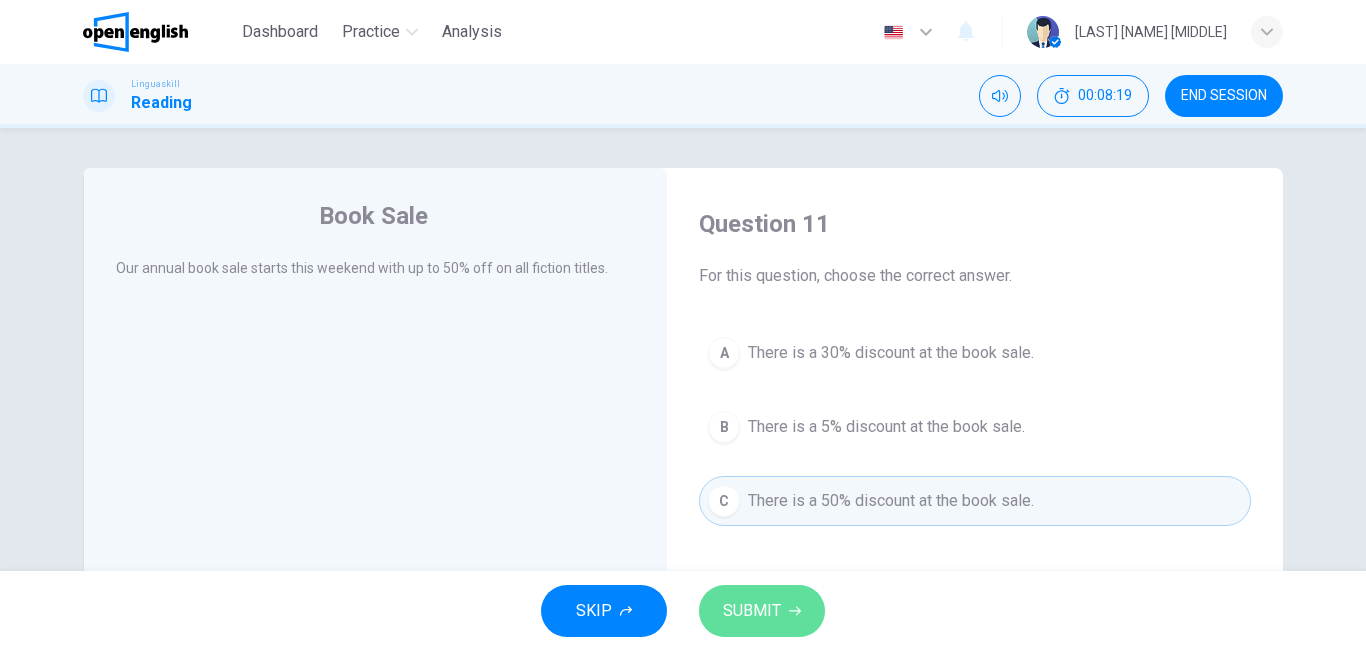 click on "SUBMIT" at bounding box center [752, 611] 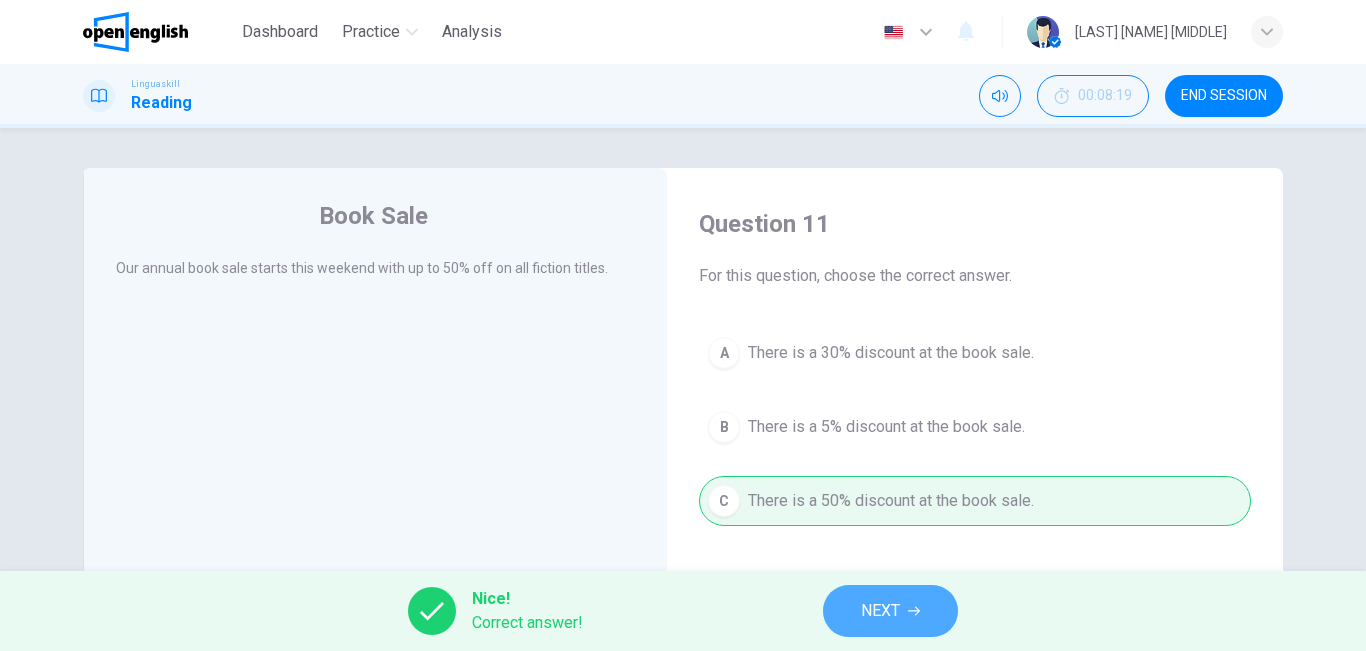 click on "NEXT" at bounding box center [890, 611] 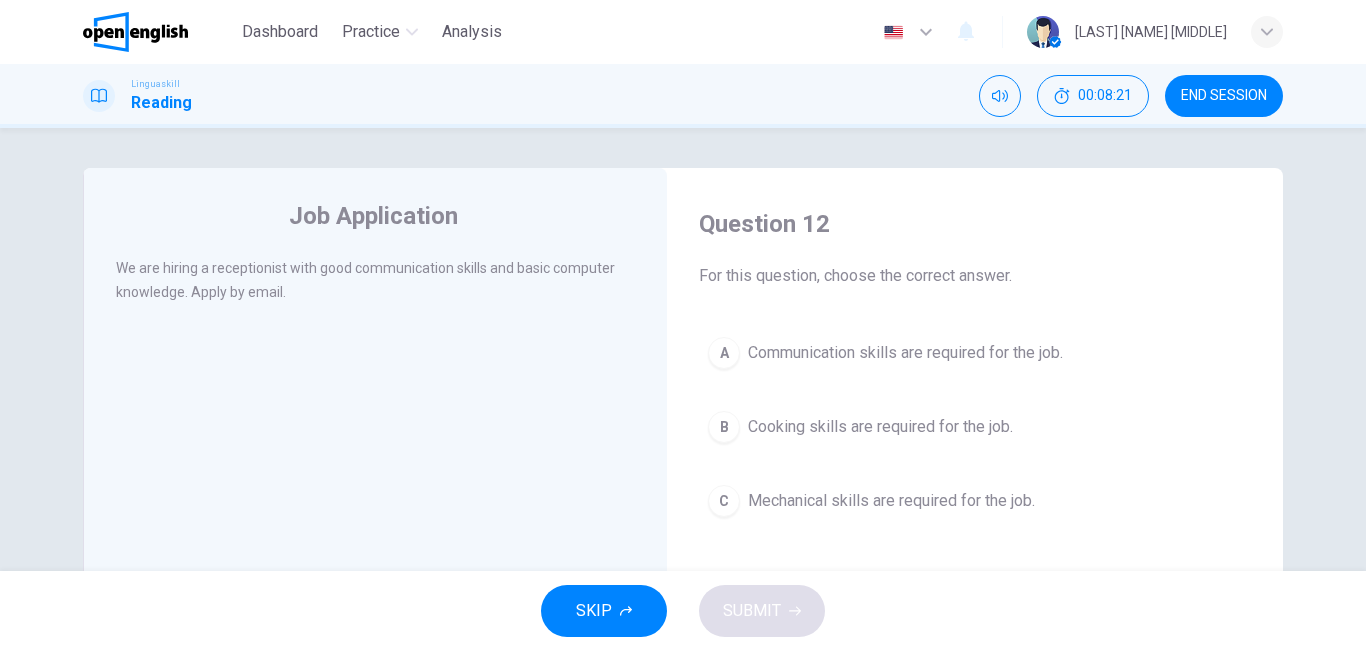 click on "SKIP SUBMIT" at bounding box center [683, 611] 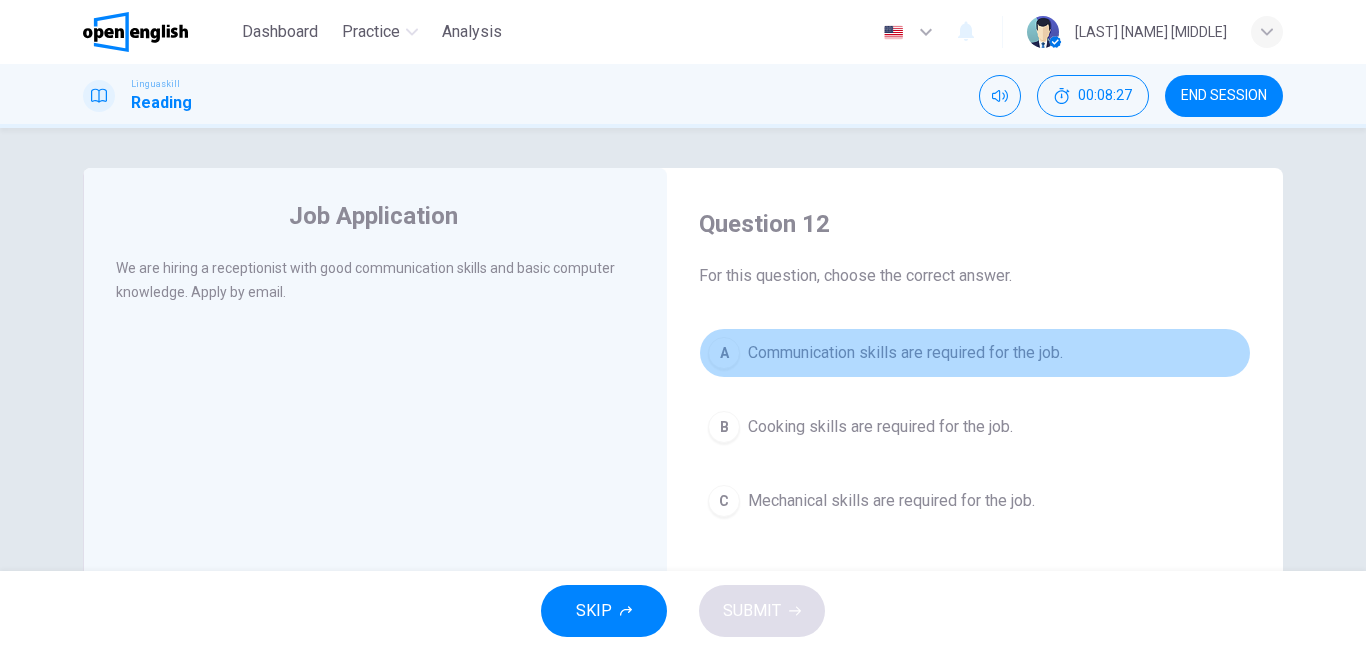 click on "A Communication skills are required for the job." at bounding box center [975, 353] 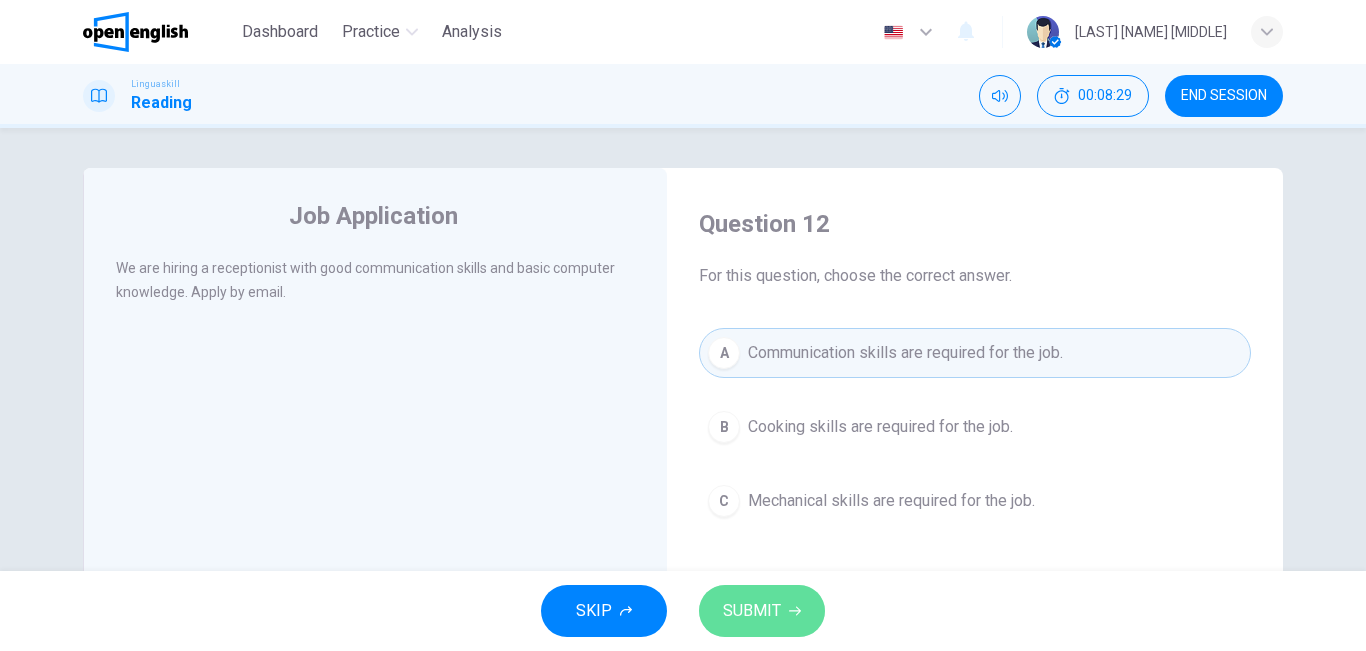 click on "SUBMIT" at bounding box center [762, 611] 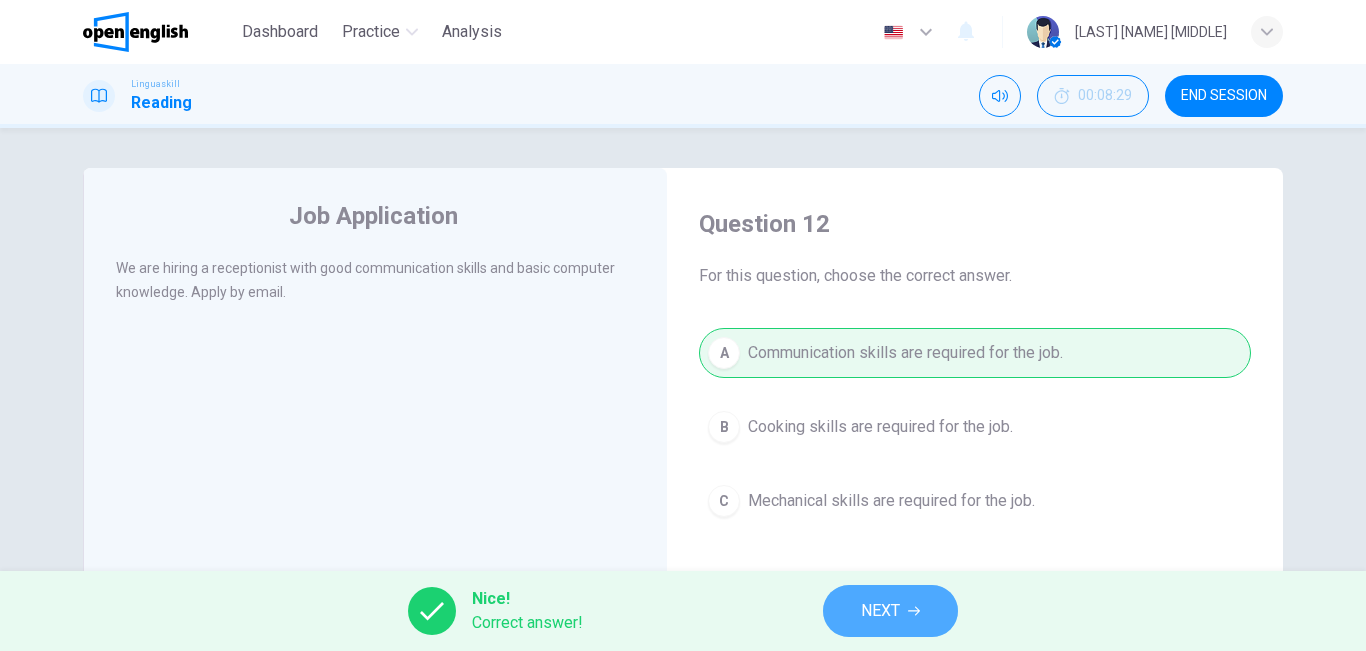 click on "NEXT" at bounding box center [890, 611] 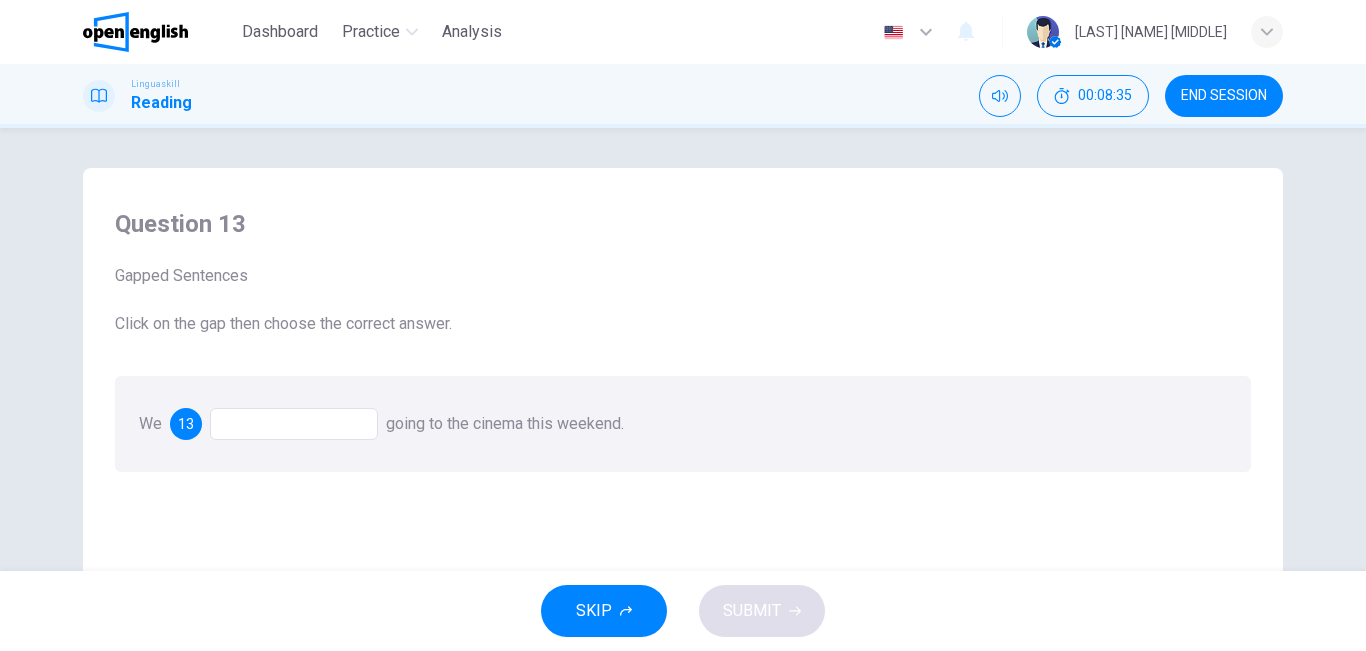 drag, startPoint x: 261, startPoint y: 449, endPoint x: 274, endPoint y: 422, distance: 29.966648 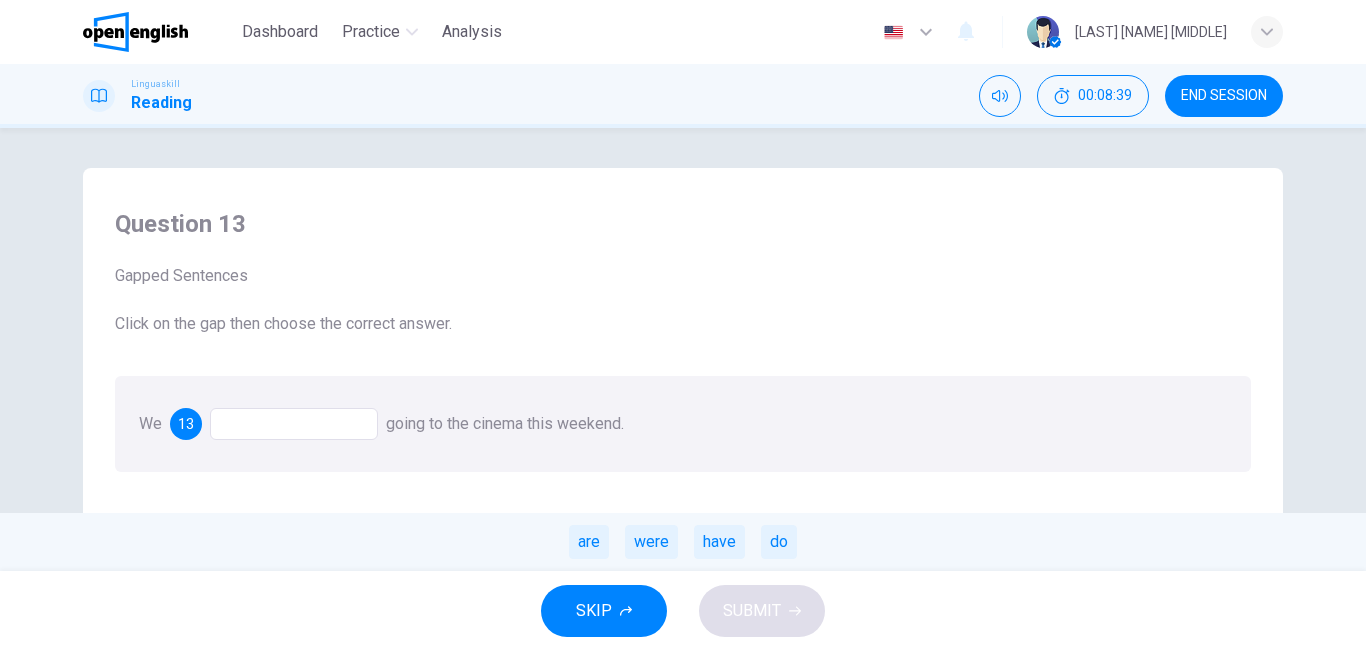 drag, startPoint x: 603, startPoint y: 550, endPoint x: 589, endPoint y: 552, distance: 14.142136 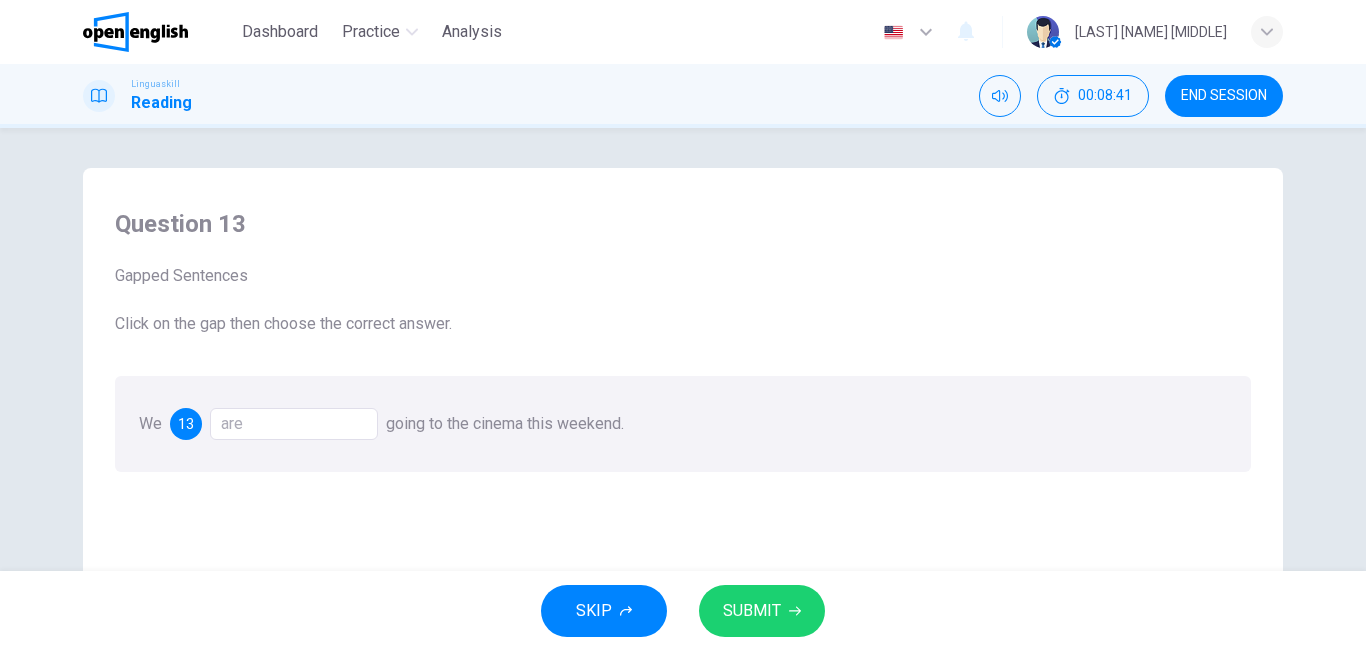 drag, startPoint x: 589, startPoint y: 552, endPoint x: 720, endPoint y: 582, distance: 134.39122 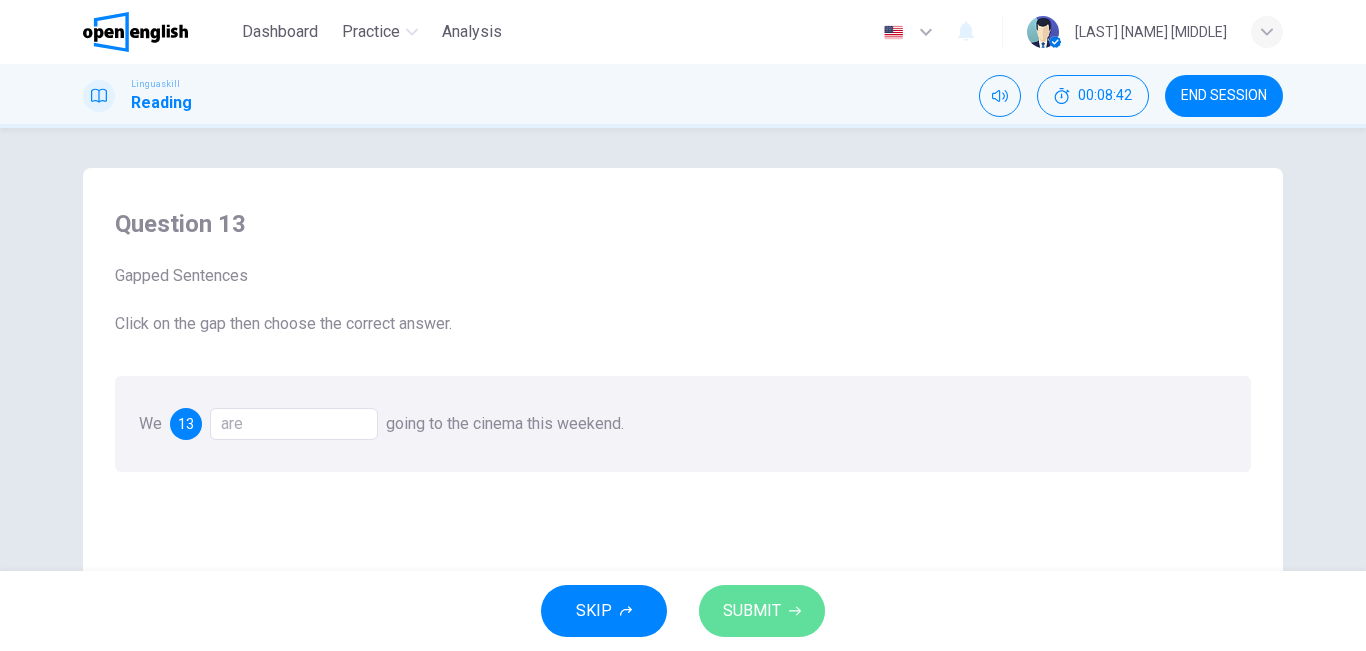 click on "SUBMIT" at bounding box center (762, 611) 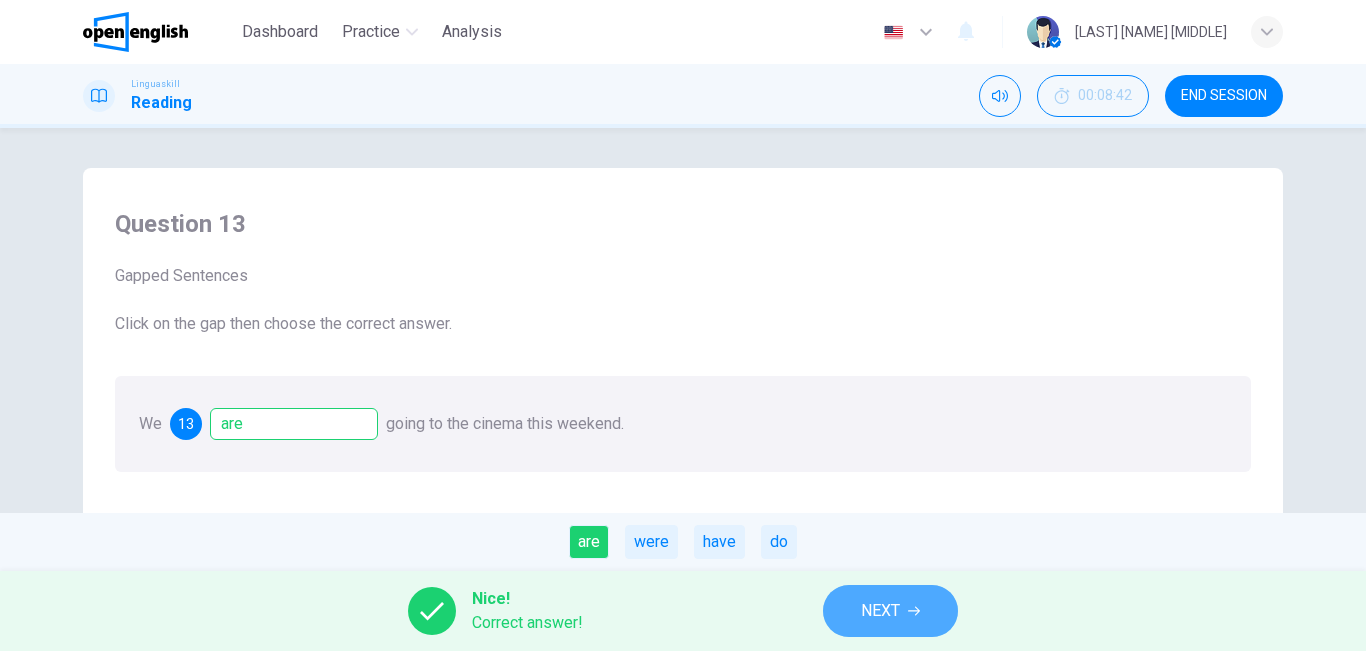 click on "NEXT" at bounding box center (880, 611) 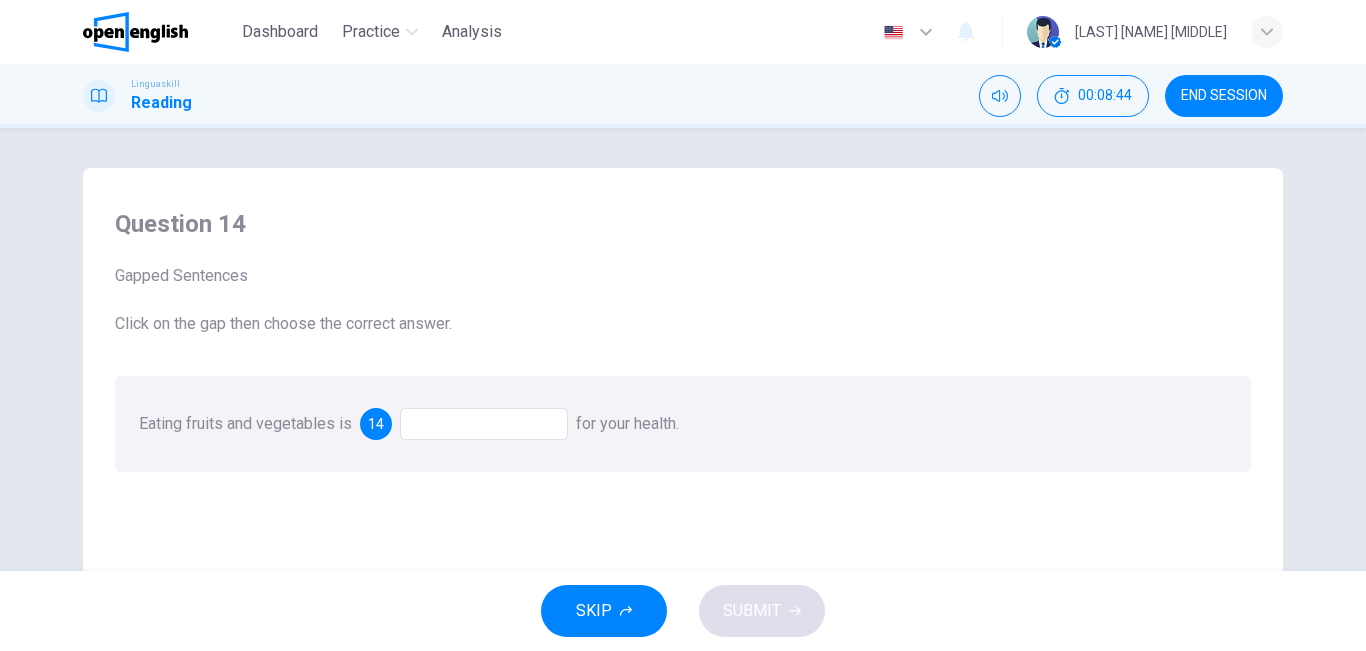 click at bounding box center (484, 424) 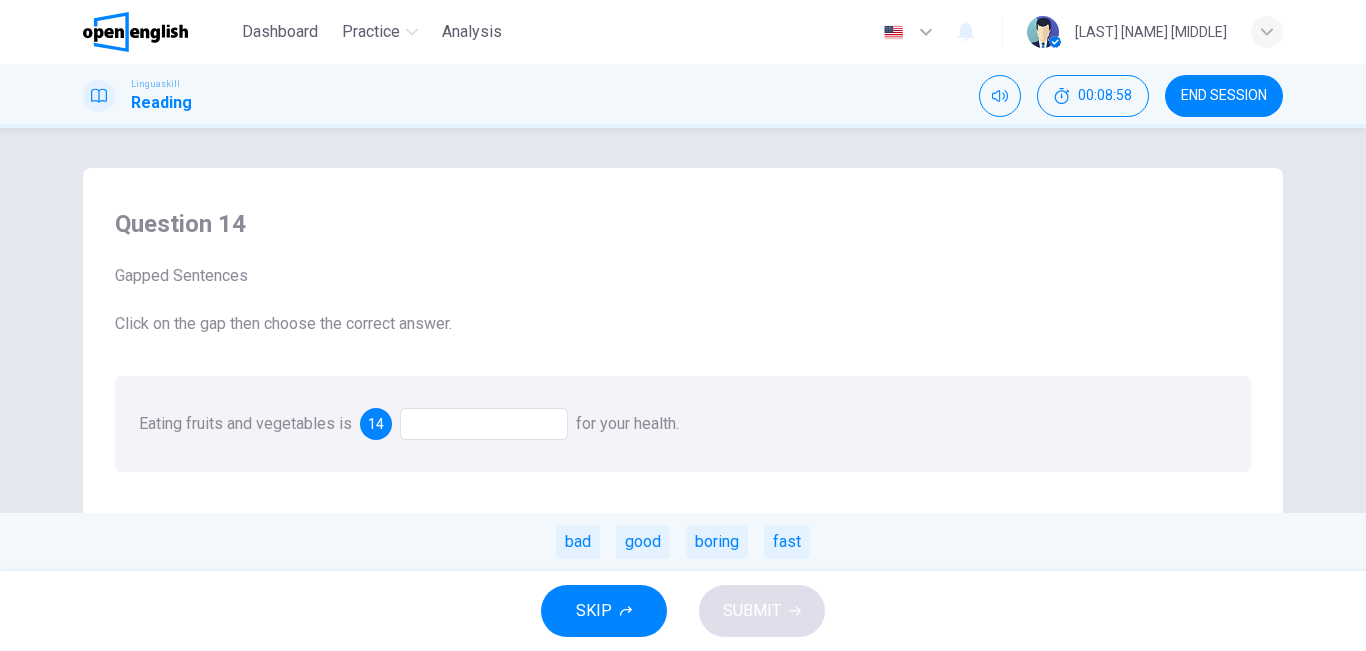 drag, startPoint x: 667, startPoint y: 550, endPoint x: 651, endPoint y: 547, distance: 16.27882 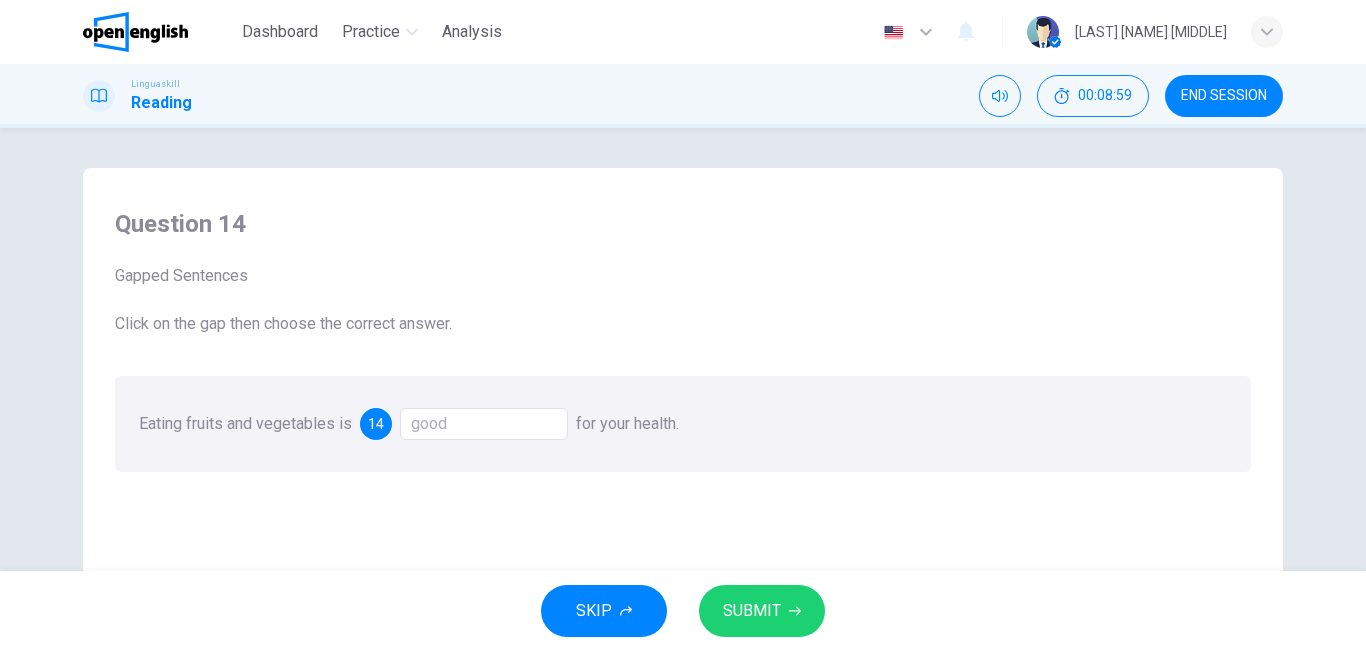 click on "Question 14 Gapped Sentences Click on the gap then choose the correct answer. Eating fruits and vegetables is  14 good  for your health." at bounding box center [683, 525] 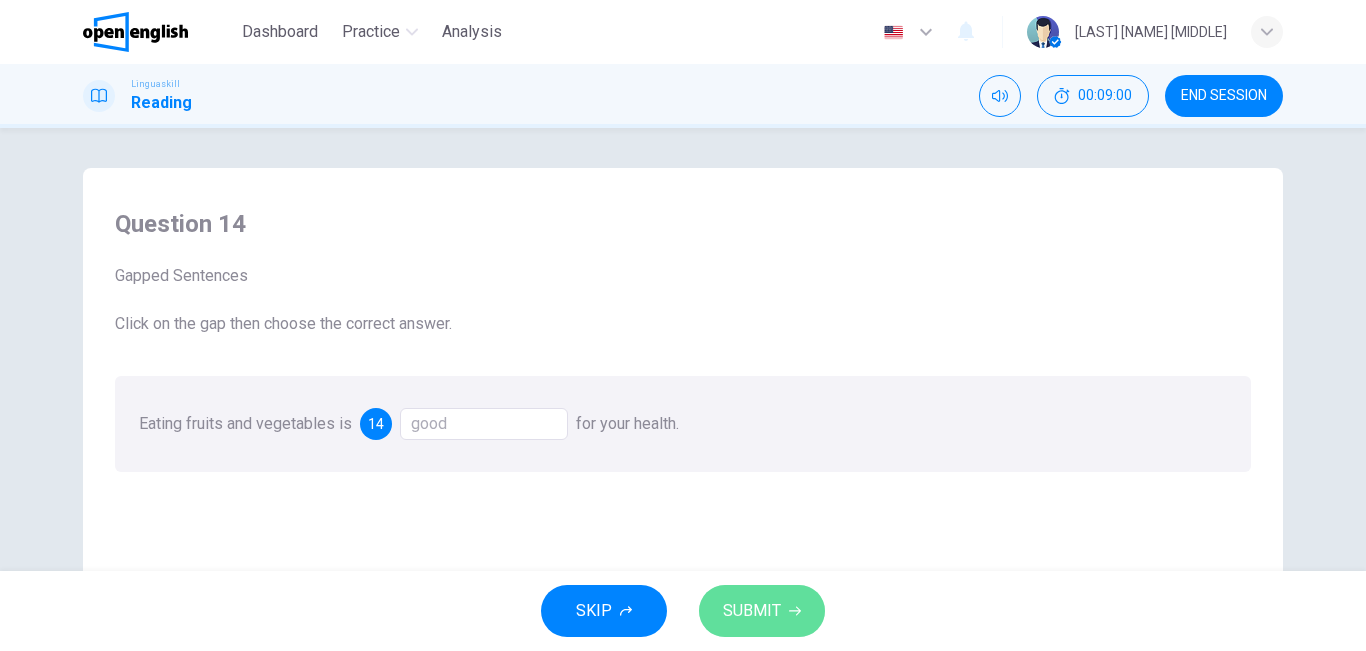 click on "SUBMIT" at bounding box center (752, 611) 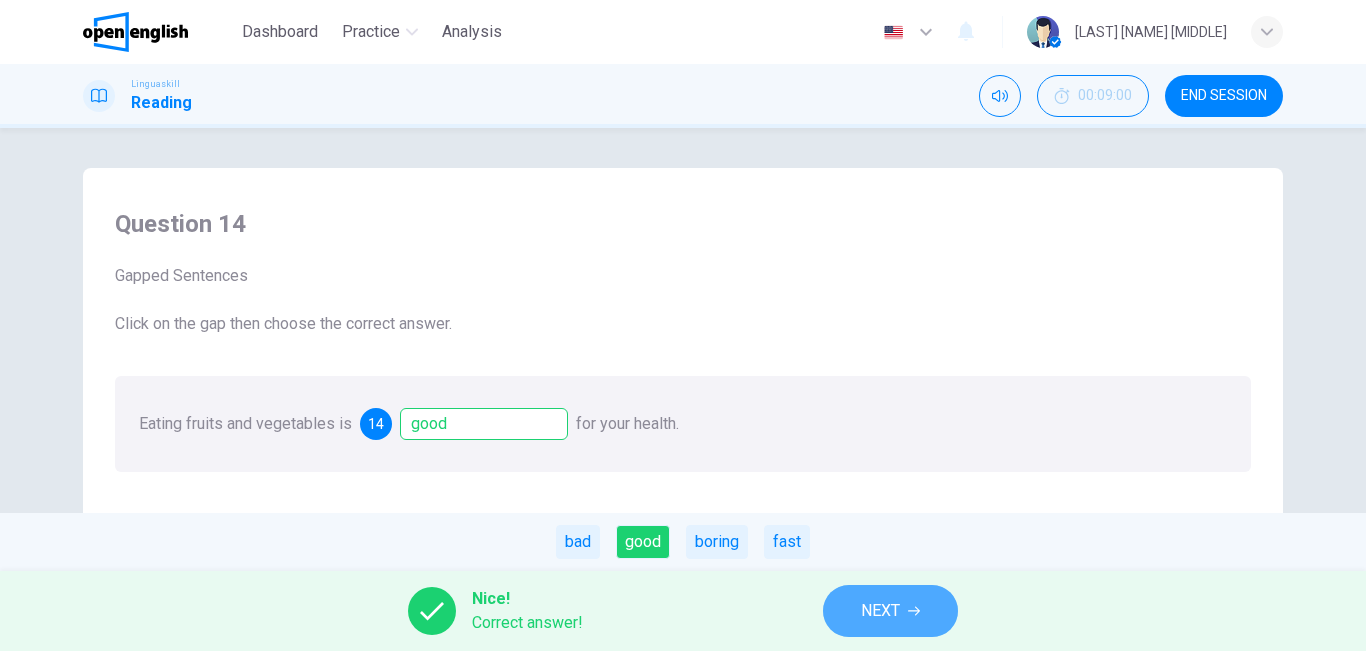 click on "NEXT" at bounding box center [890, 611] 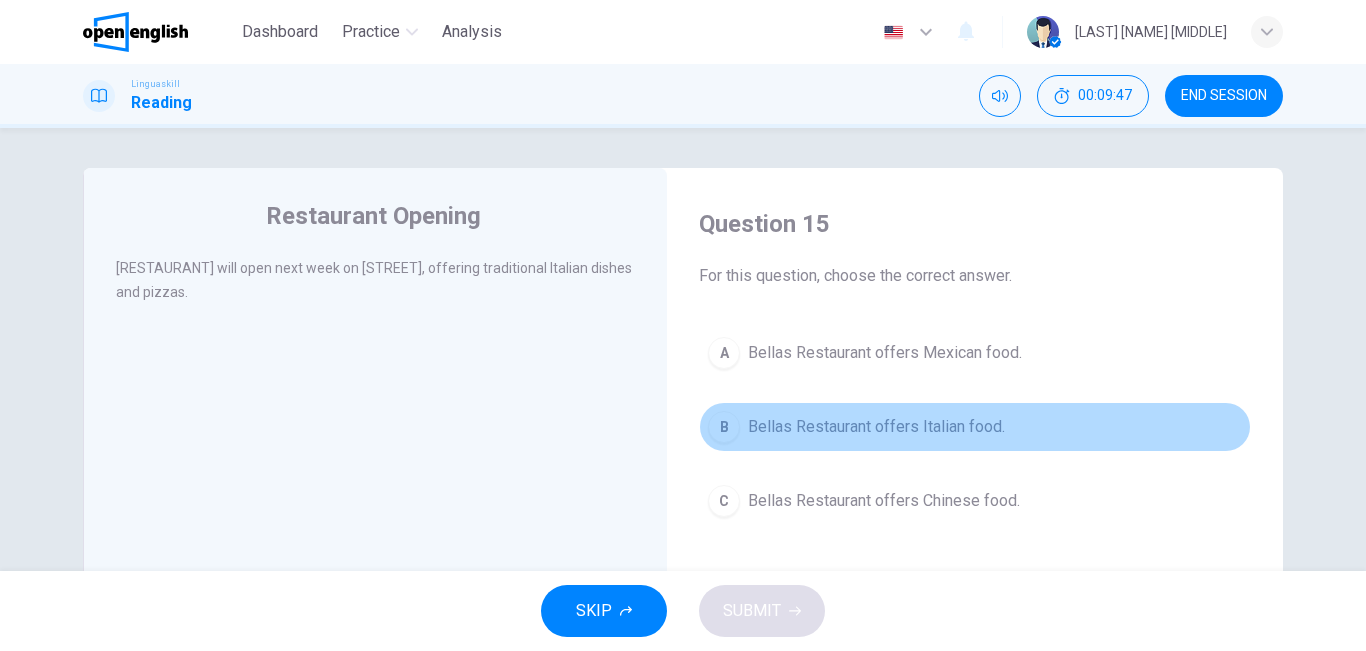 click on "Bellas Restaurant offers Italian food." at bounding box center (876, 427) 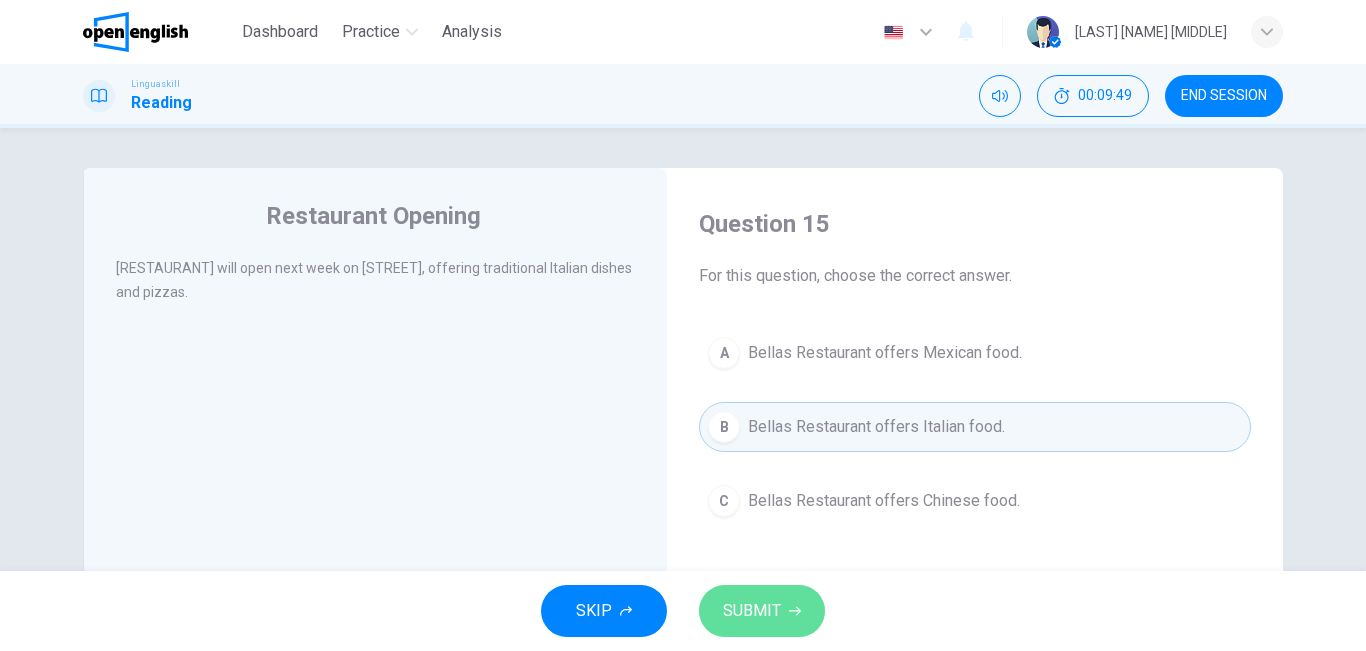 click on "SUBMIT" at bounding box center (752, 611) 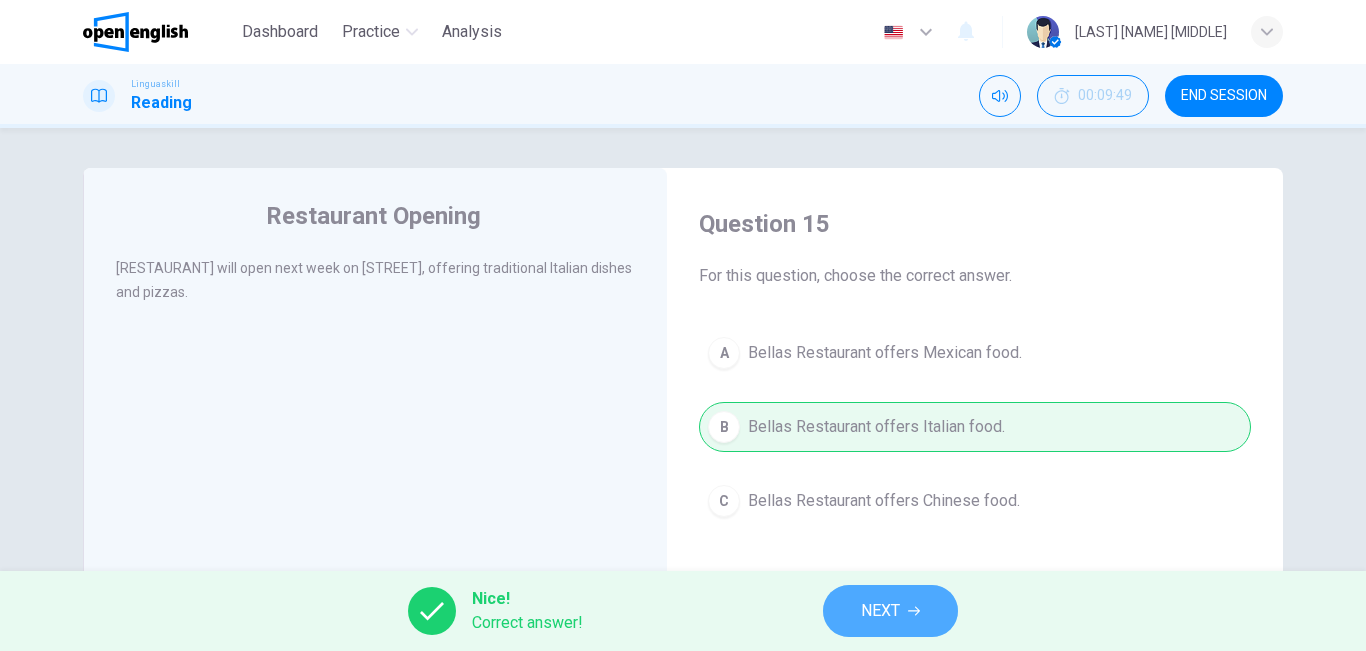 click on "NEXT" at bounding box center [890, 611] 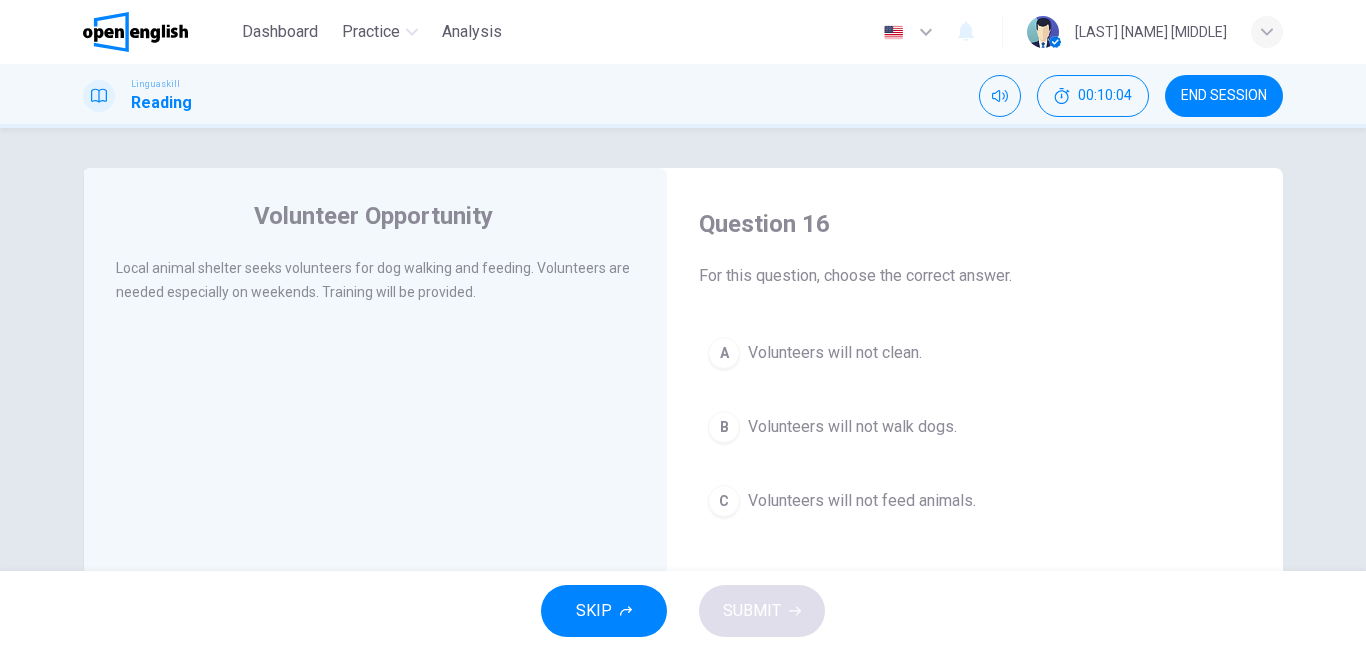 click on "Volunteers will not clean." at bounding box center [835, 353] 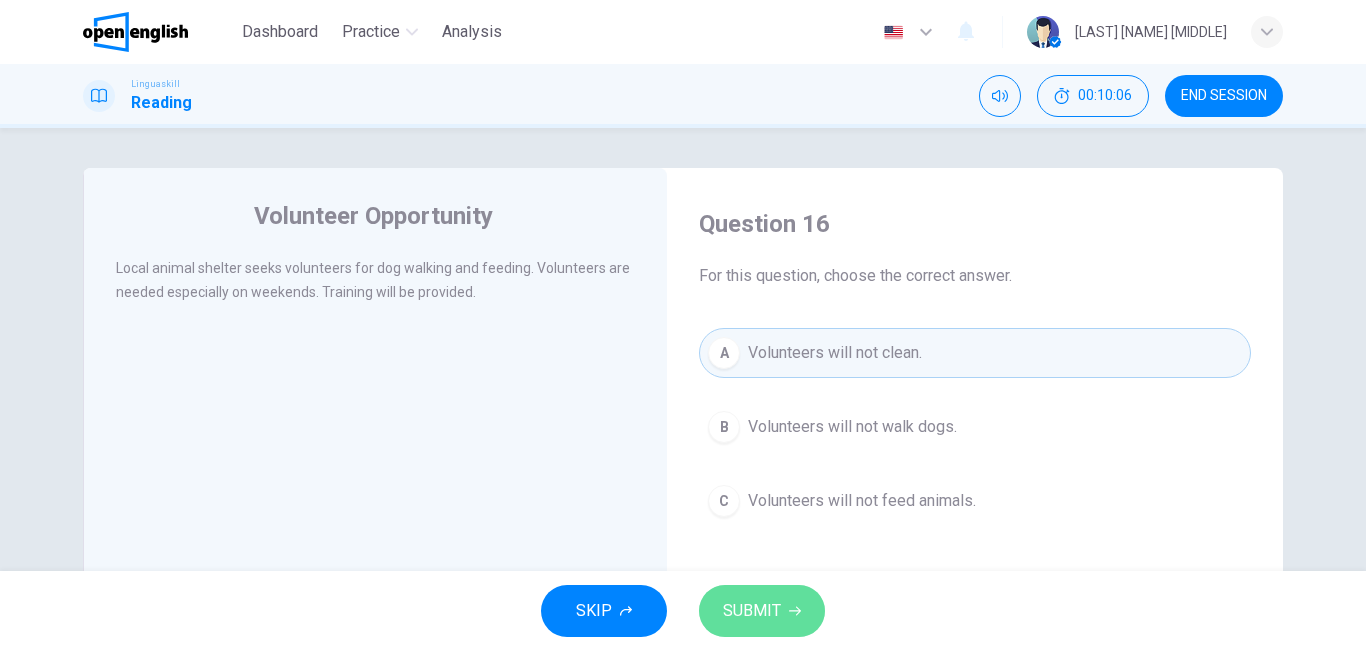 click on "SUBMIT" at bounding box center [762, 611] 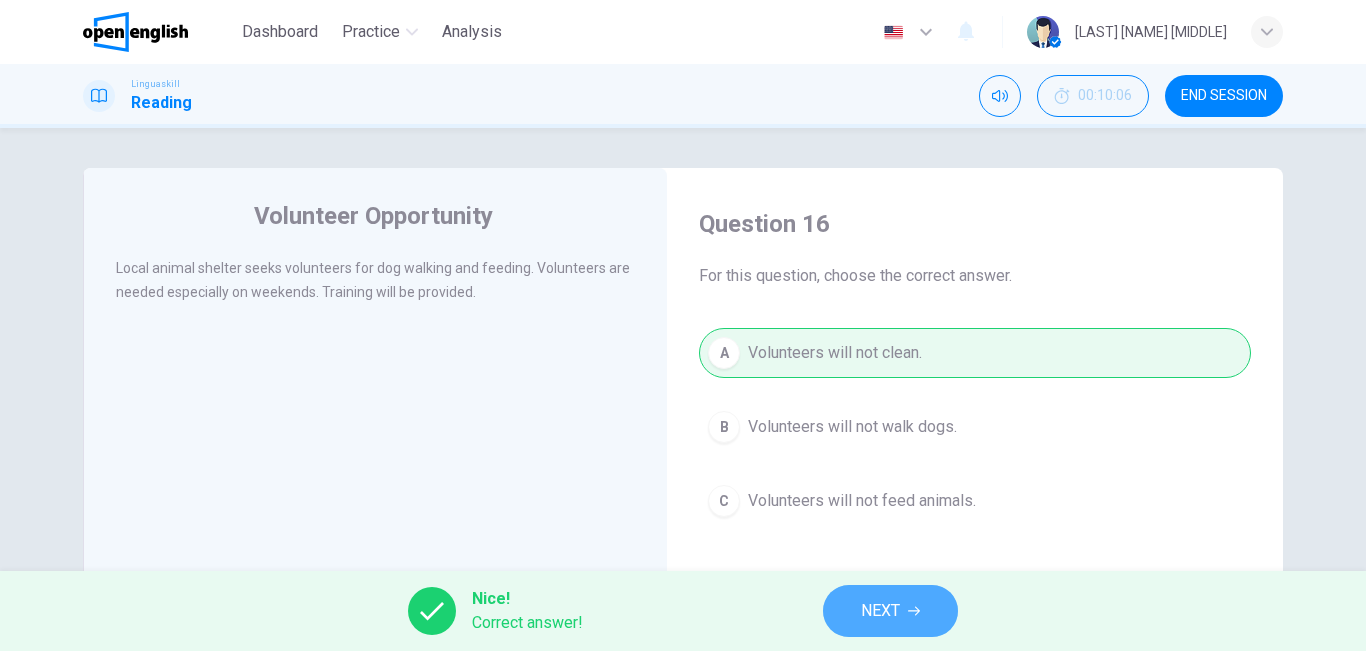click on "NEXT" at bounding box center (890, 611) 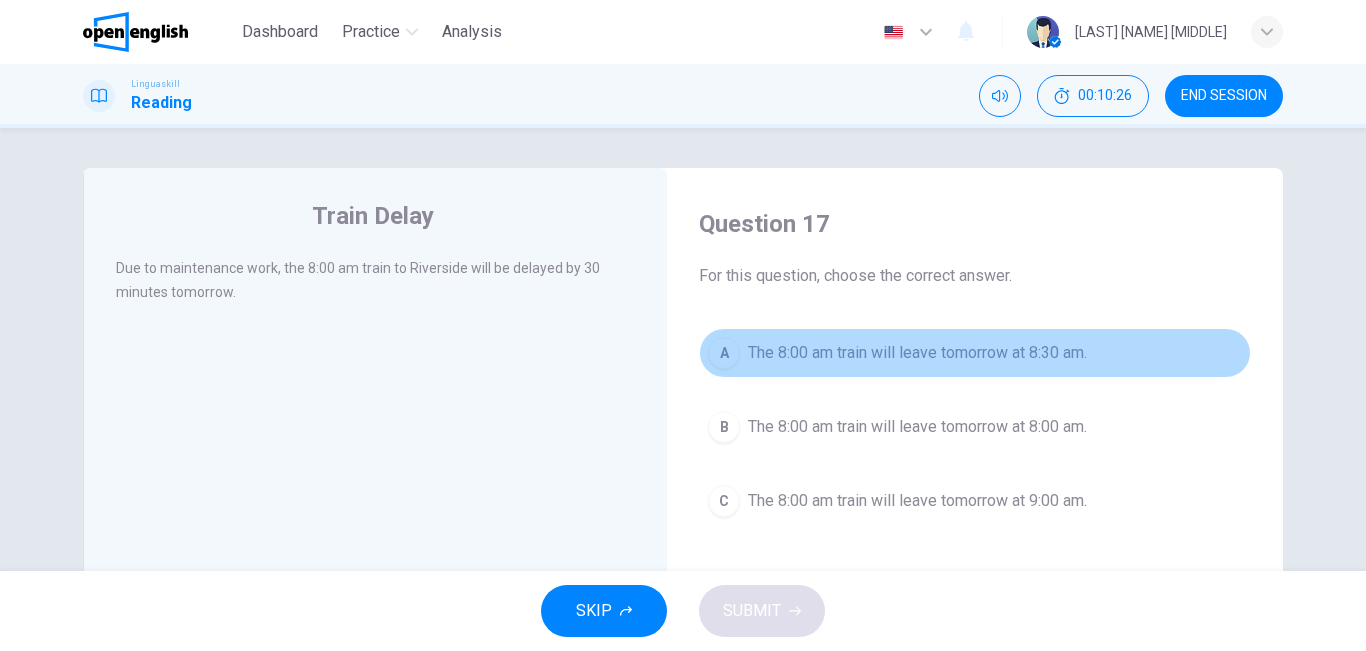 click on "A The 8:00 am train will leave tomorrow at 8:30 am." at bounding box center (975, 353) 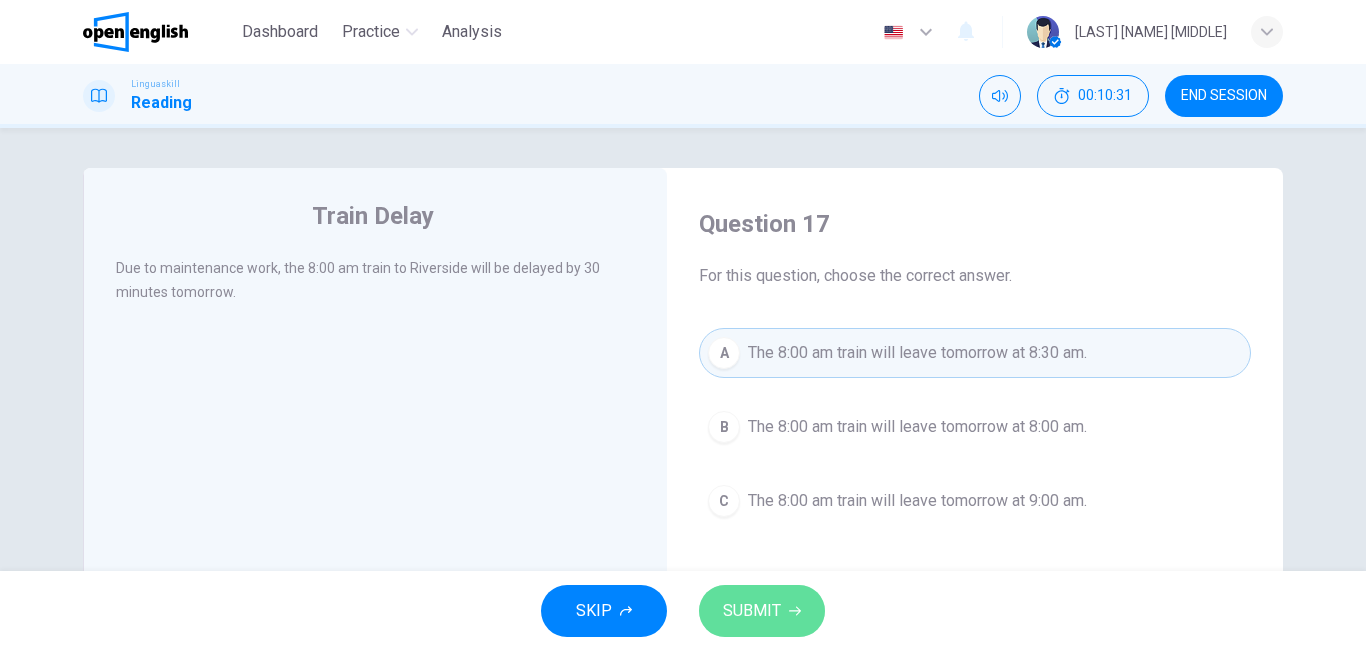 click on "SUBMIT" at bounding box center [762, 611] 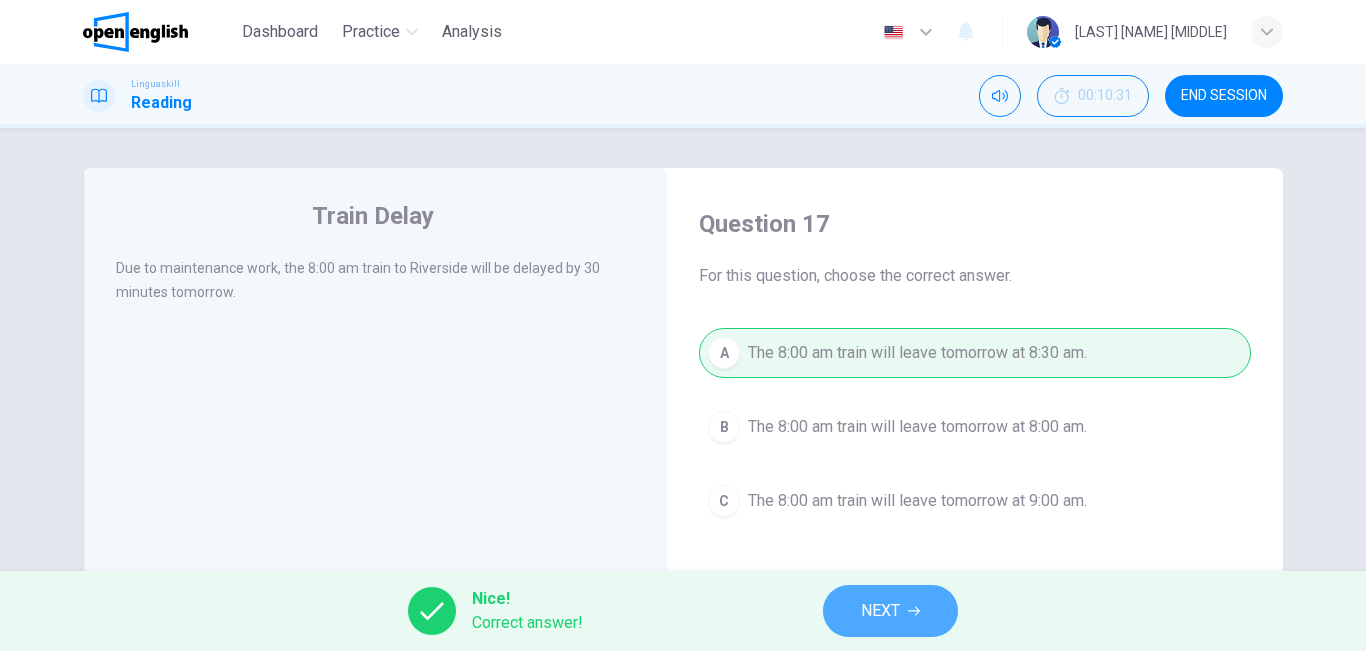 click on "NEXT" at bounding box center [890, 611] 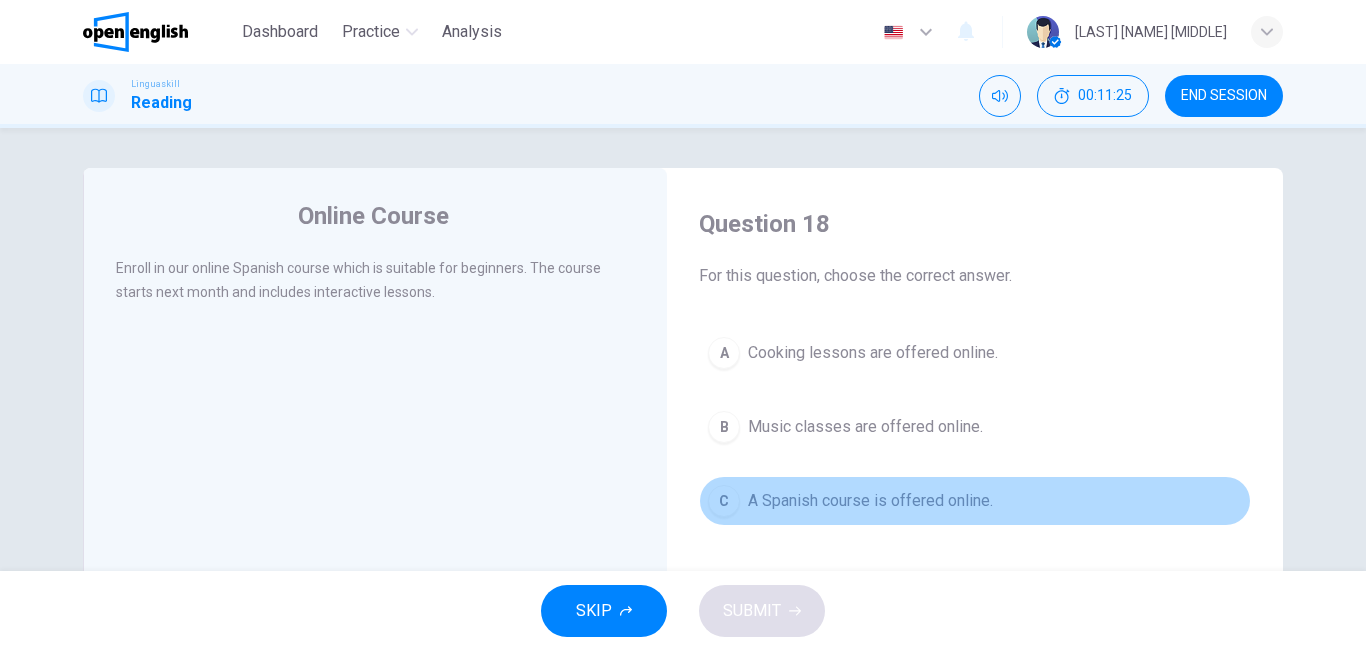 click on "C A Spanish course is offered online." at bounding box center [975, 501] 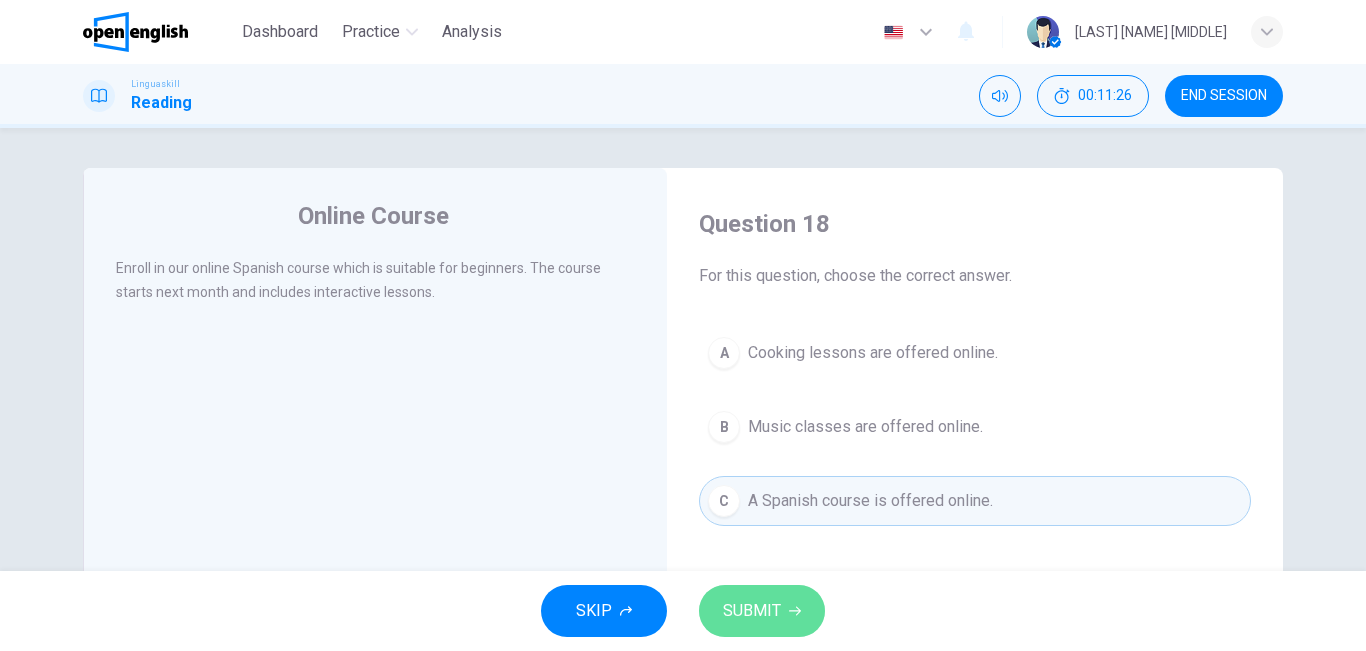 click on "SUBMIT" at bounding box center (752, 611) 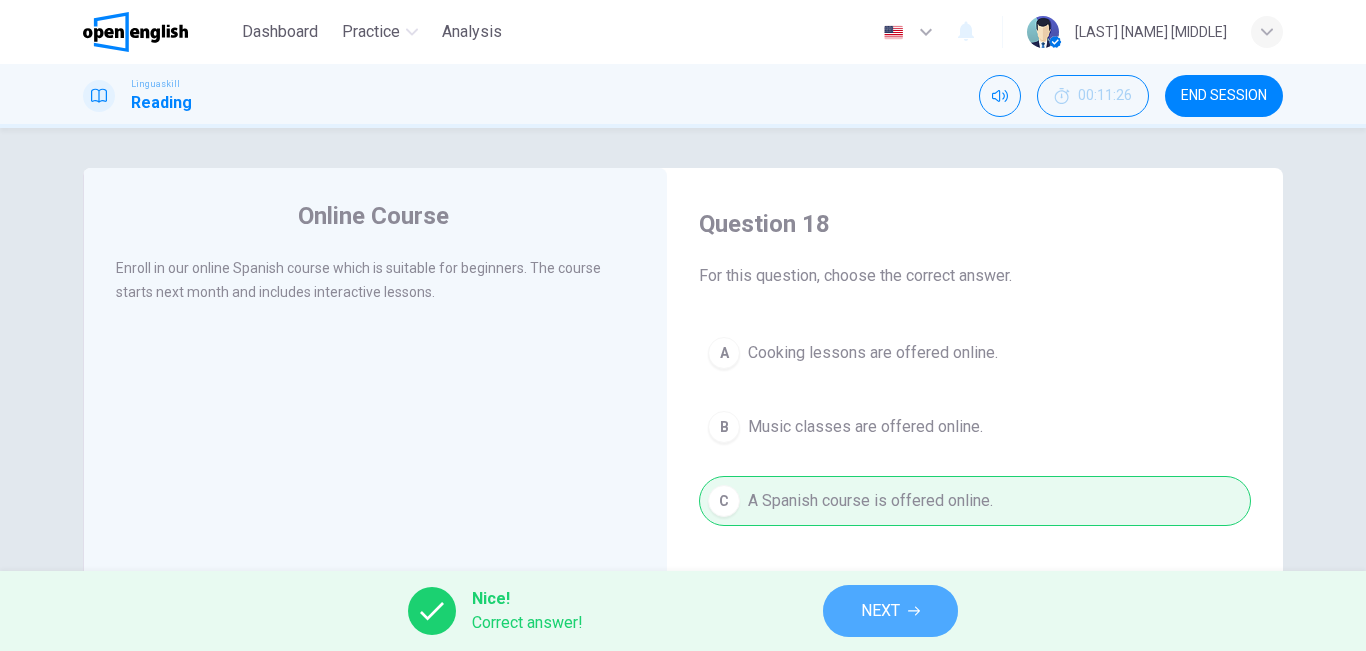 click on "NEXT" at bounding box center (880, 611) 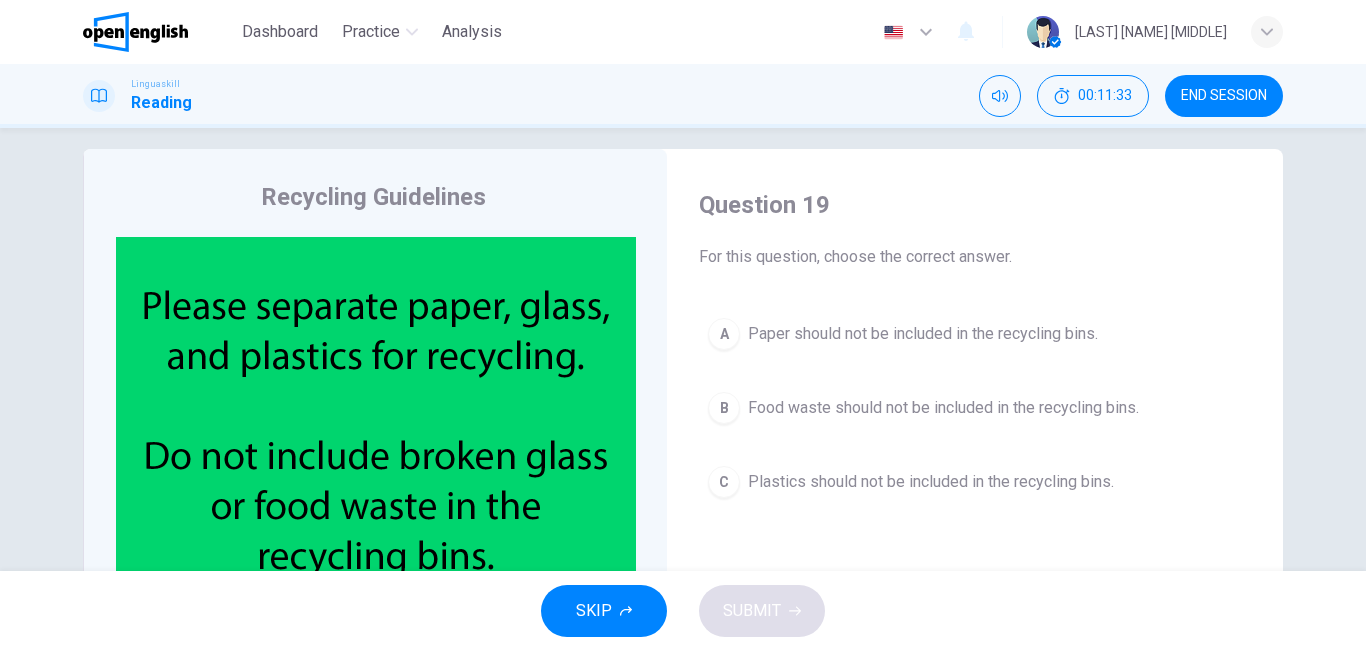 scroll, scrollTop: 0, scrollLeft: 0, axis: both 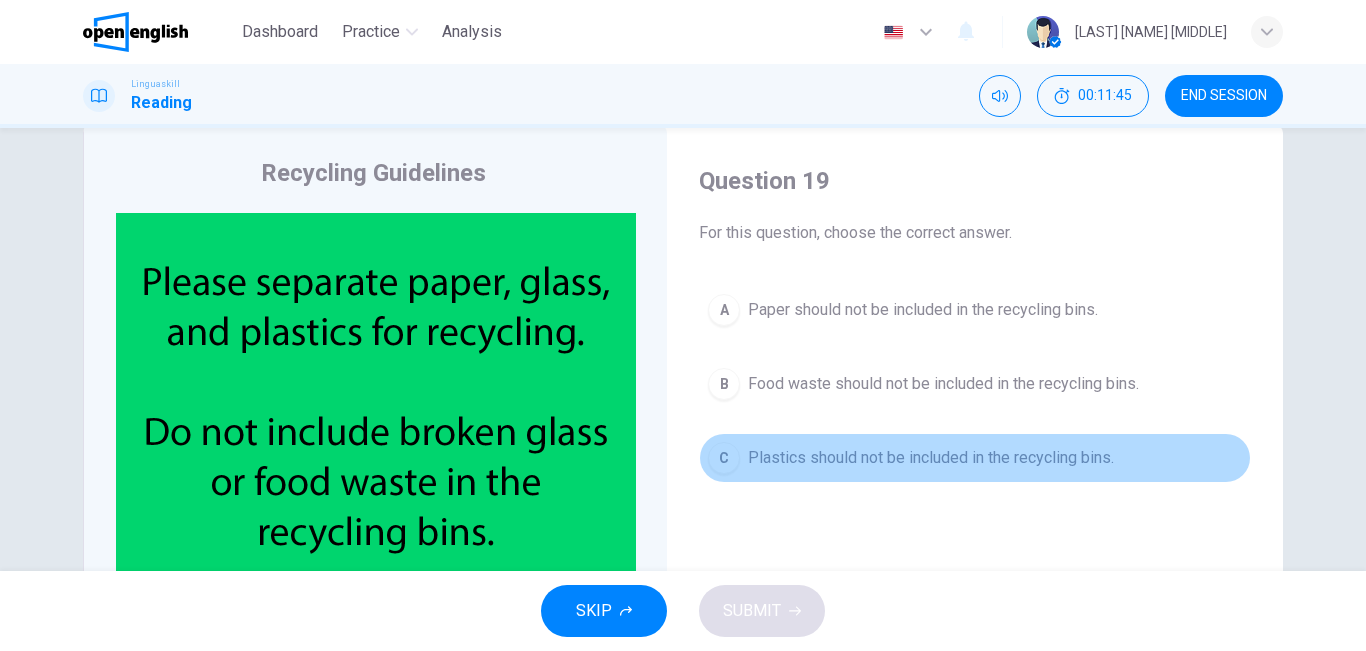 click on "Plastics should not be included in the recycling bins." at bounding box center (931, 458) 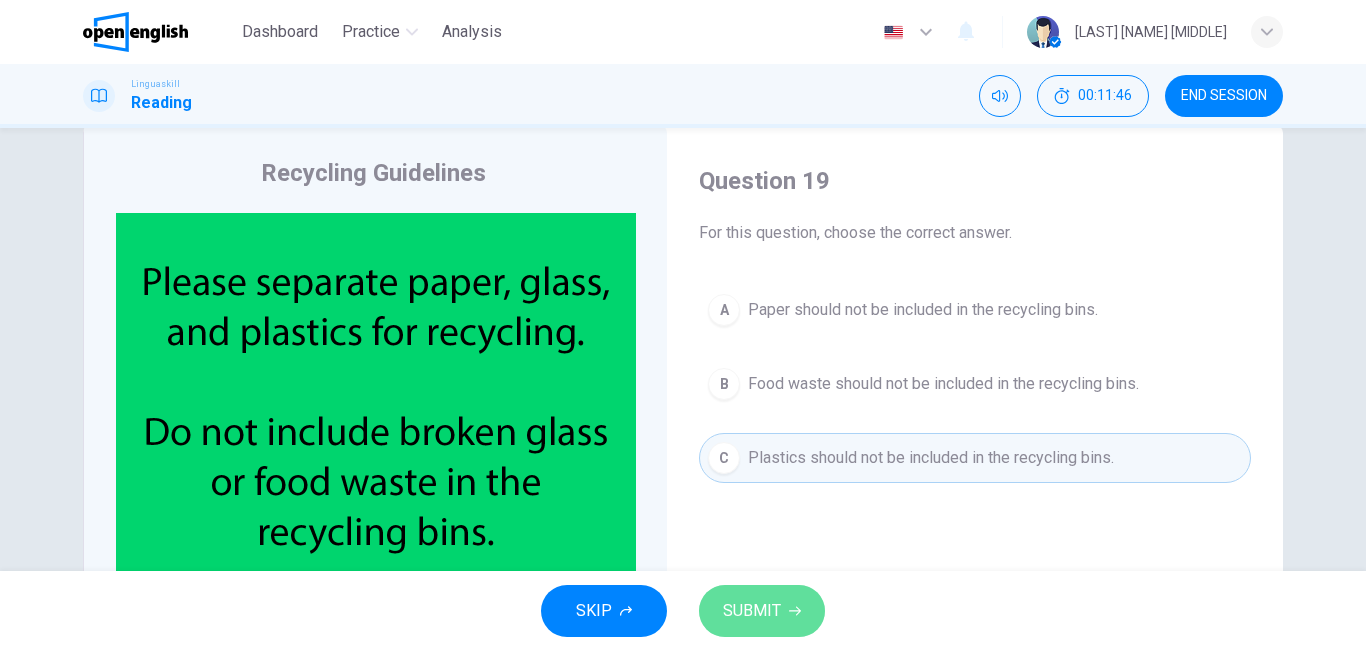 click on "SUBMIT" at bounding box center (752, 611) 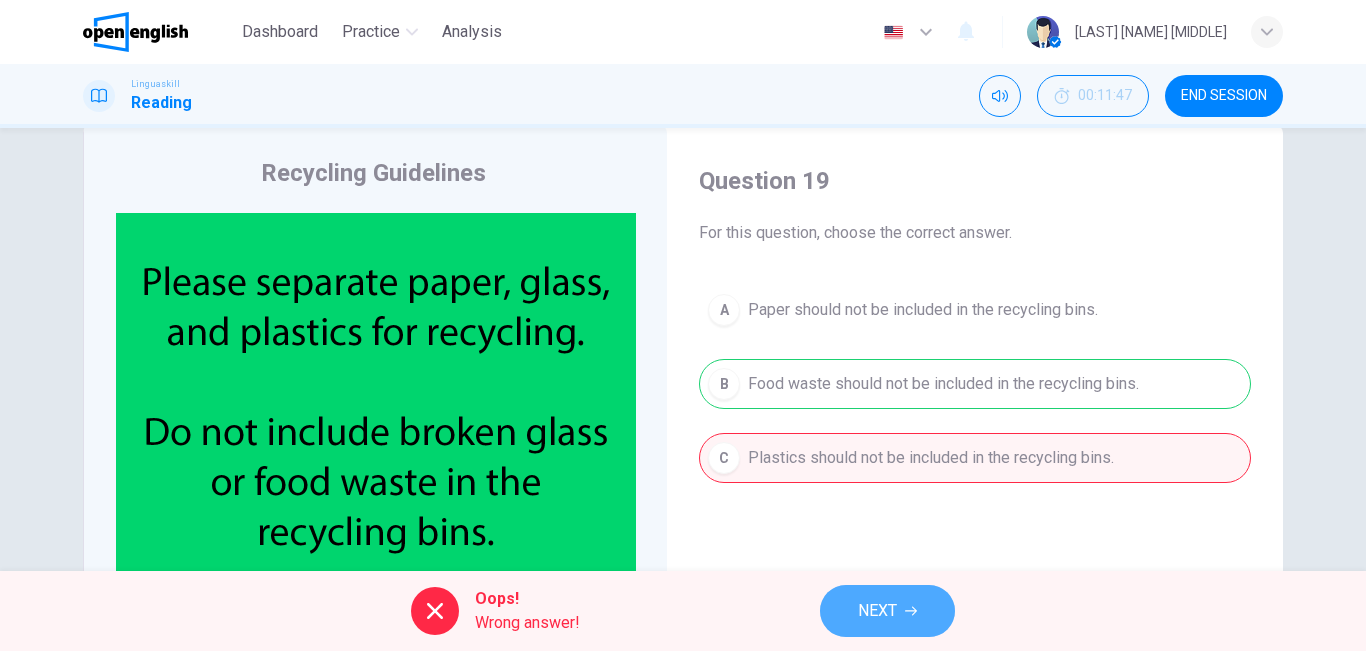 click on "NEXT" at bounding box center (887, 611) 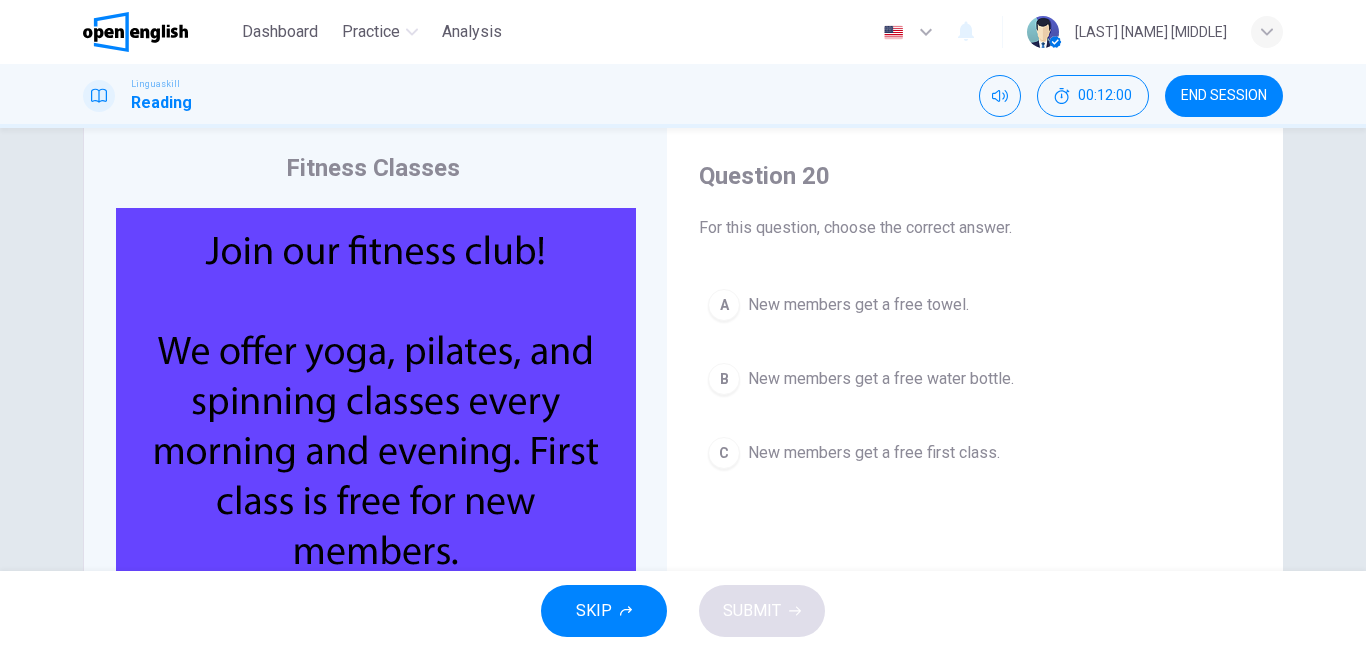 scroll, scrollTop: 45, scrollLeft: 0, axis: vertical 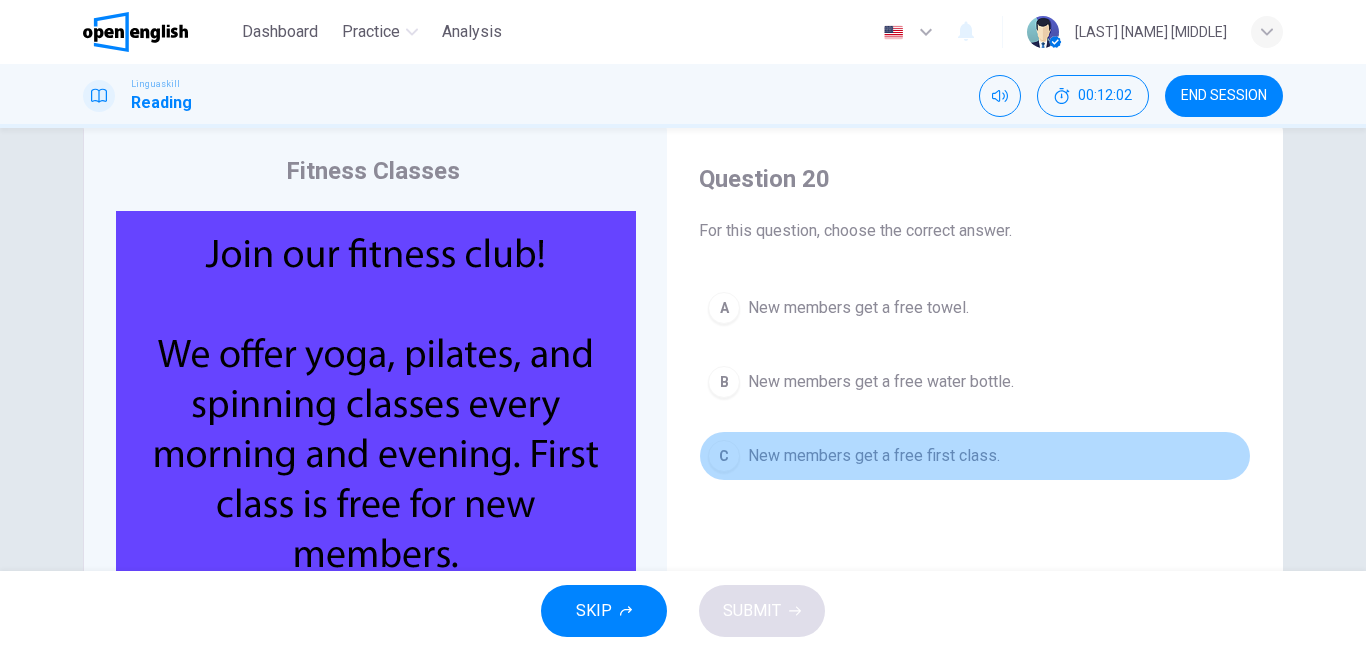 click on "New members get a free first class." at bounding box center [874, 456] 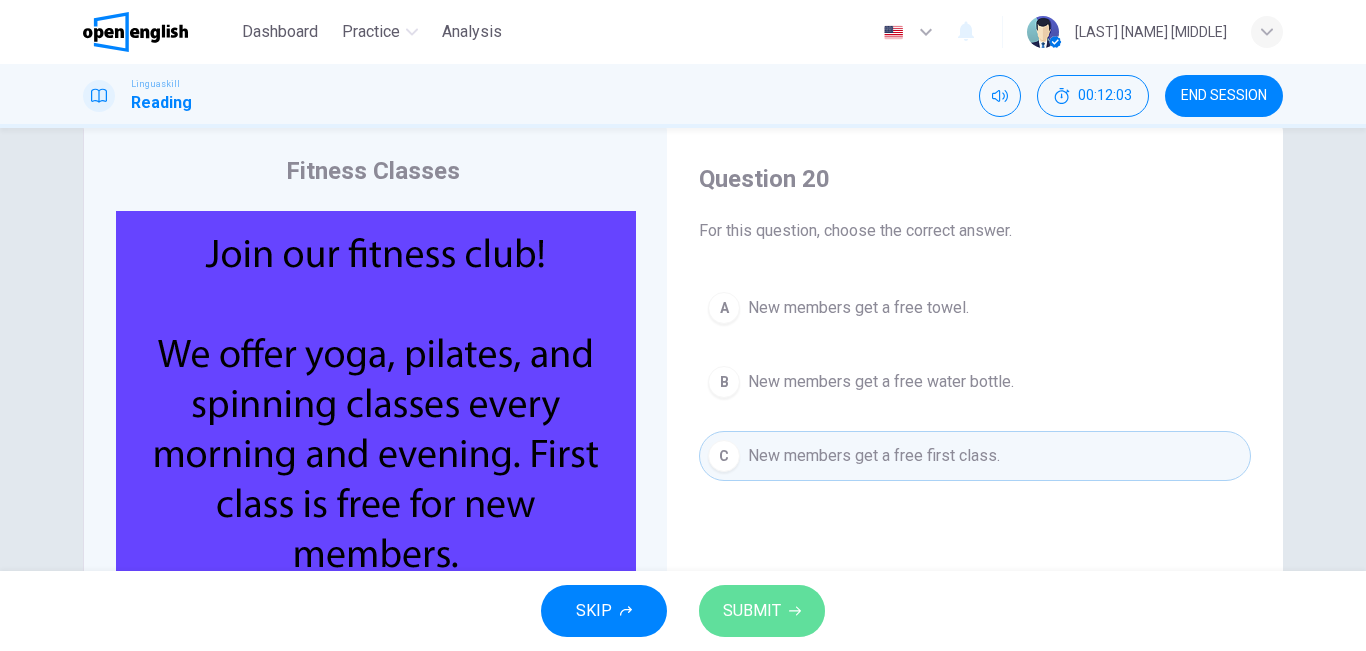 click on "SUBMIT" at bounding box center (752, 611) 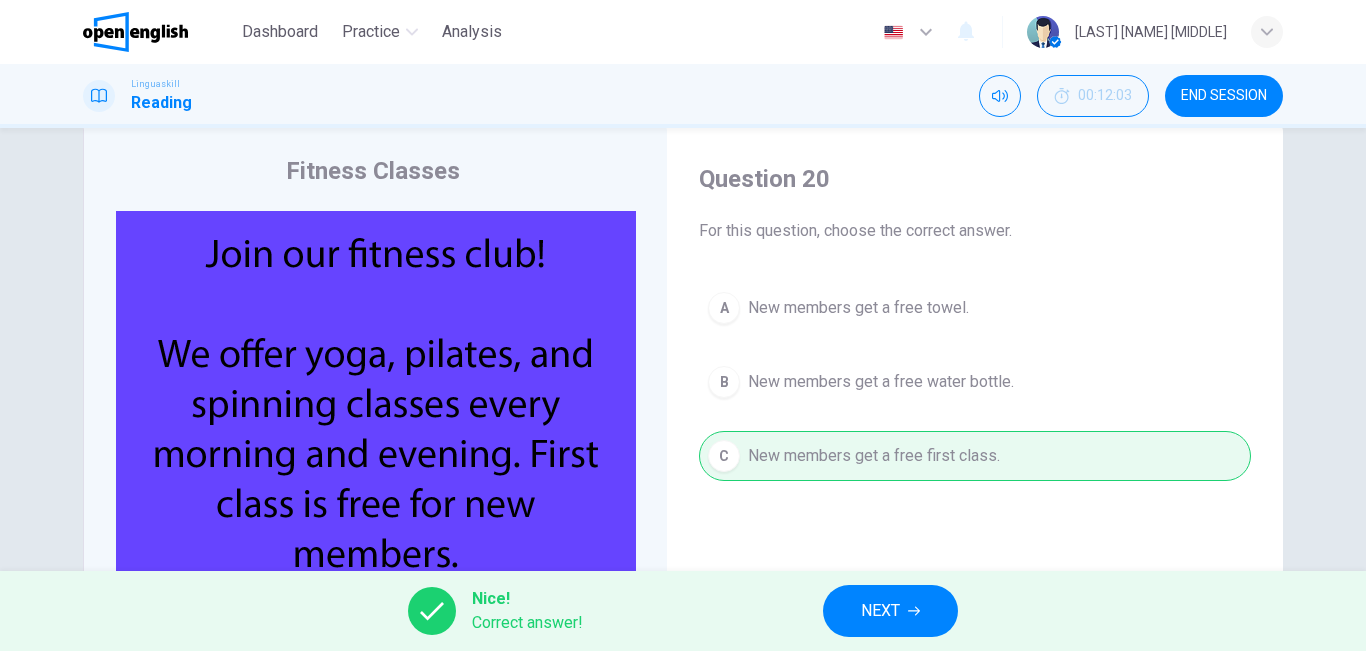 click on "NEXT" at bounding box center [890, 611] 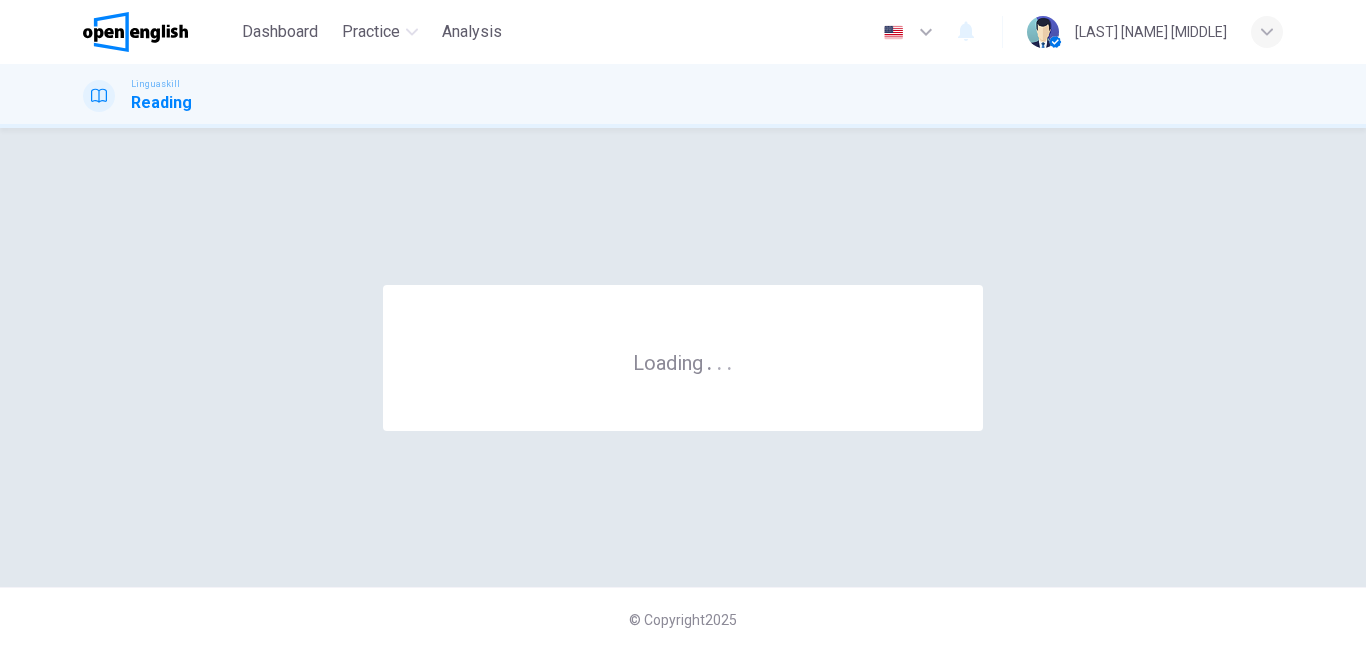 scroll, scrollTop: 0, scrollLeft: 0, axis: both 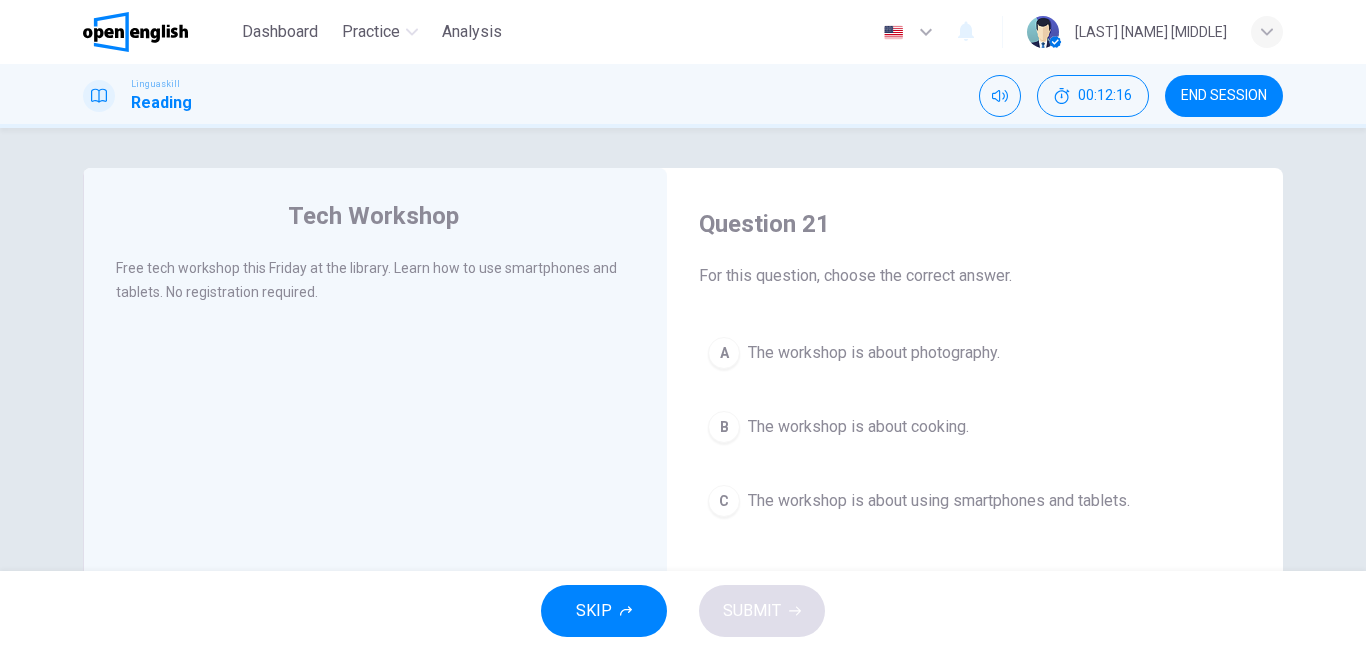 click on "The workshop is about using smartphones and tablets." at bounding box center [939, 501] 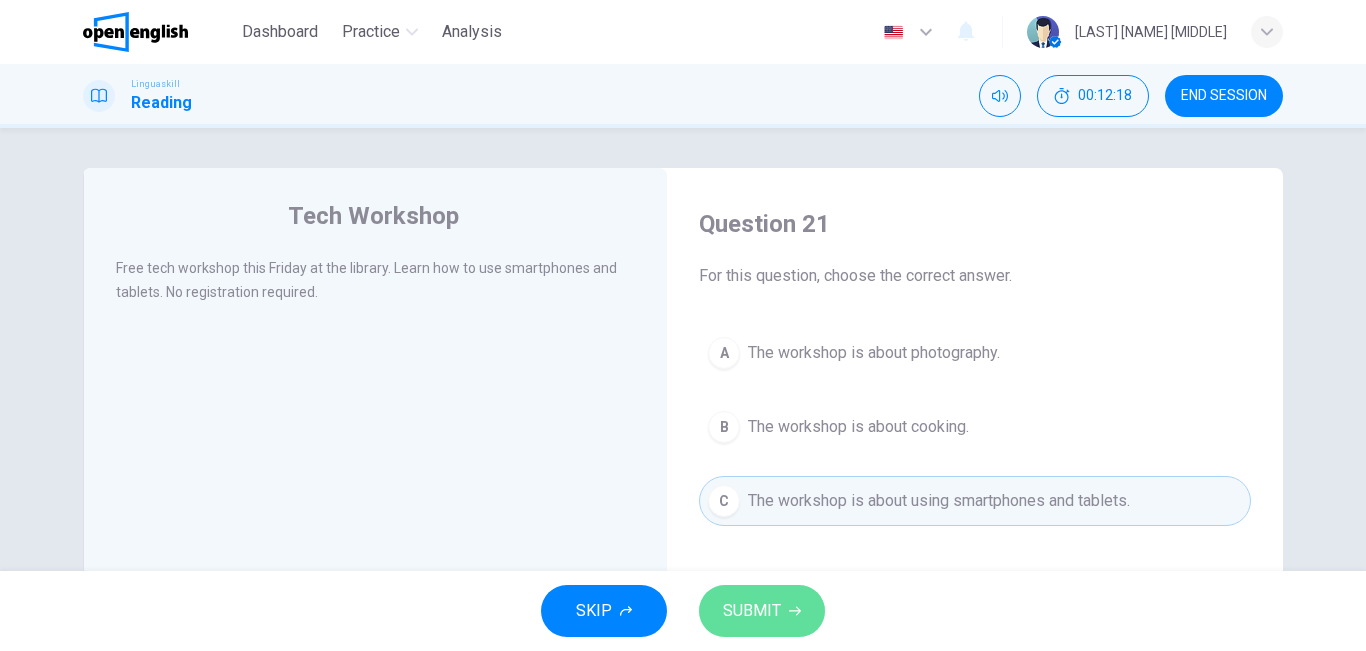 click on "SUBMIT" at bounding box center [752, 611] 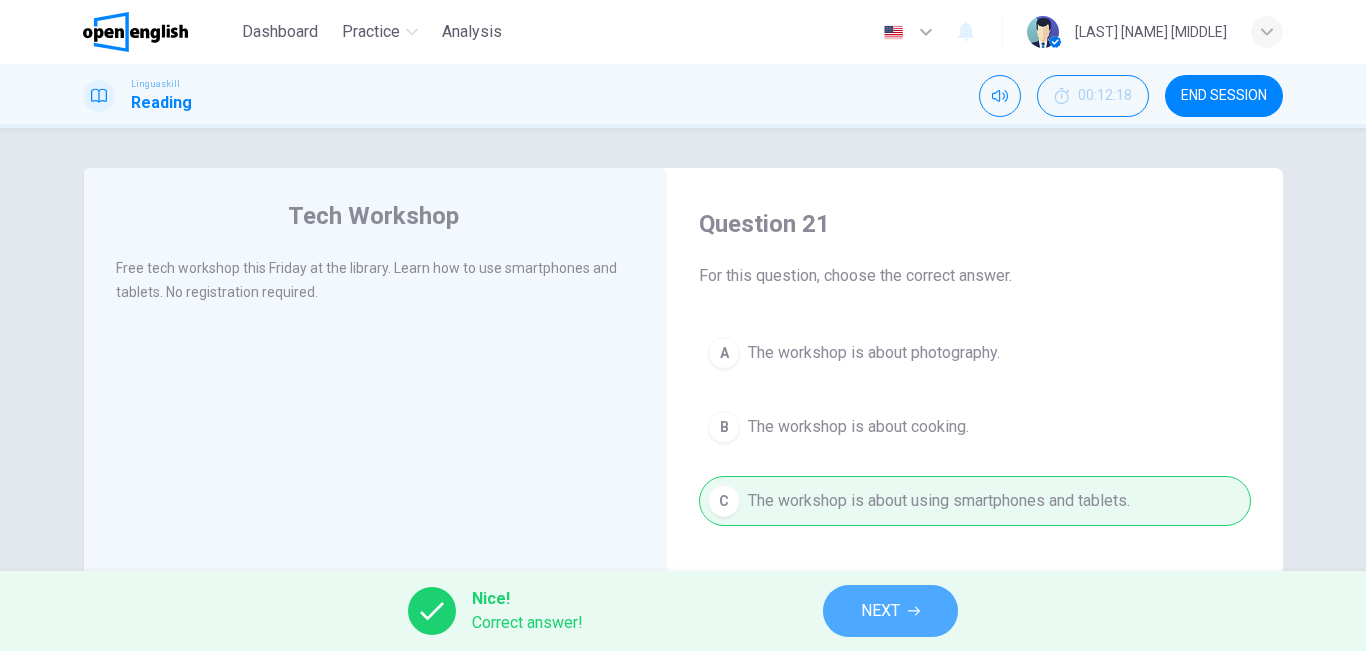 click on "NEXT" at bounding box center [880, 611] 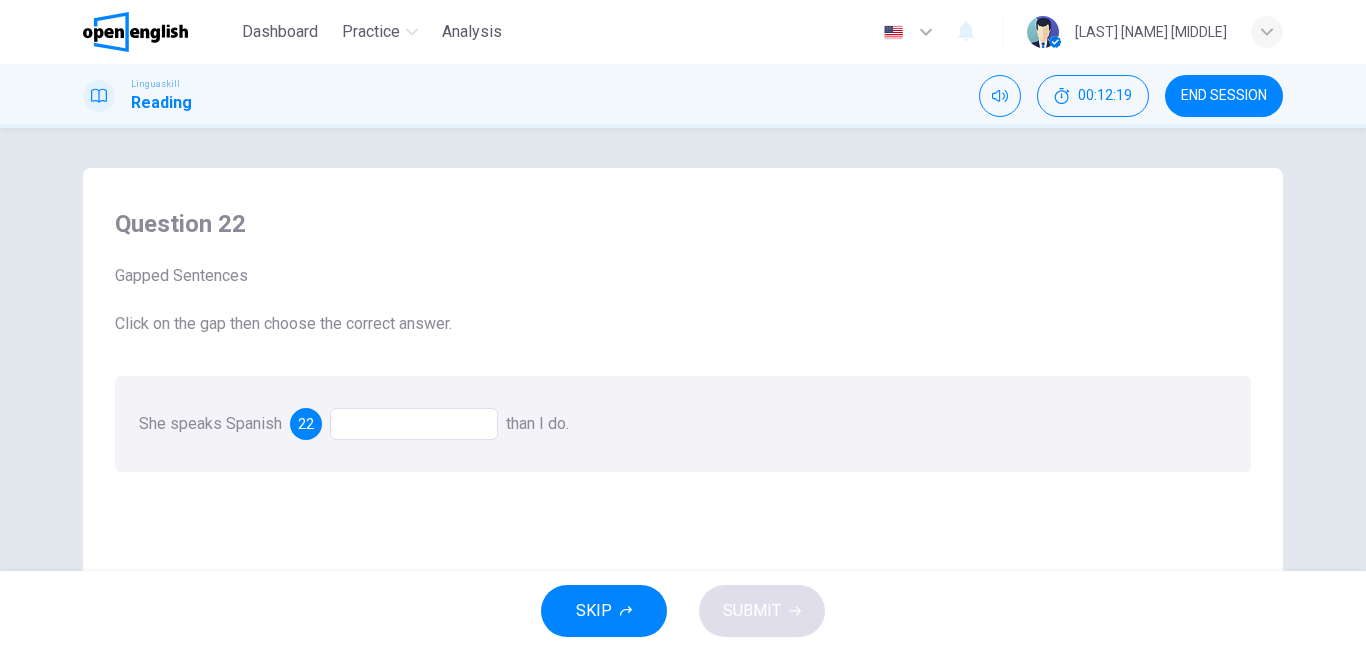 click at bounding box center (414, 424) 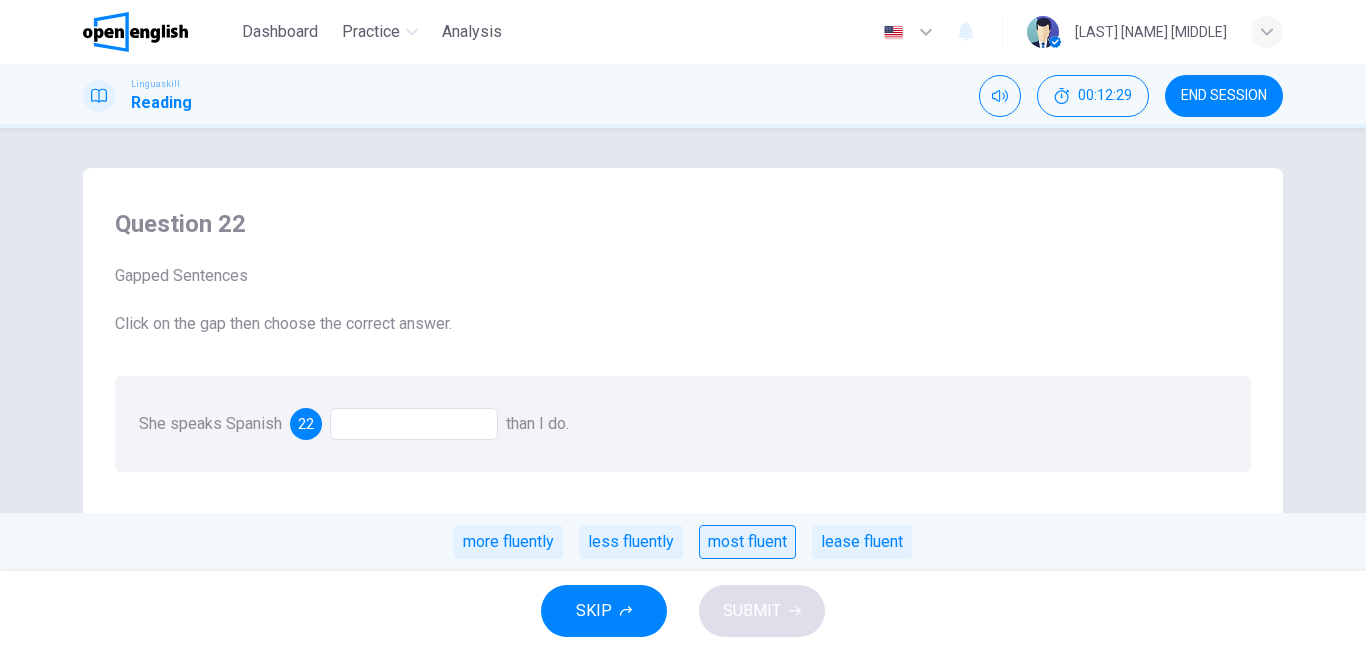 drag, startPoint x: 507, startPoint y: 551, endPoint x: 723, endPoint y: 537, distance: 216.45323 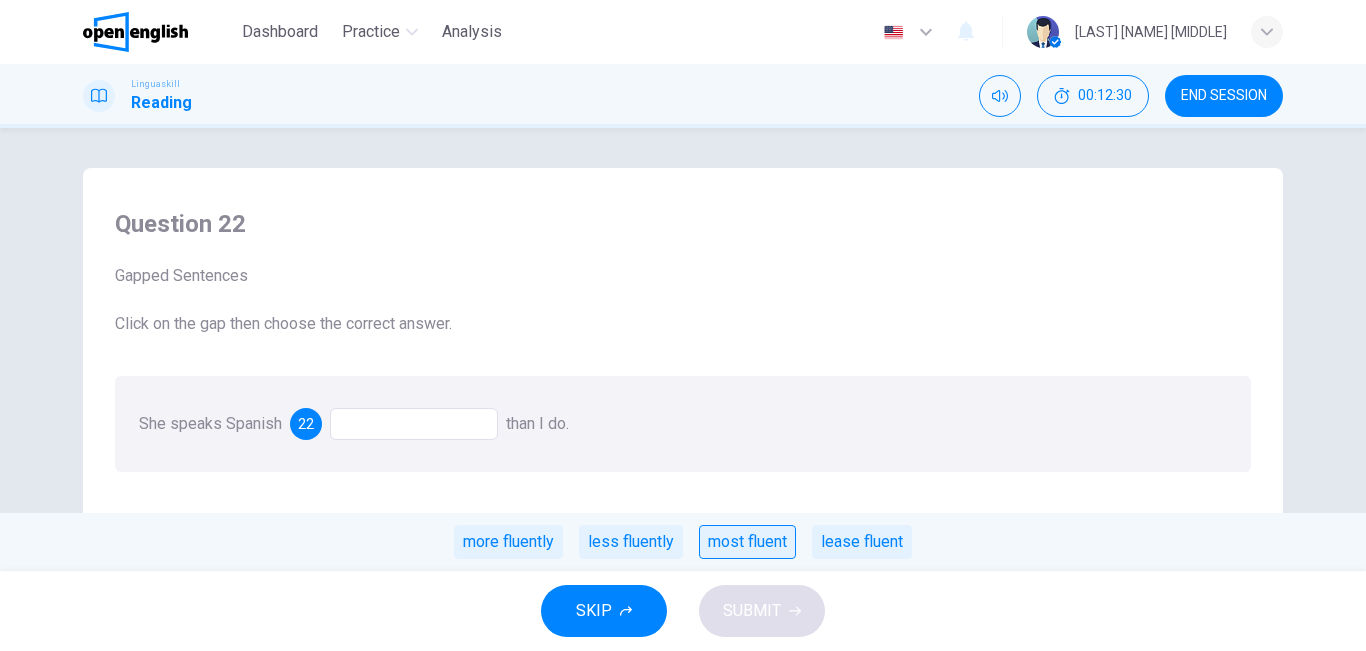 click on "most fluent" at bounding box center (747, 542) 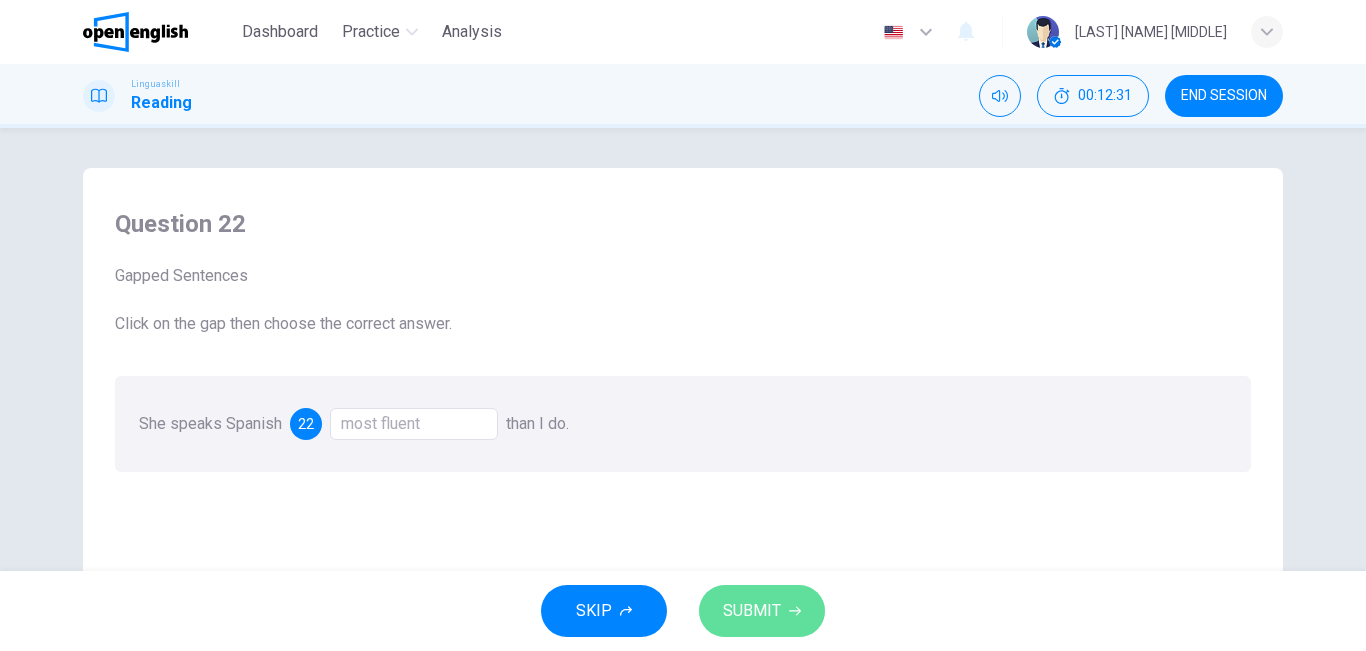 click on "SUBMIT" at bounding box center [752, 611] 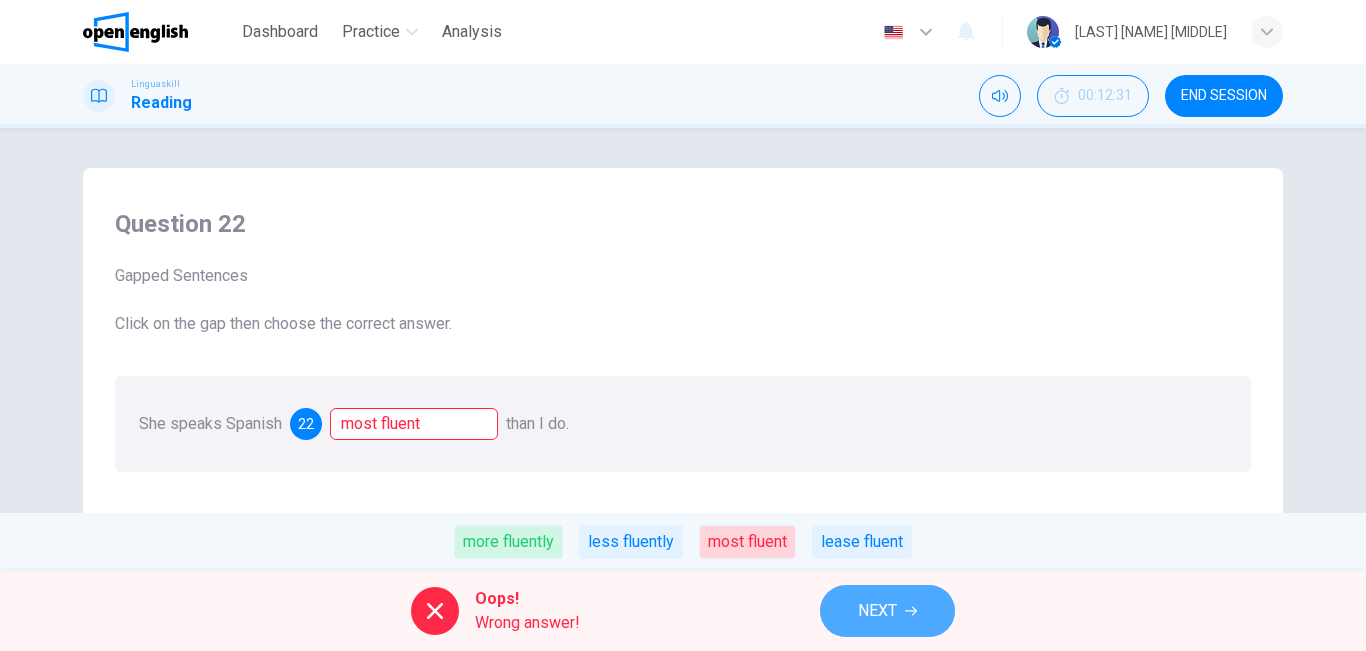 click on "NEXT" at bounding box center [887, 611] 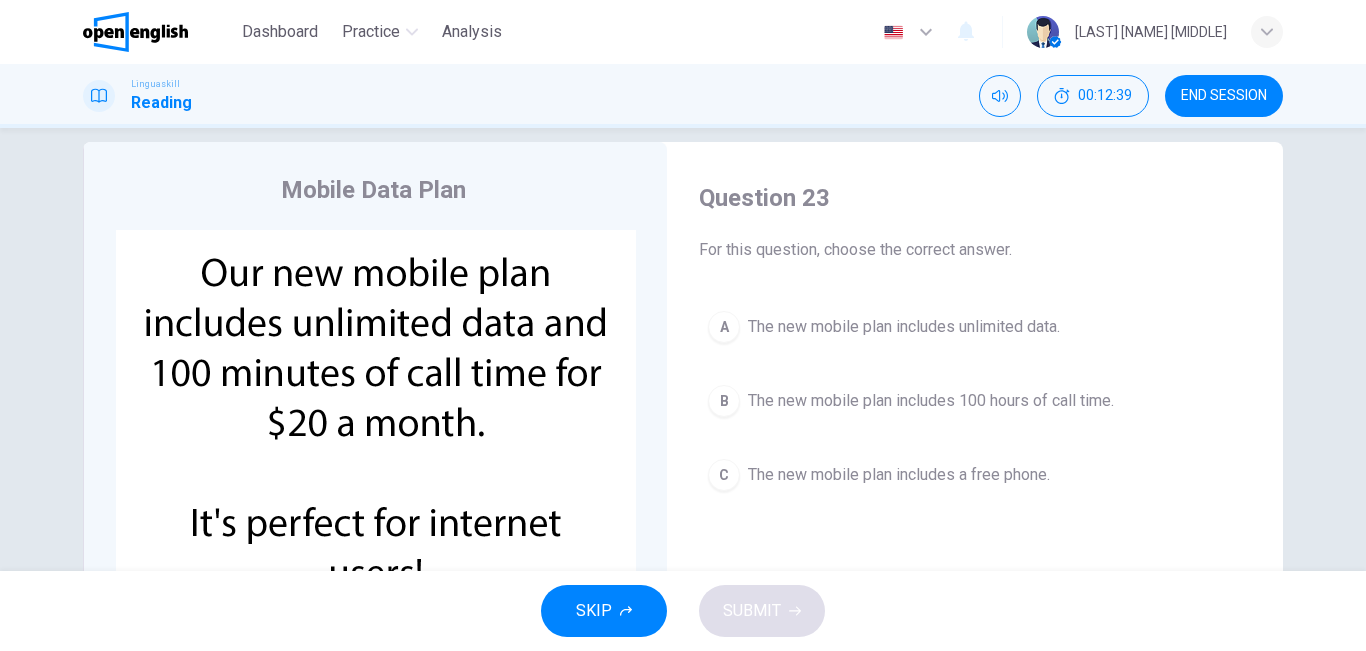 scroll, scrollTop: 0, scrollLeft: 0, axis: both 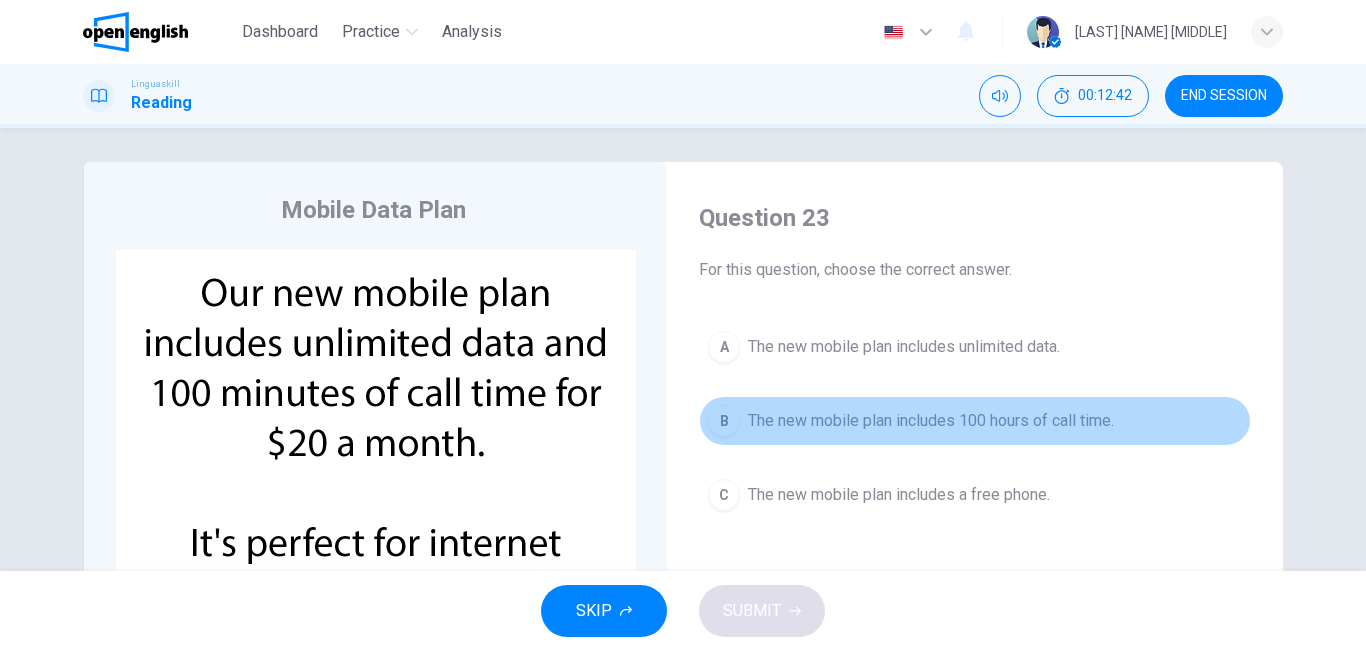 click on "The new mobile plan includes 100 hours of call time." at bounding box center [931, 421] 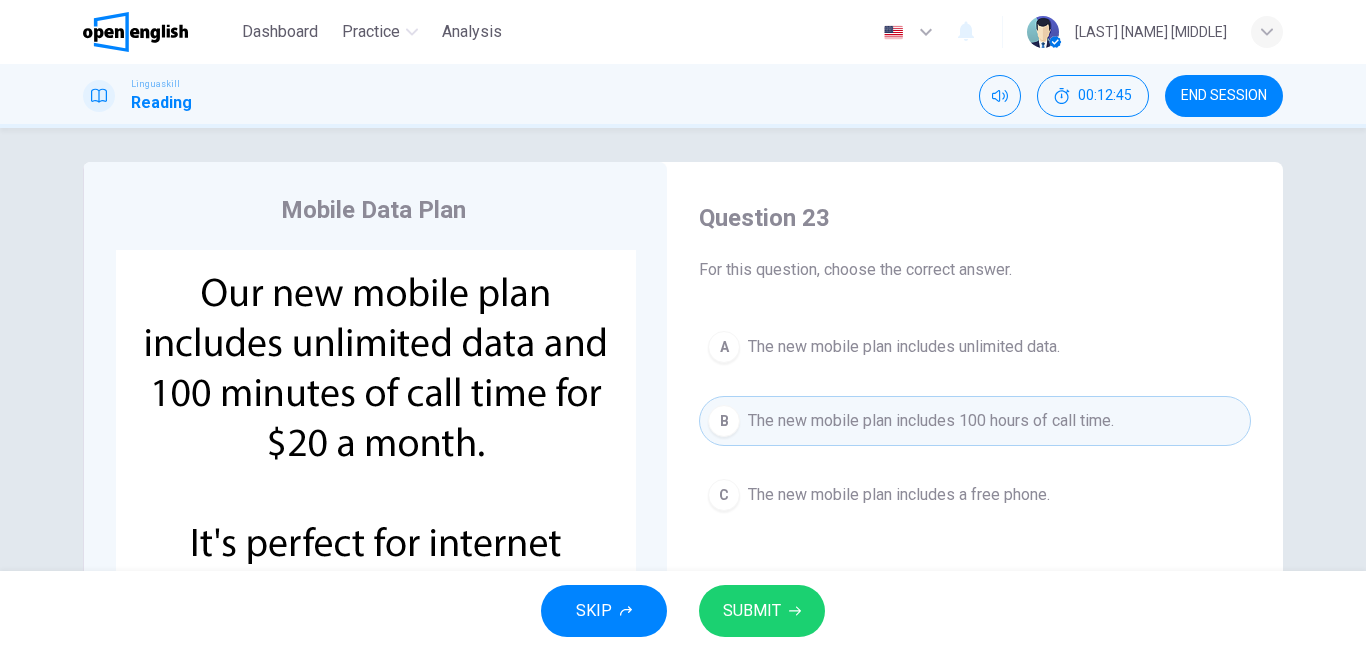 click on "The new mobile plan includes a free phone." at bounding box center (899, 495) 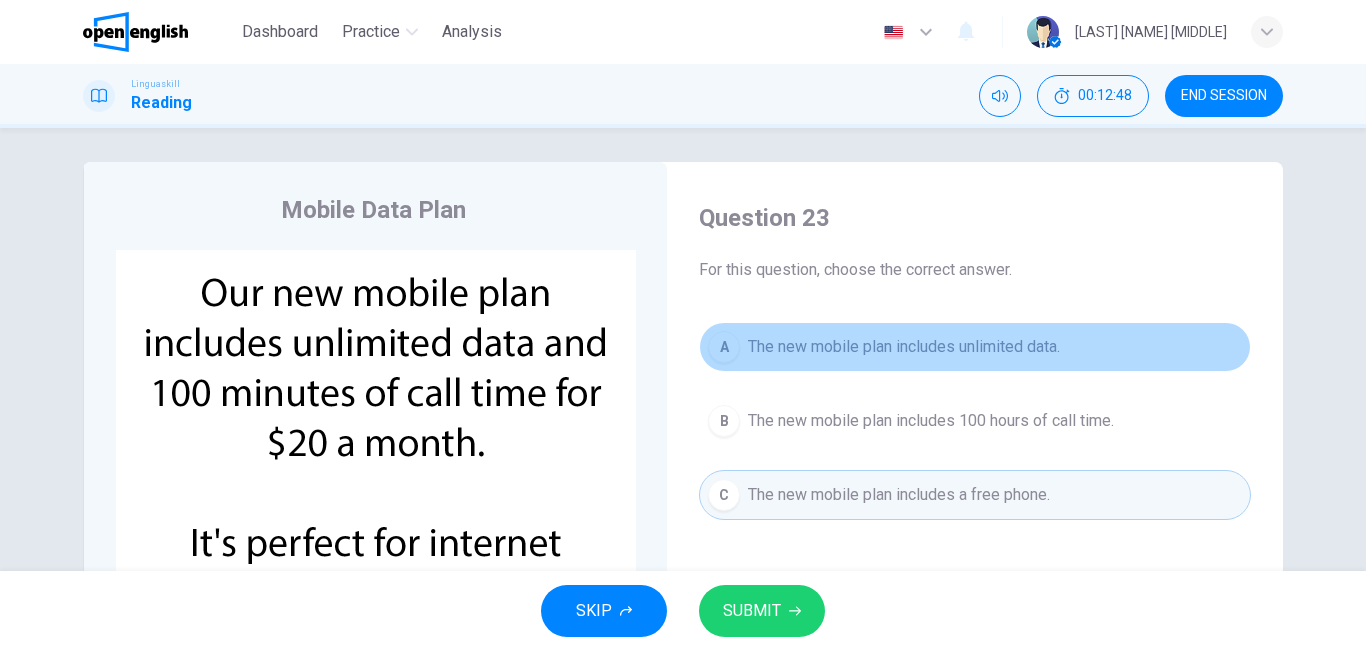 click on "The new mobile plan includes unlimited data." at bounding box center [904, 347] 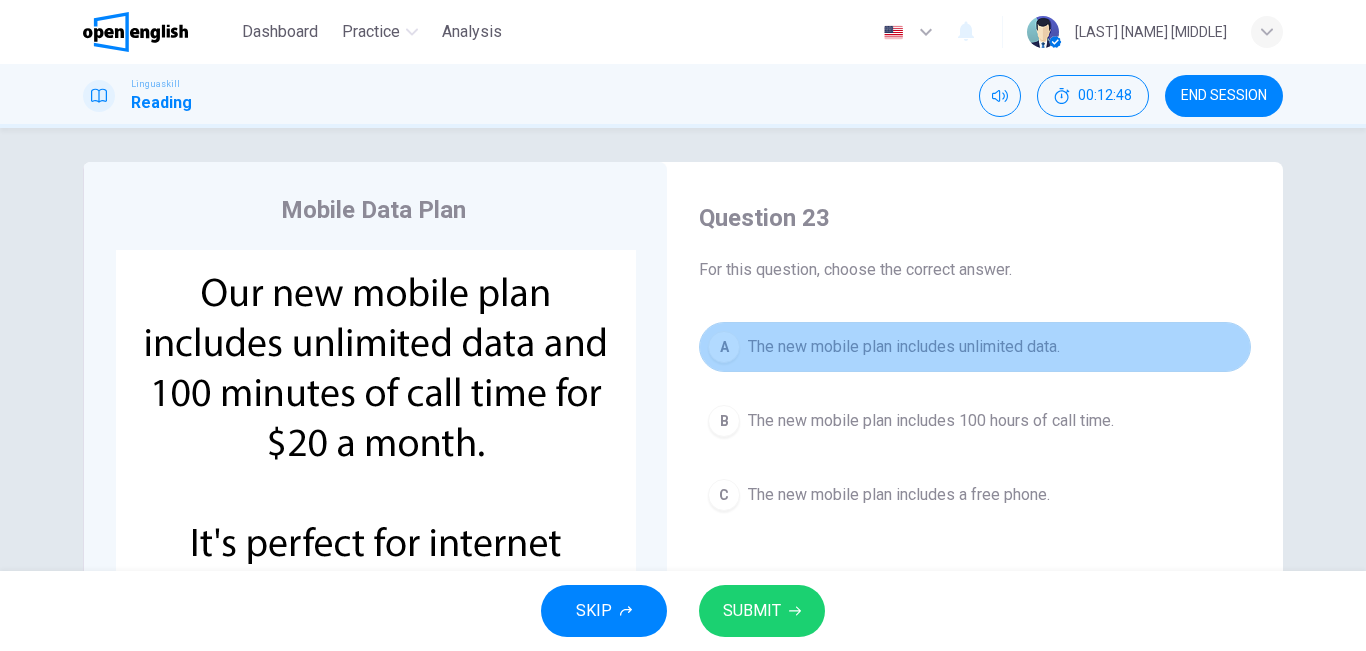 click on "The new mobile plan includes unlimited data." at bounding box center (904, 347) 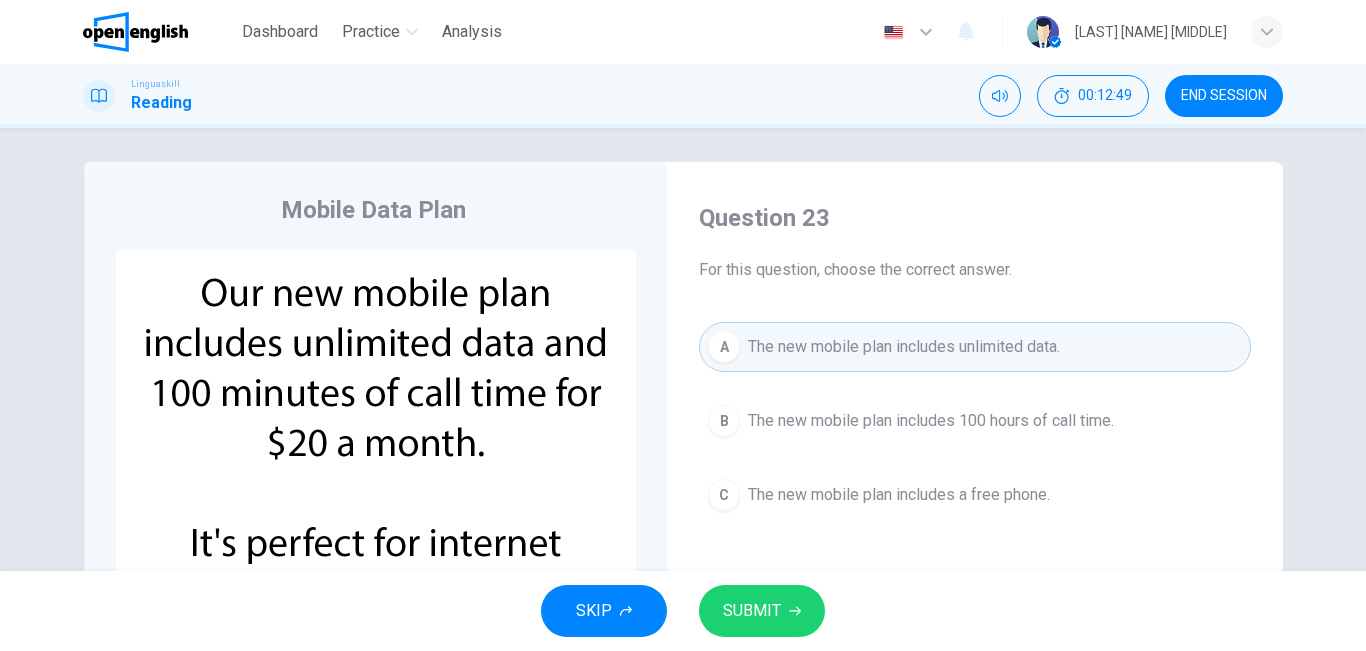 click on "SUBMIT" at bounding box center [752, 611] 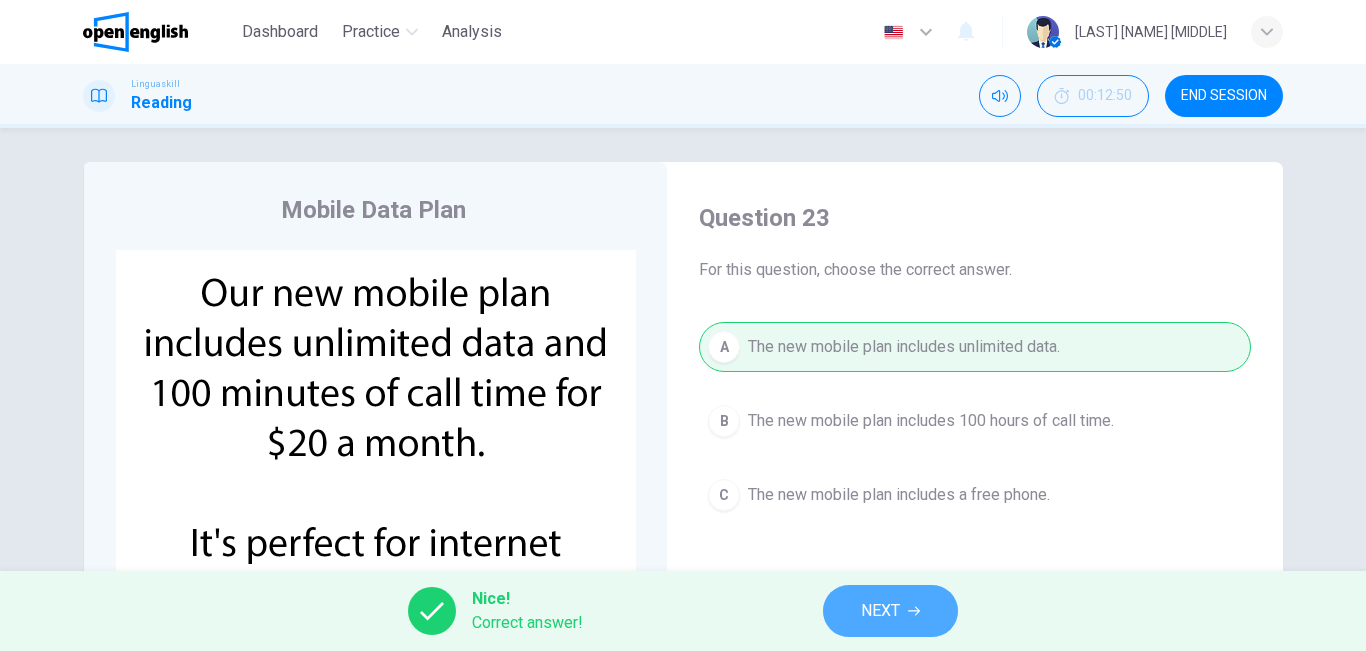 click on "NEXT" at bounding box center (890, 611) 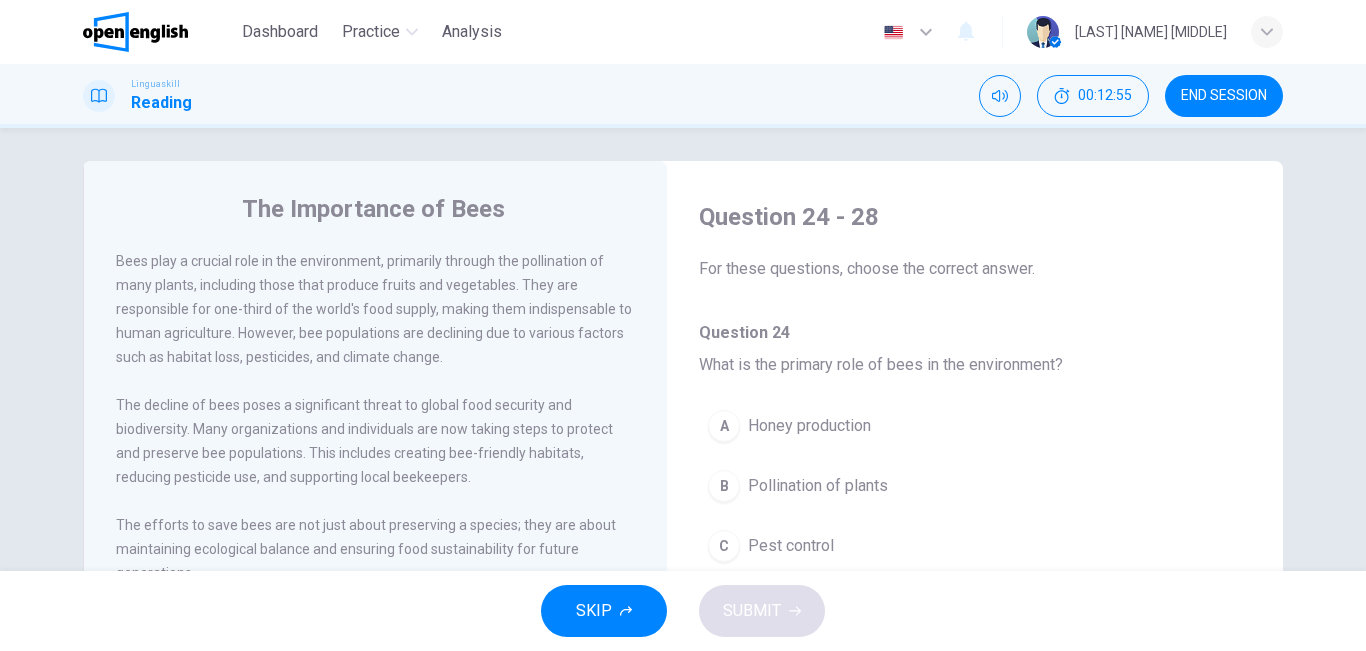 scroll, scrollTop: 0, scrollLeft: 0, axis: both 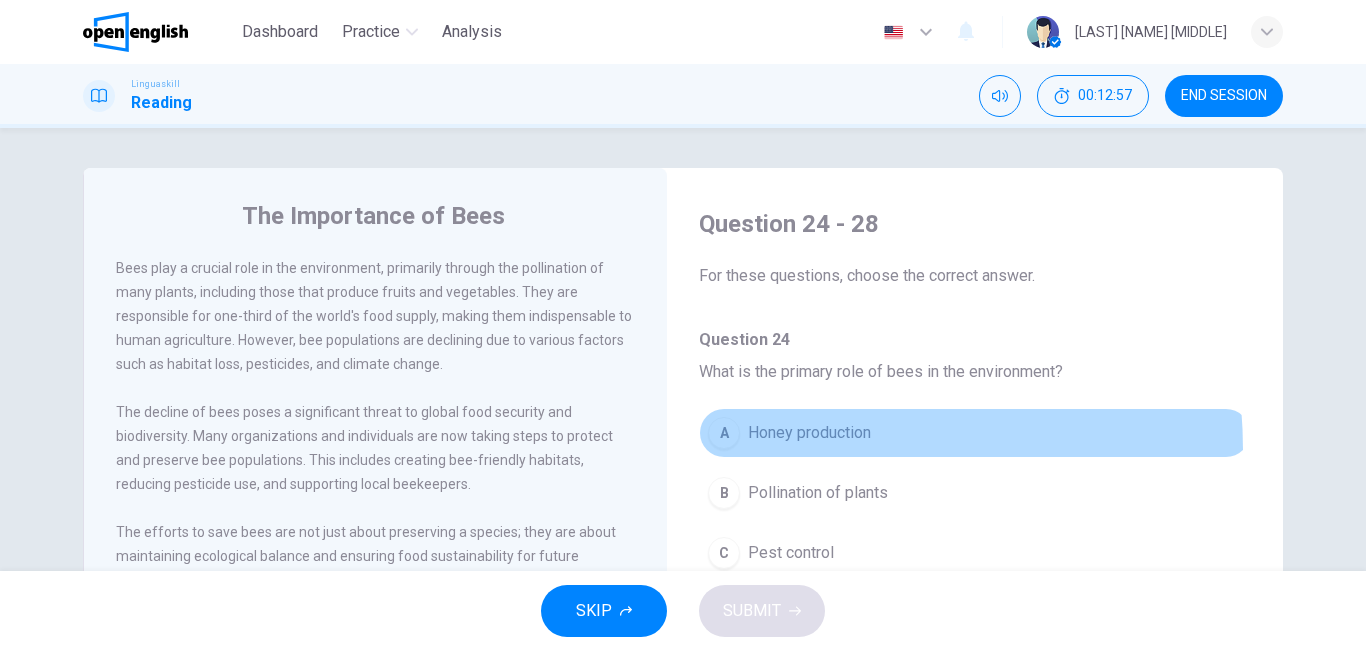 click on "A Honey production" at bounding box center (975, 433) 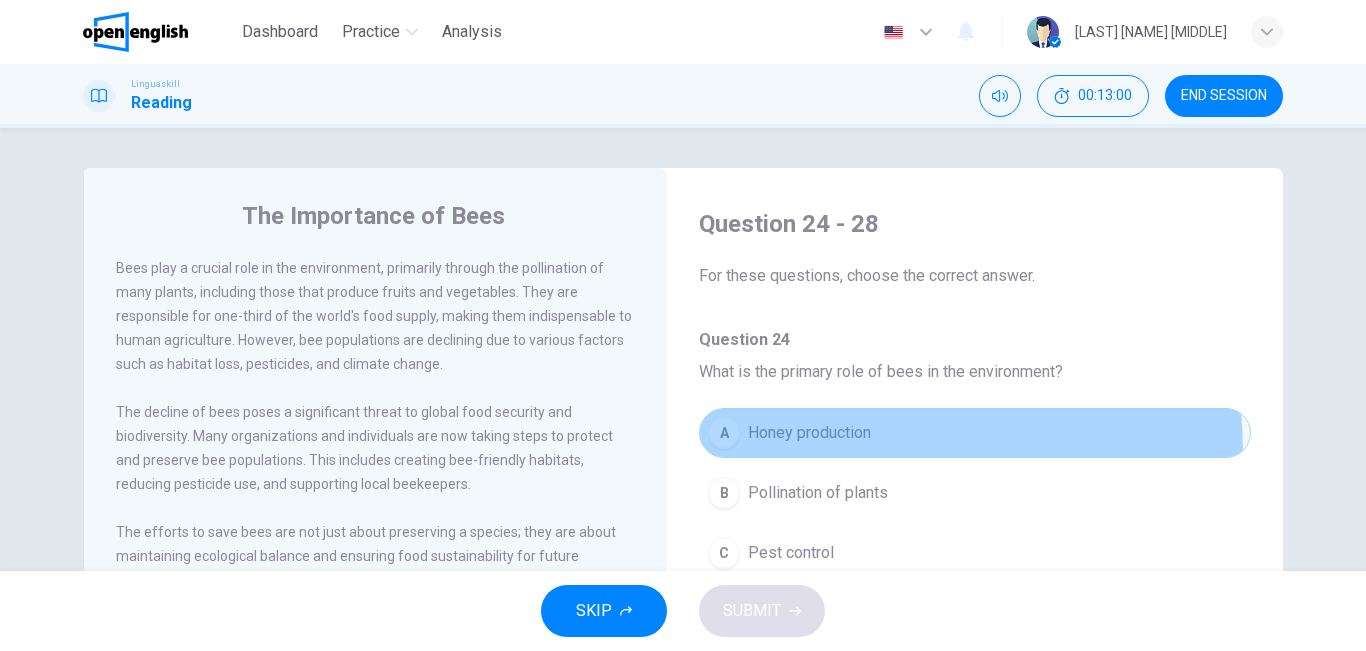 click on "A Honey production" at bounding box center (975, 433) 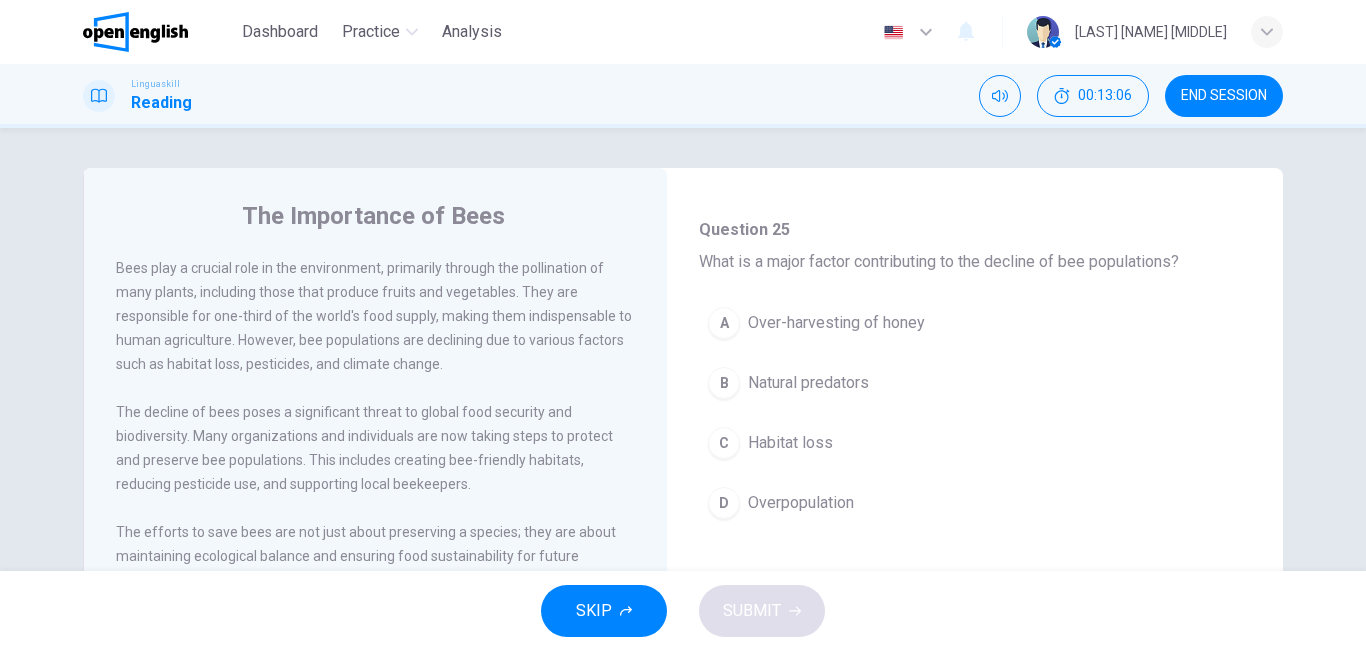 scroll, scrollTop: 447, scrollLeft: 0, axis: vertical 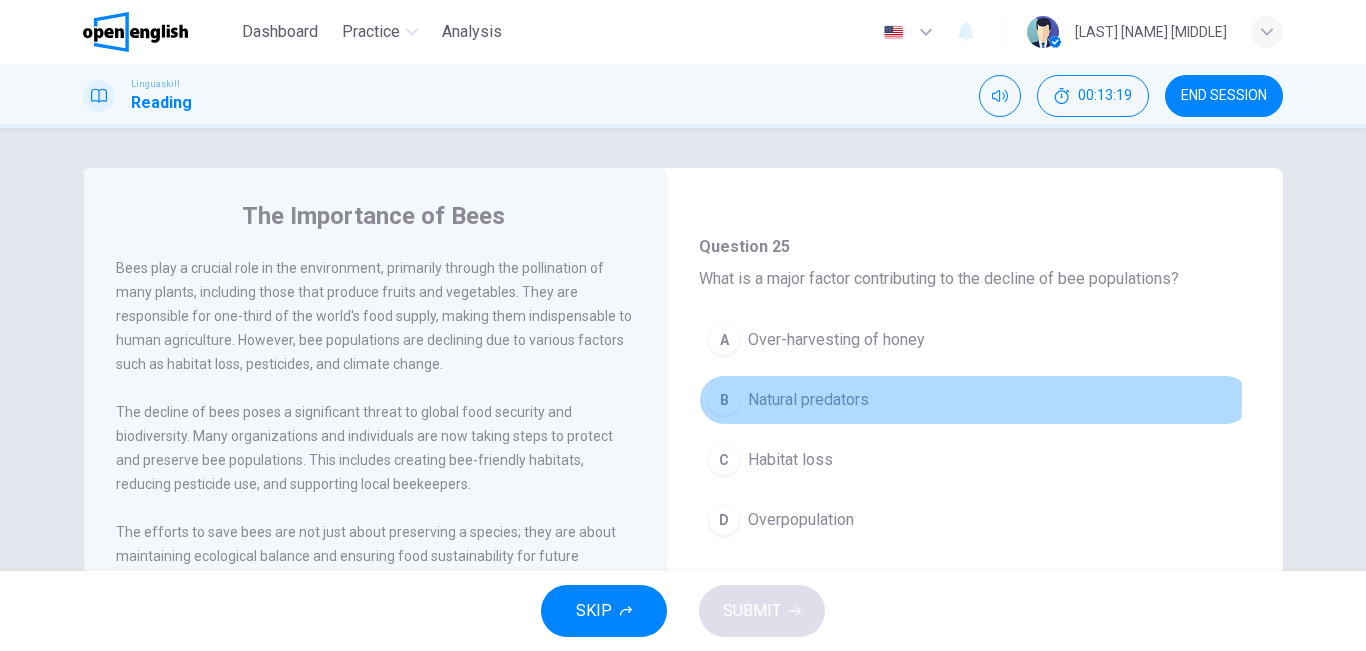click on "Natural predators" at bounding box center (808, 400) 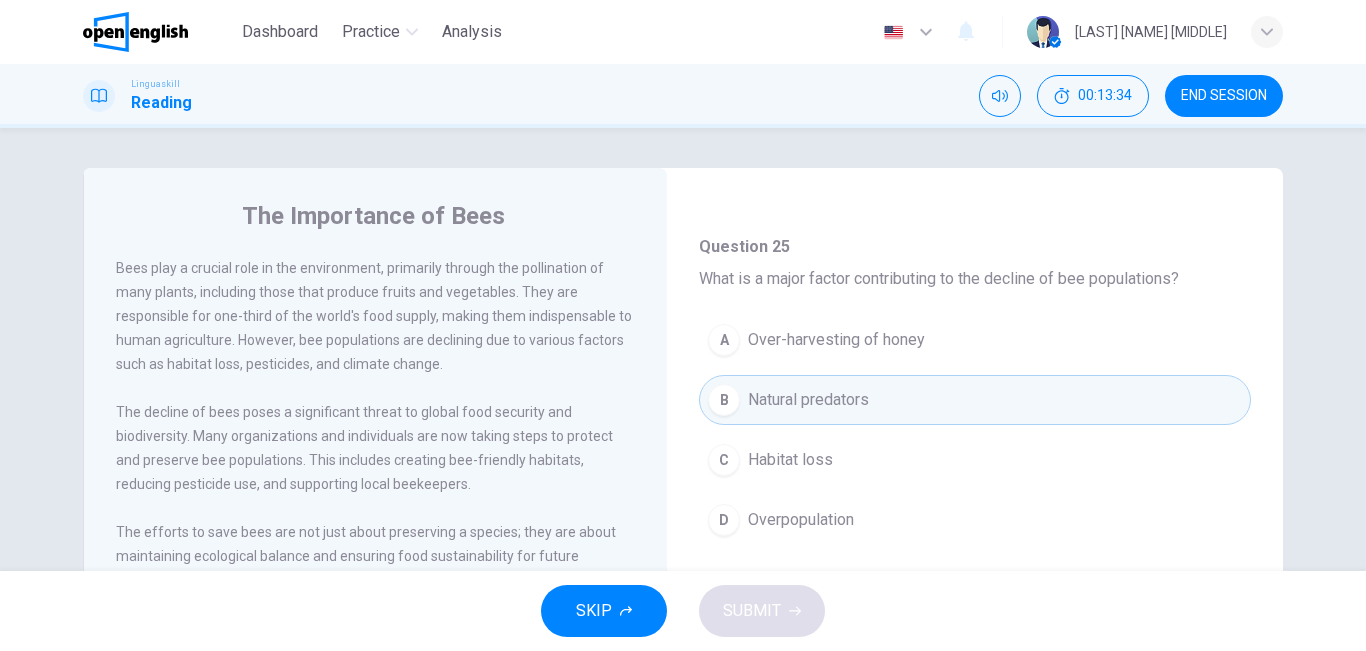 click on "Question 24 - 28 For these questions, choose the correct answer. Question   24 What is the primary role of bees in the environment? A Honey production B Pollination of plants	 C Pest control D Flower fertilization Question   25 What is a major factor contributing to the decline of bee populations? A Over-harvesting of honey B Natural predators C Habitat loss D Overpopulation Question   26 What is at risk due to the decline of bees? A The production of wax B The fragrance of flowers C Global food security D Herbal medicine Question   27 Which of the following is a way to help protect bee populations? A A. Increasing urban development B Creating bee-friendly habitats C Introducing new bee species D Expanding agricultural land Question   28 Why are efforts being made to save bees? A To increase honey production B To maintain ecological balance C To create new species of bees D For scientific research" at bounding box center (975, 694) 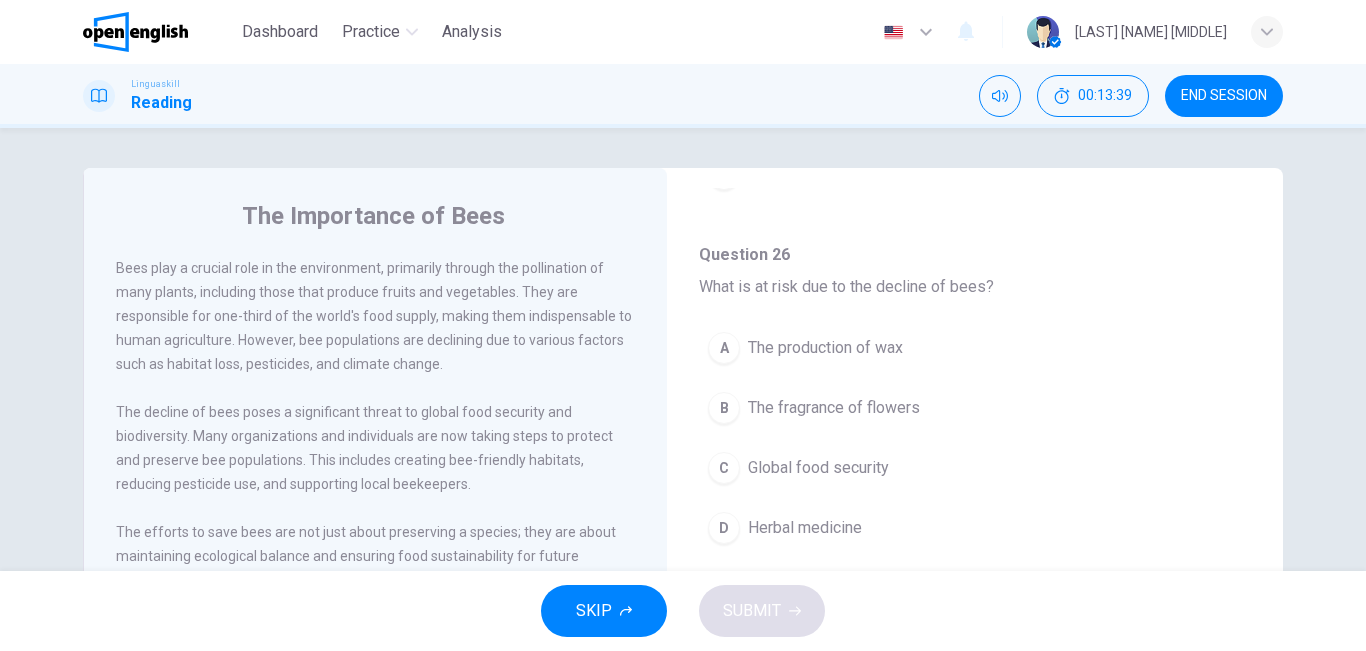scroll, scrollTop: 787, scrollLeft: 0, axis: vertical 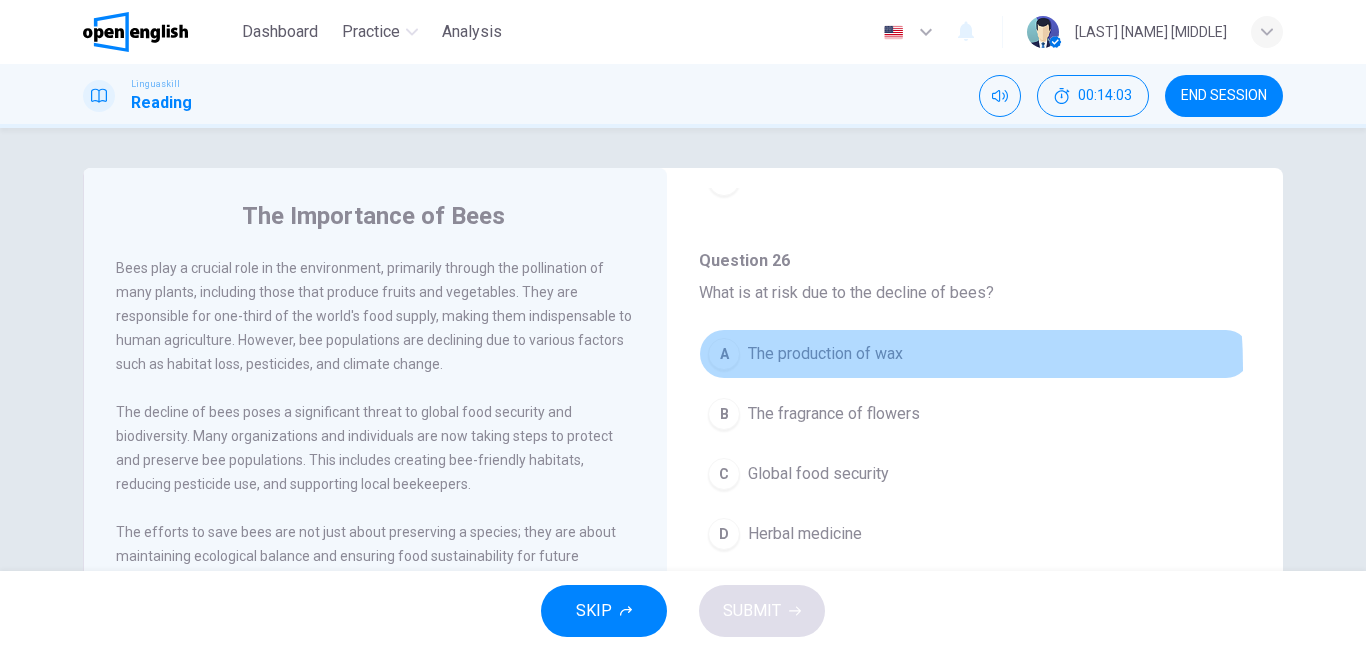 click on "A The production of wax" at bounding box center (975, 354) 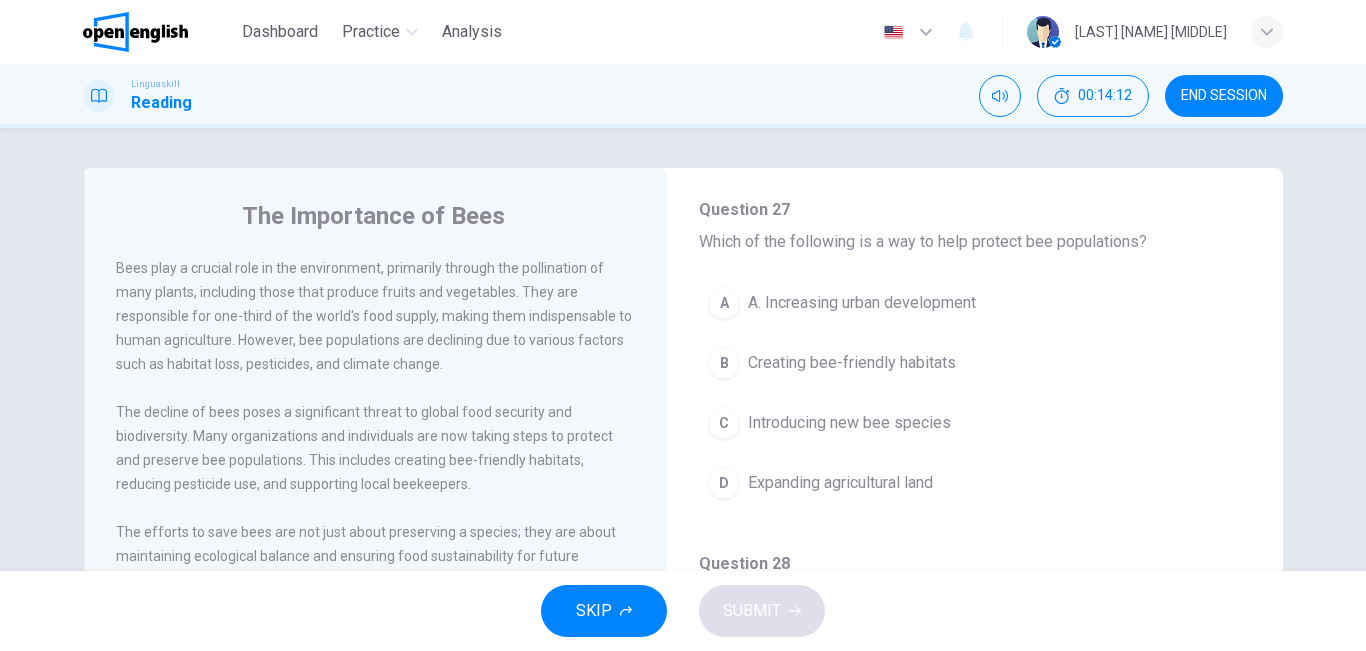 scroll, scrollTop: 1183, scrollLeft: 0, axis: vertical 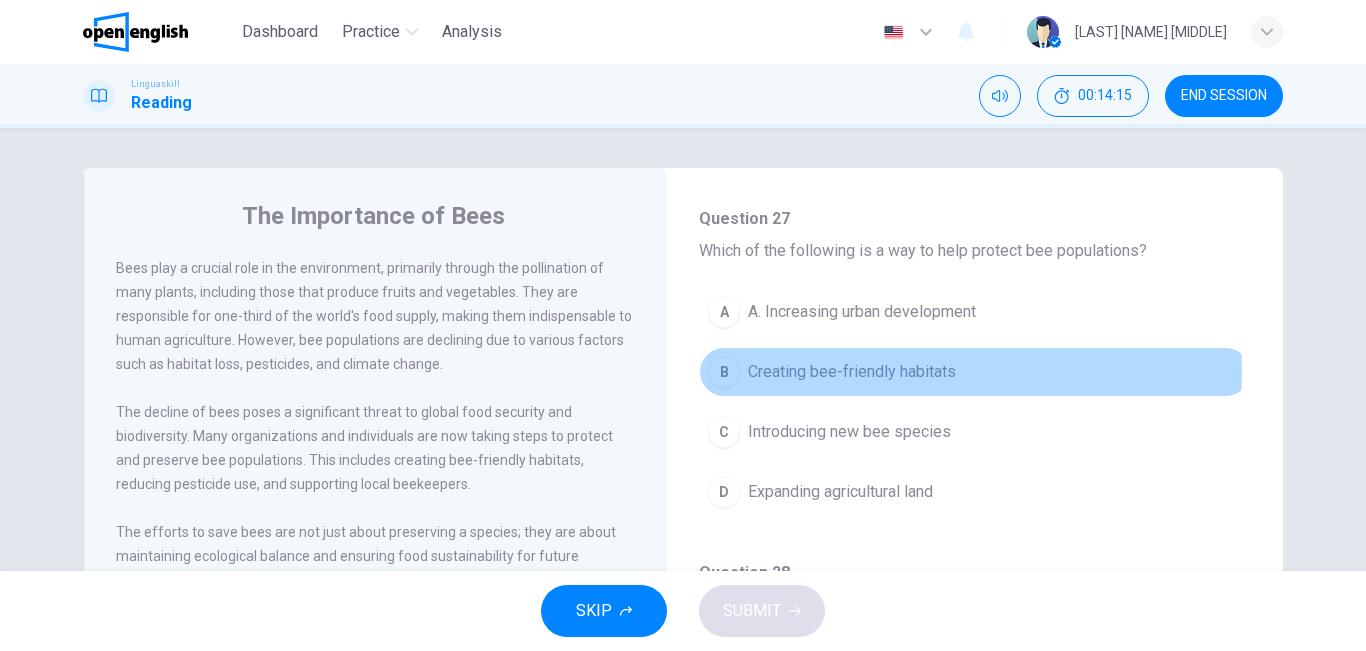 drag, startPoint x: 838, startPoint y: 370, endPoint x: 893, endPoint y: 375, distance: 55.226807 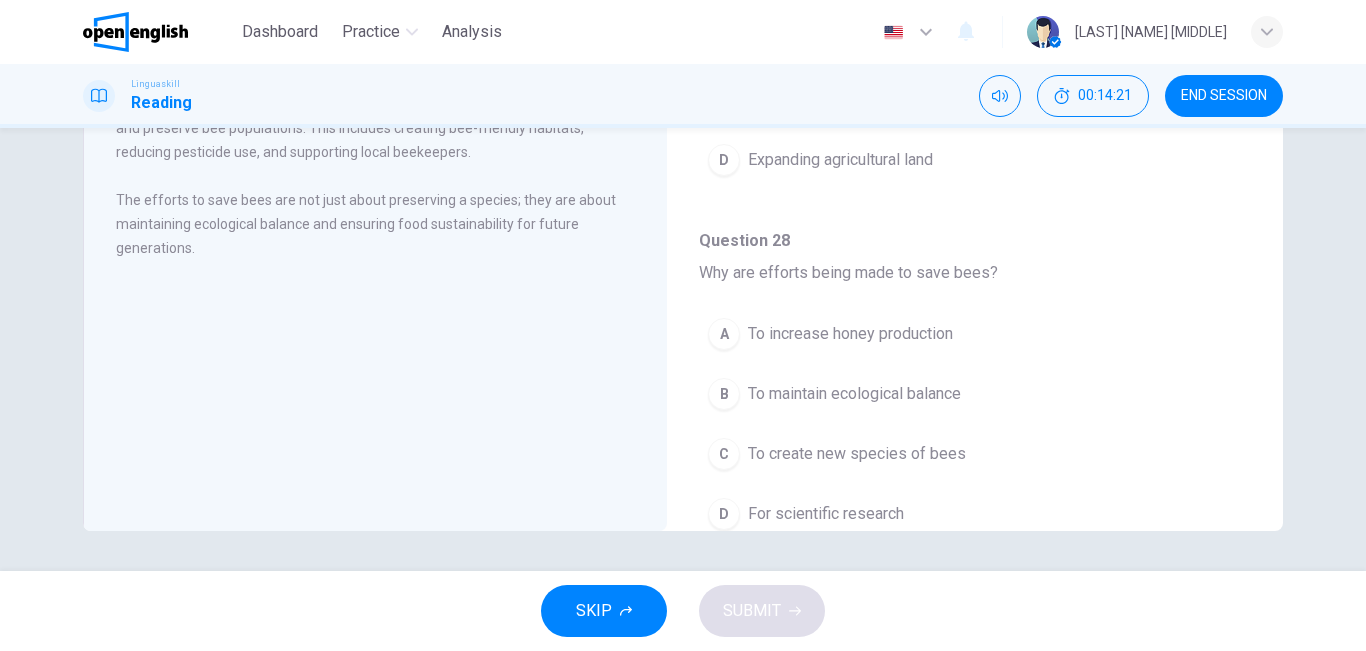 scroll, scrollTop: 323, scrollLeft: 0, axis: vertical 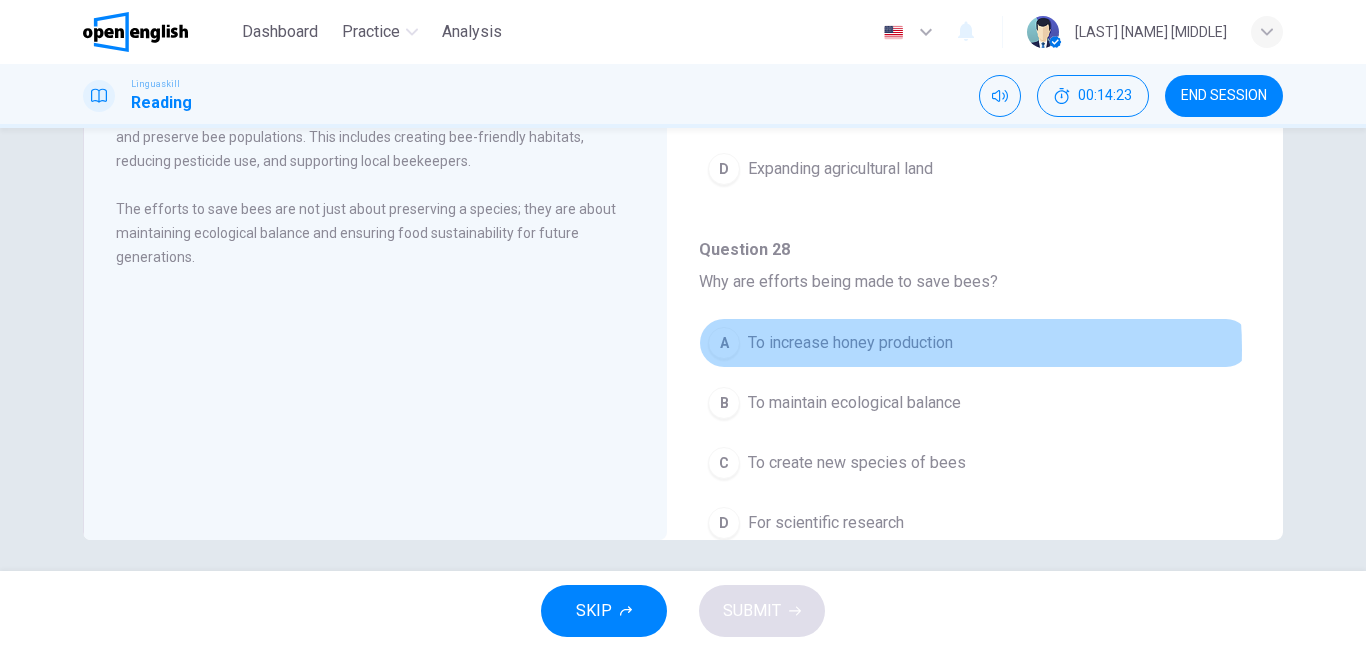 click on "To increase honey production" at bounding box center [850, 343] 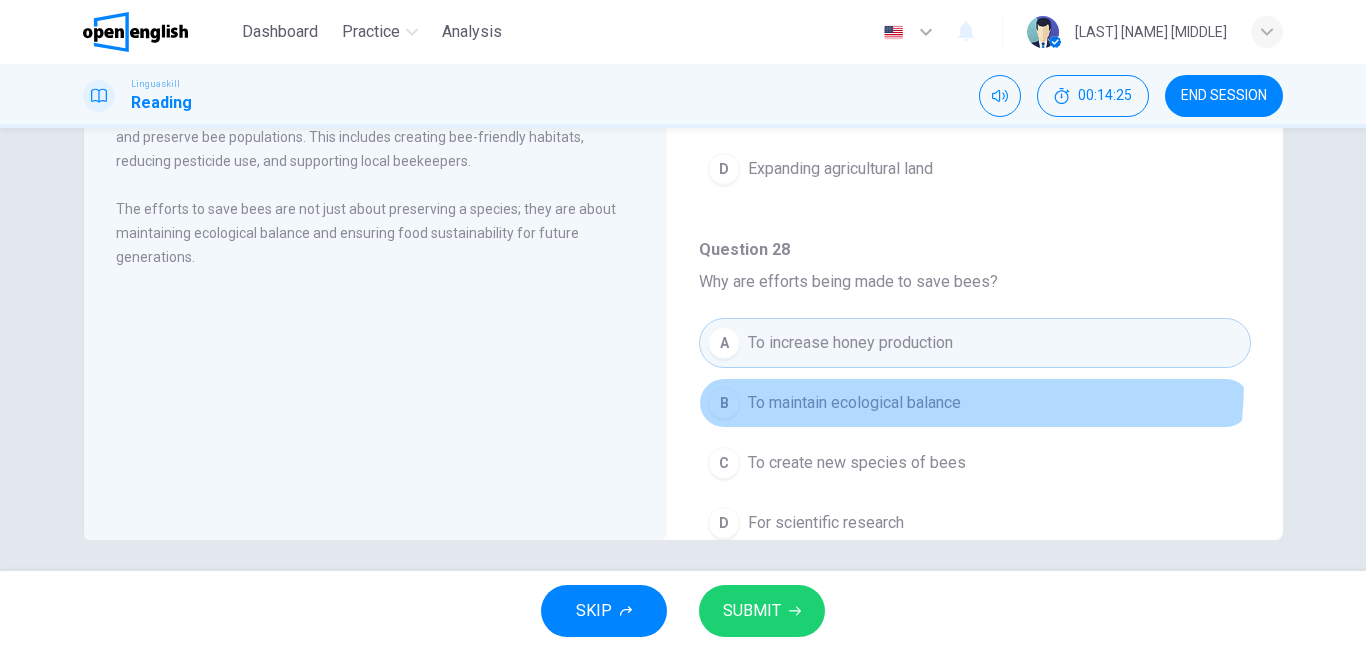 click on "B To maintain ecological balance" at bounding box center (975, 403) 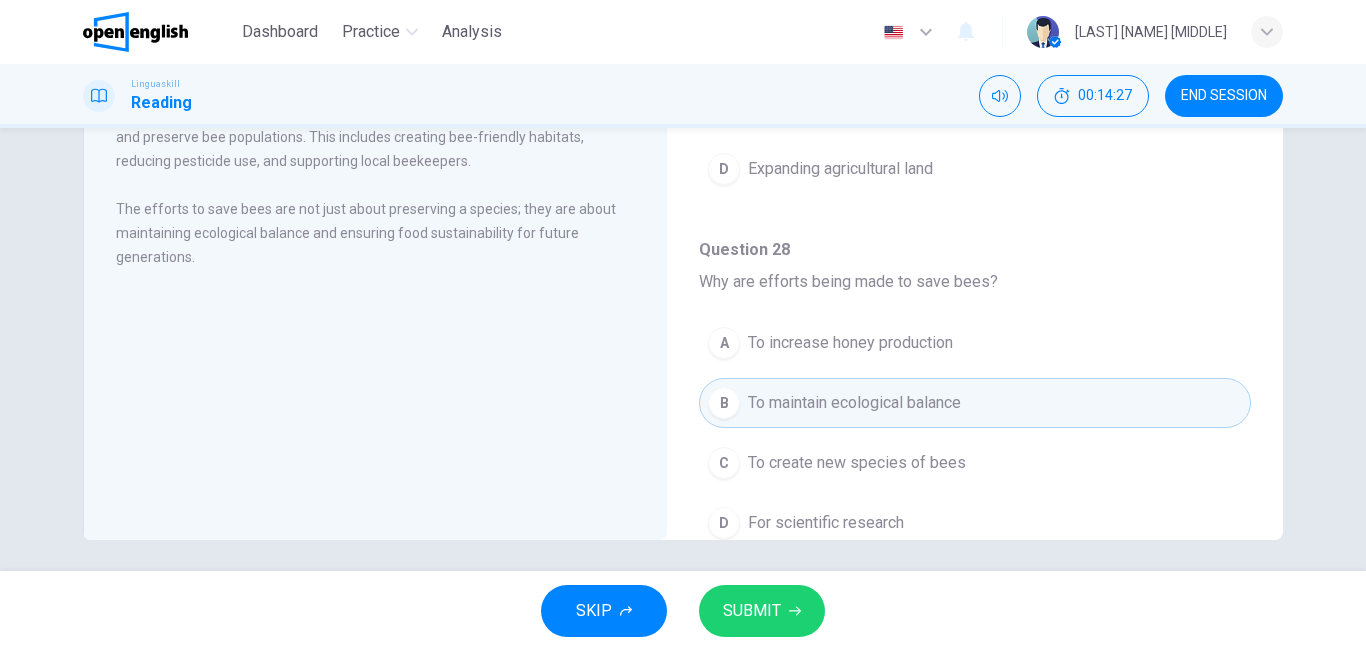 click on "SUBMIT" at bounding box center (752, 611) 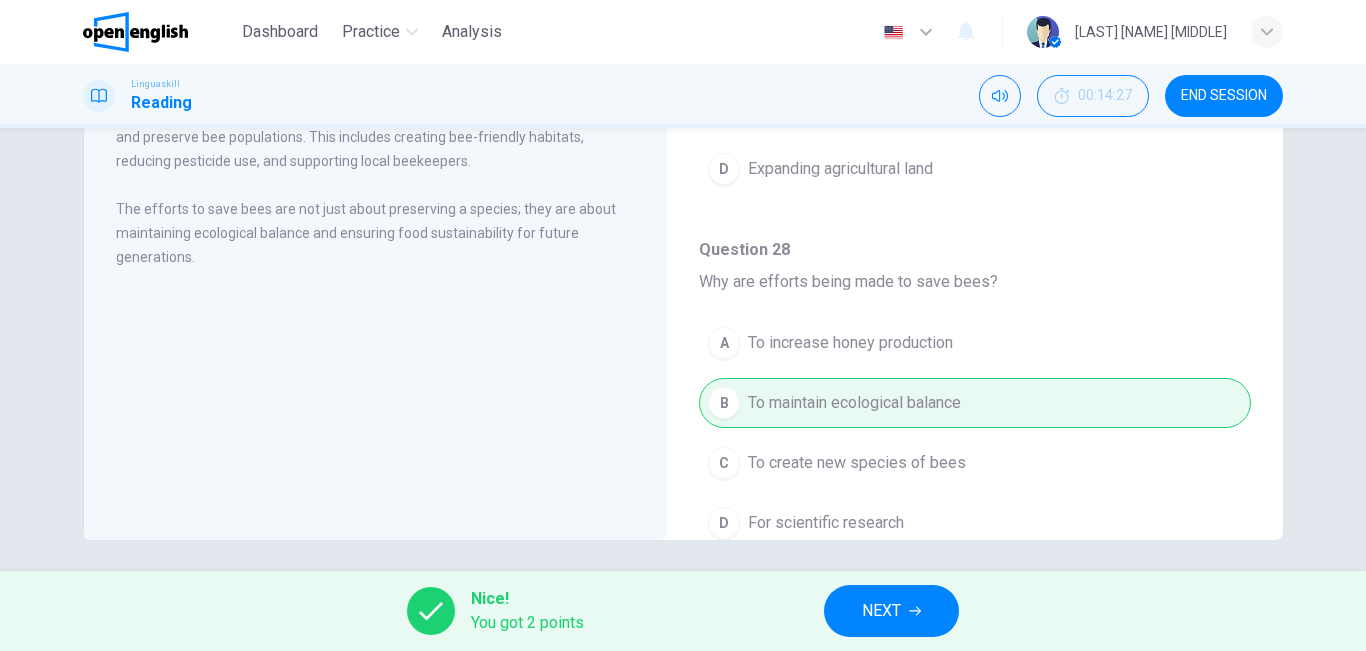 click on "NEXT" at bounding box center (891, 611) 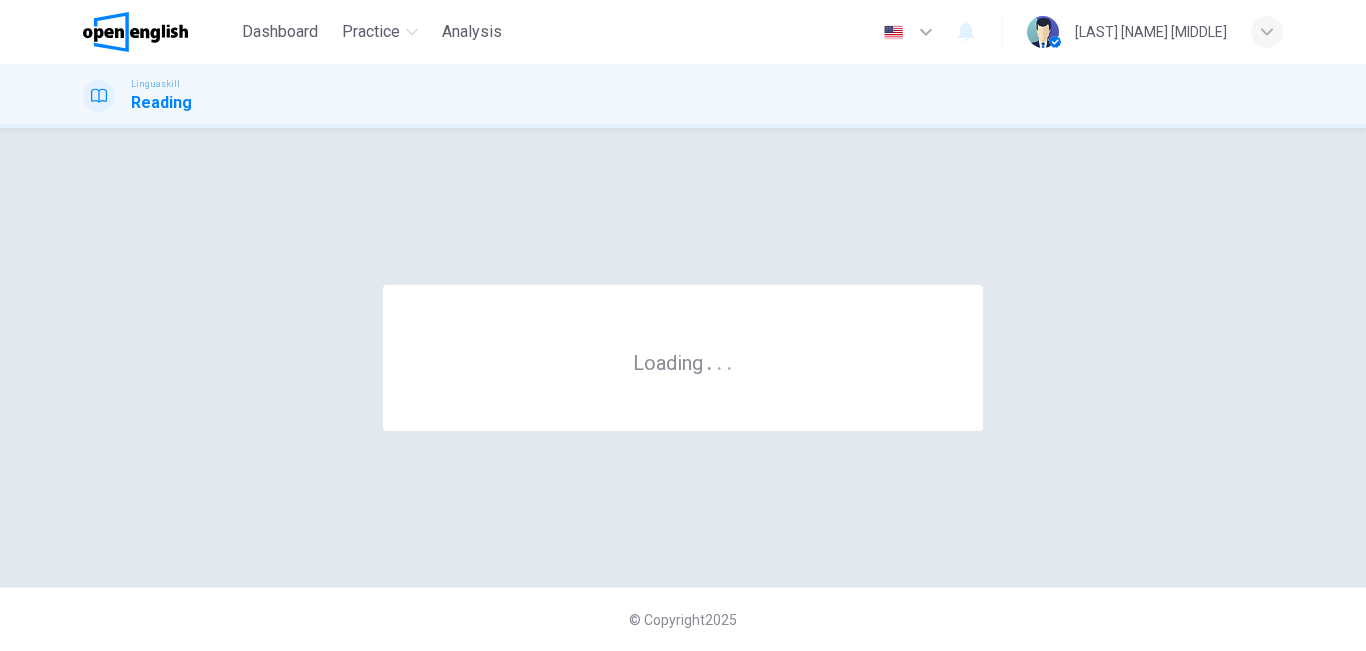 scroll, scrollTop: 0, scrollLeft: 0, axis: both 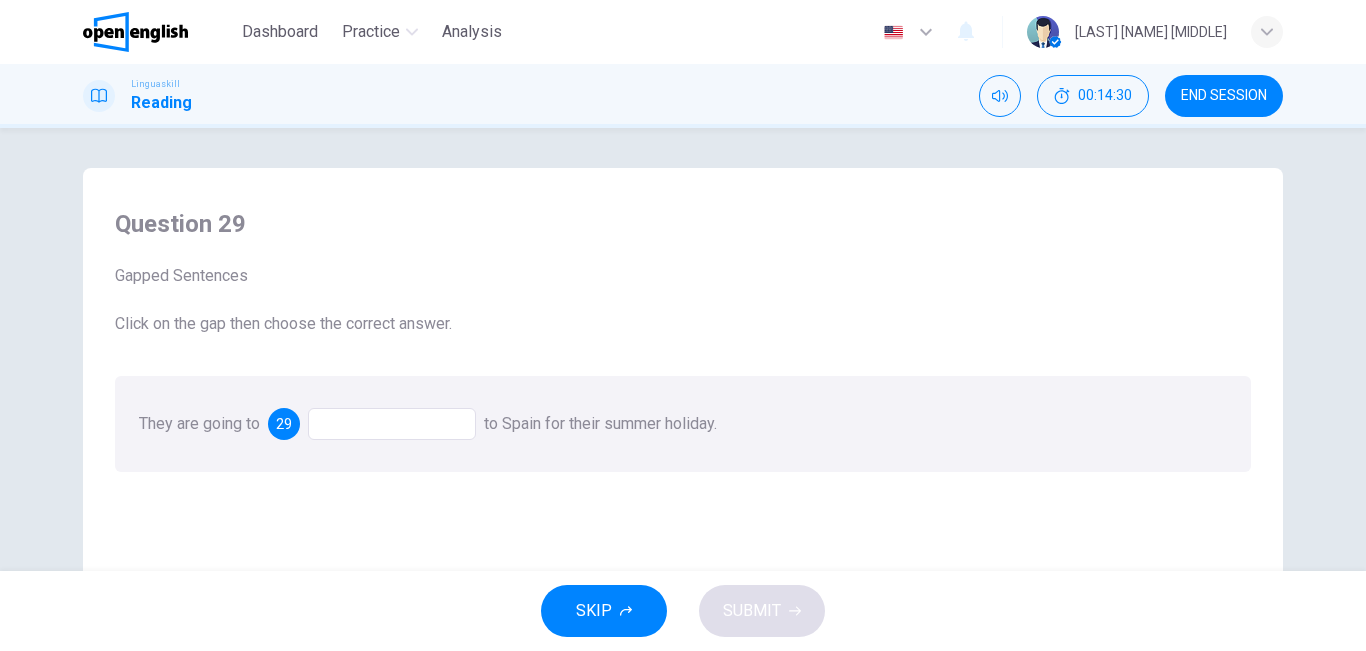 click at bounding box center (392, 424) 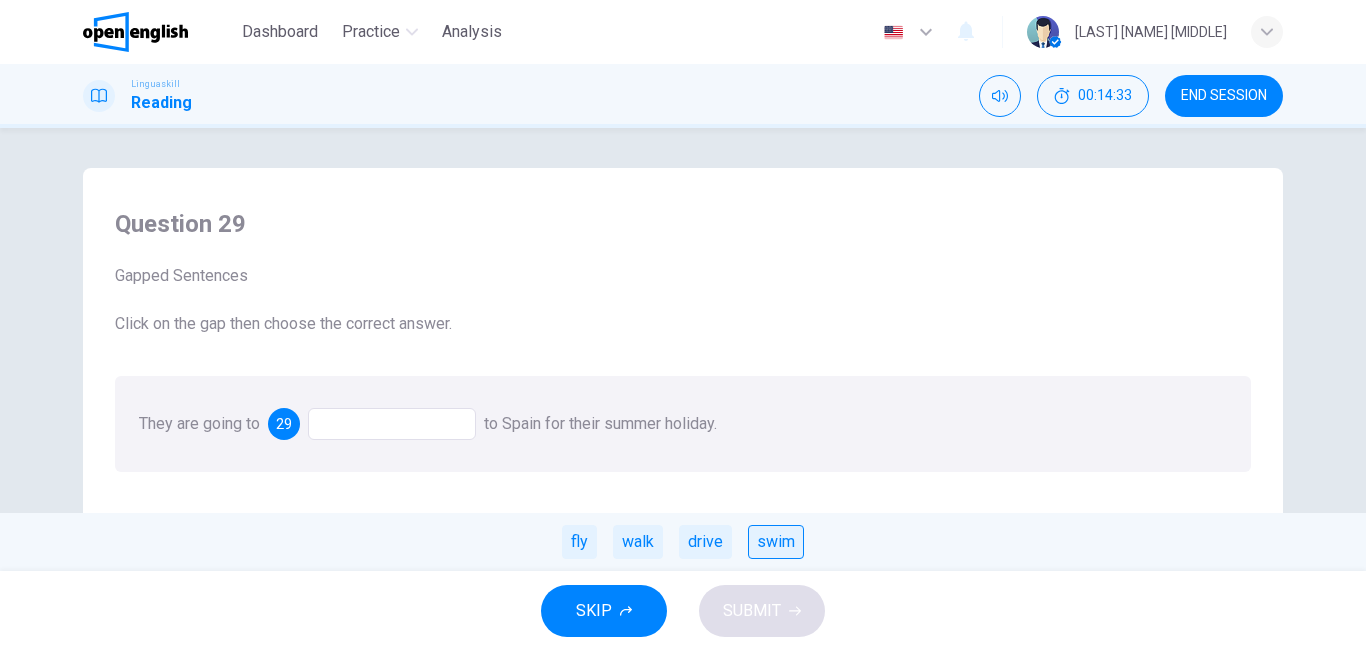 click on "swim" at bounding box center [776, 542] 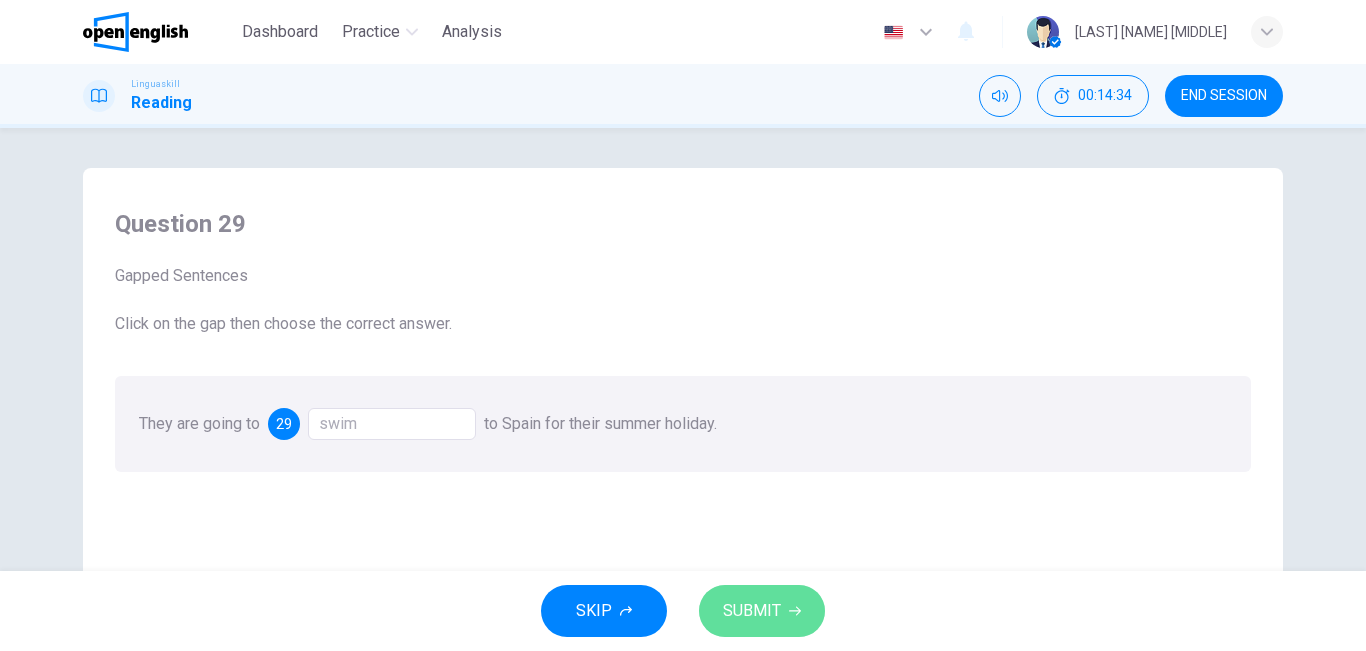 click on "SUBMIT" at bounding box center (752, 611) 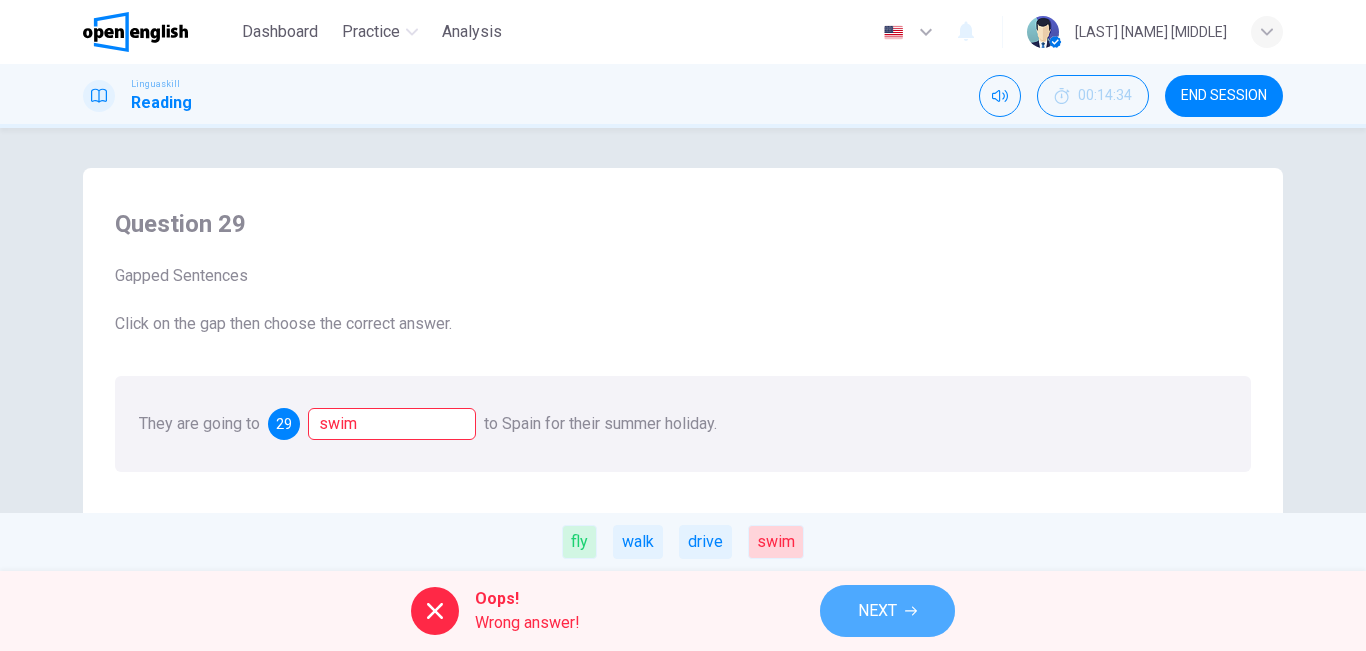 click on "NEXT" at bounding box center [877, 611] 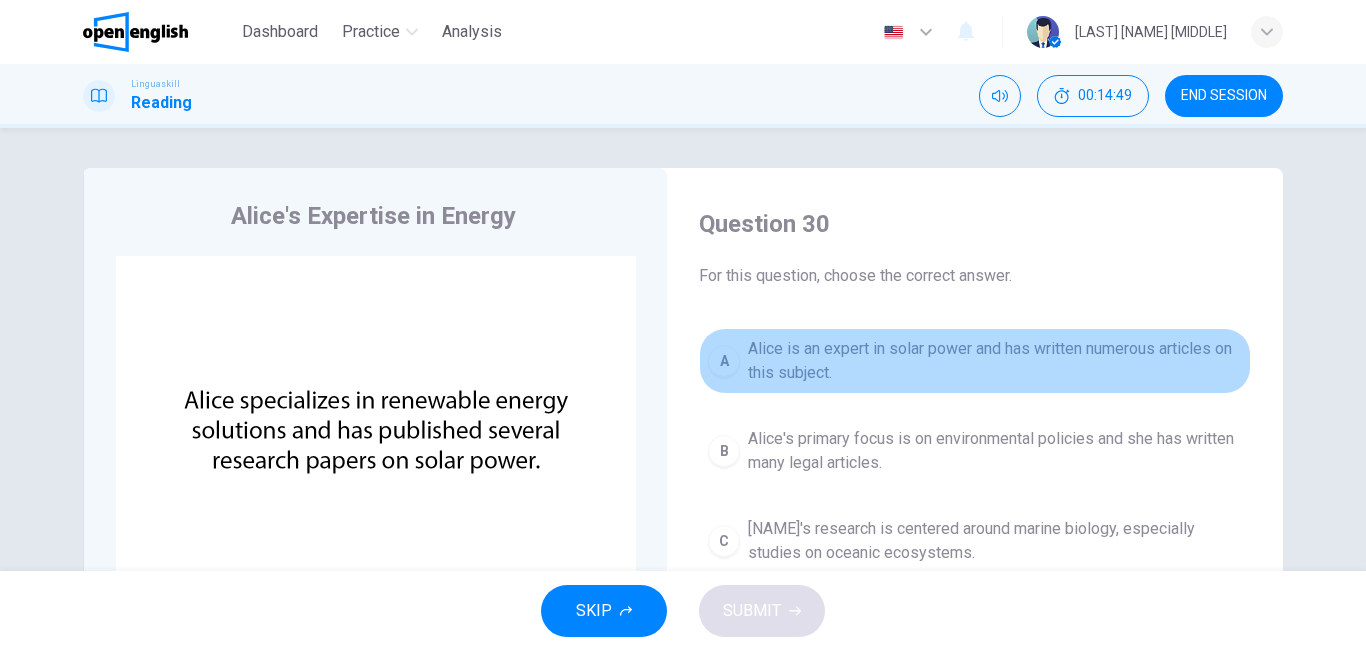 click on "Alice is an expert in solar power and has written numerous articles on this subject." at bounding box center (995, 361) 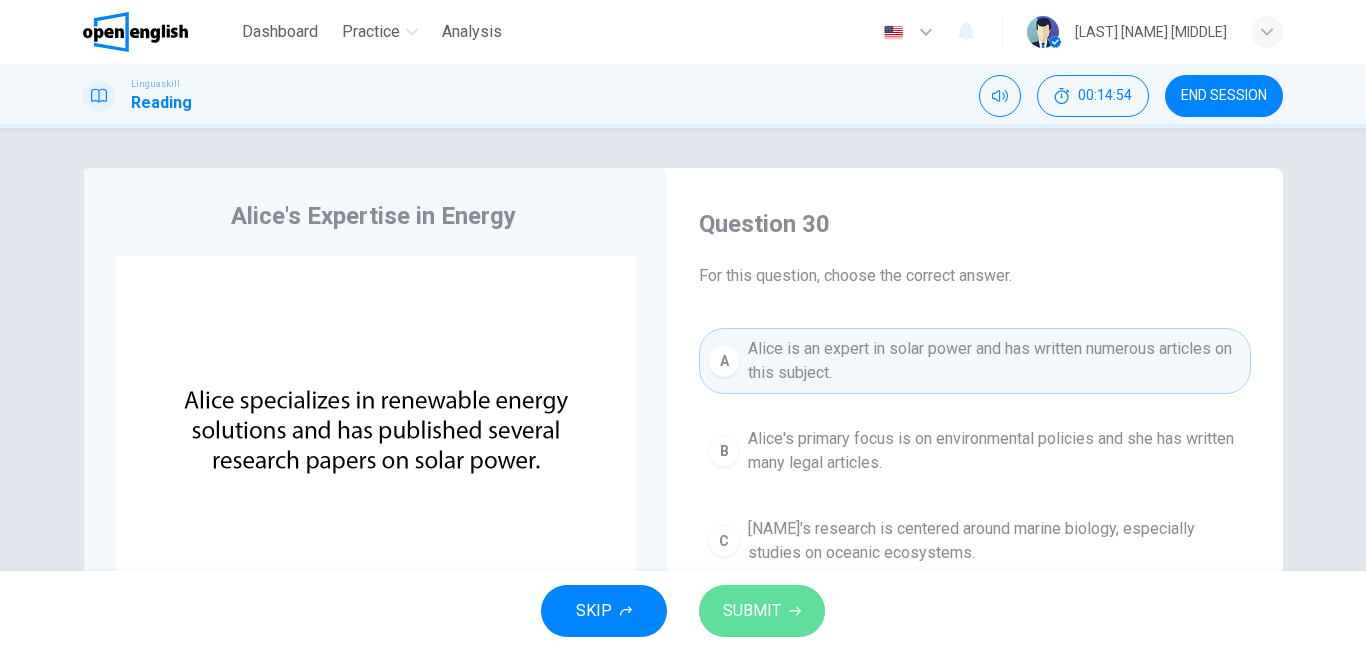 click on "SUBMIT" at bounding box center (752, 611) 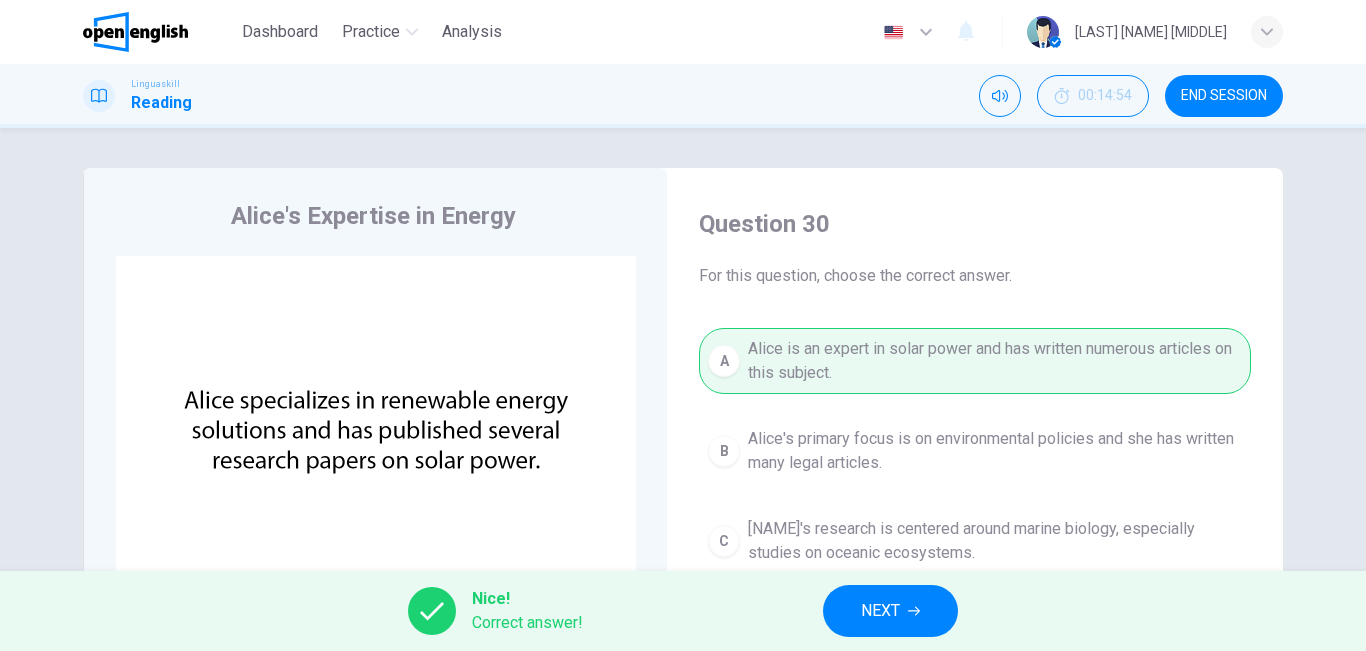 click on "NEXT" at bounding box center [890, 611] 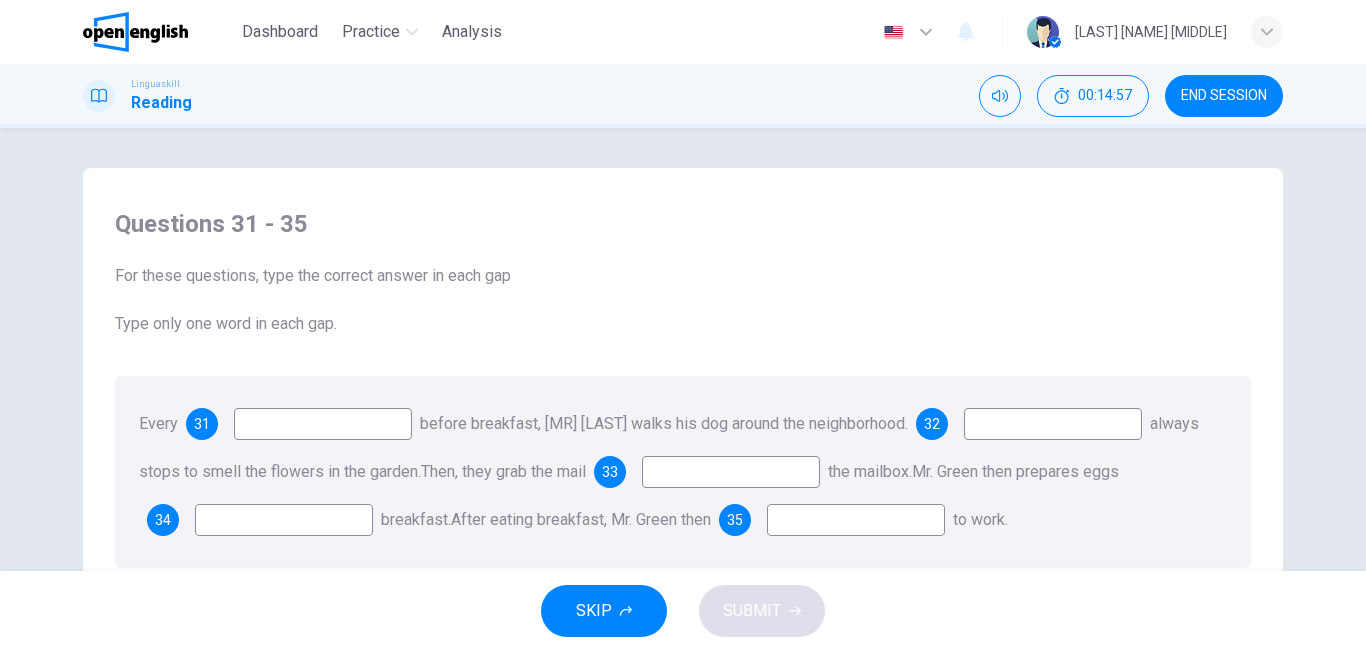 click at bounding box center [323, 424] 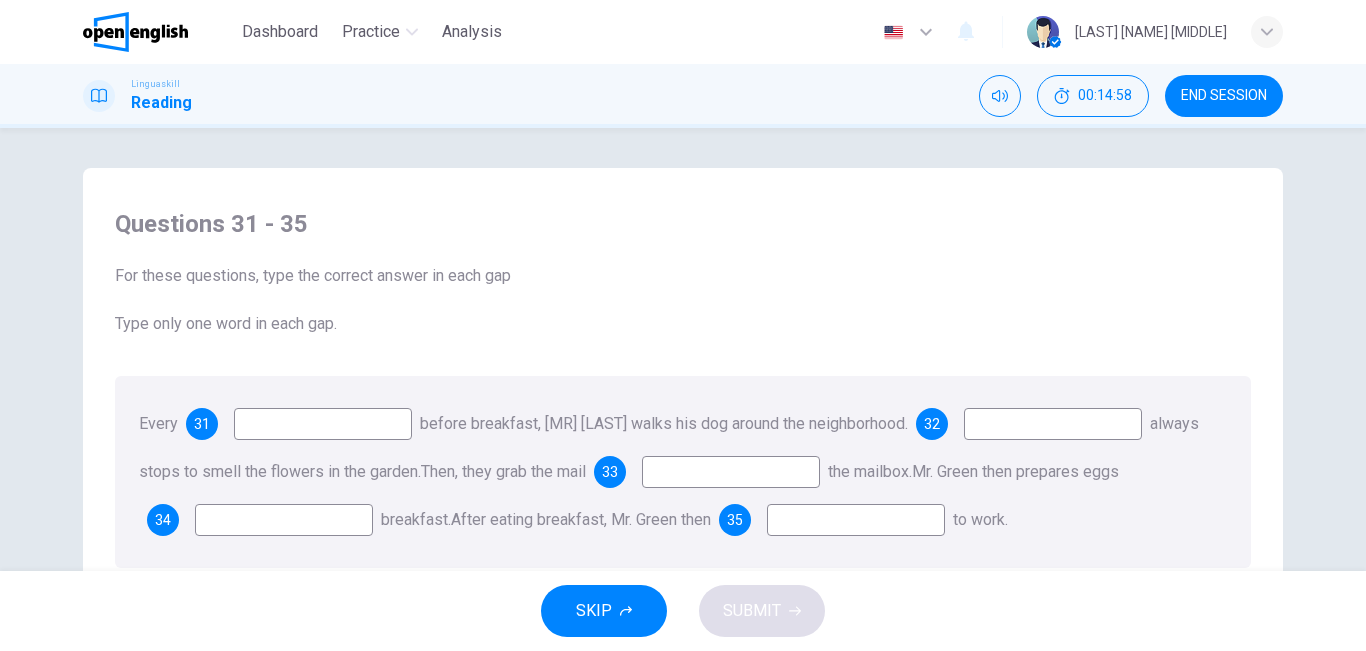 click at bounding box center [323, 424] 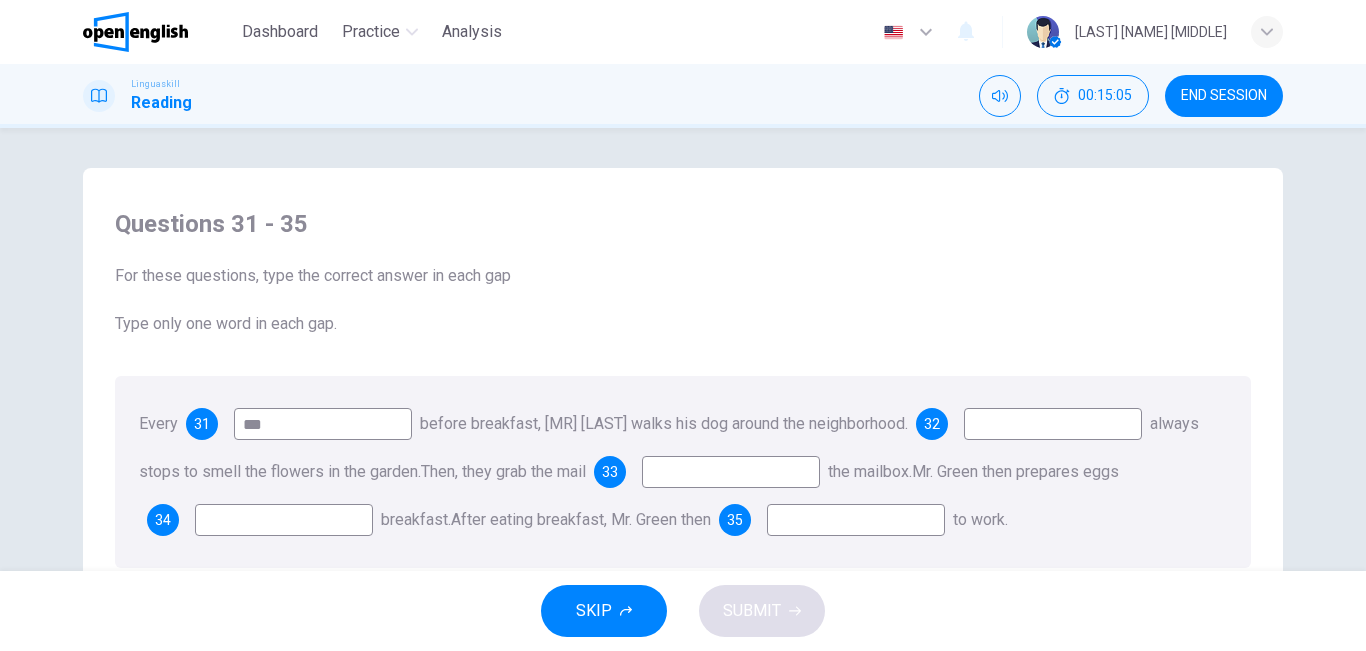 type on "***" 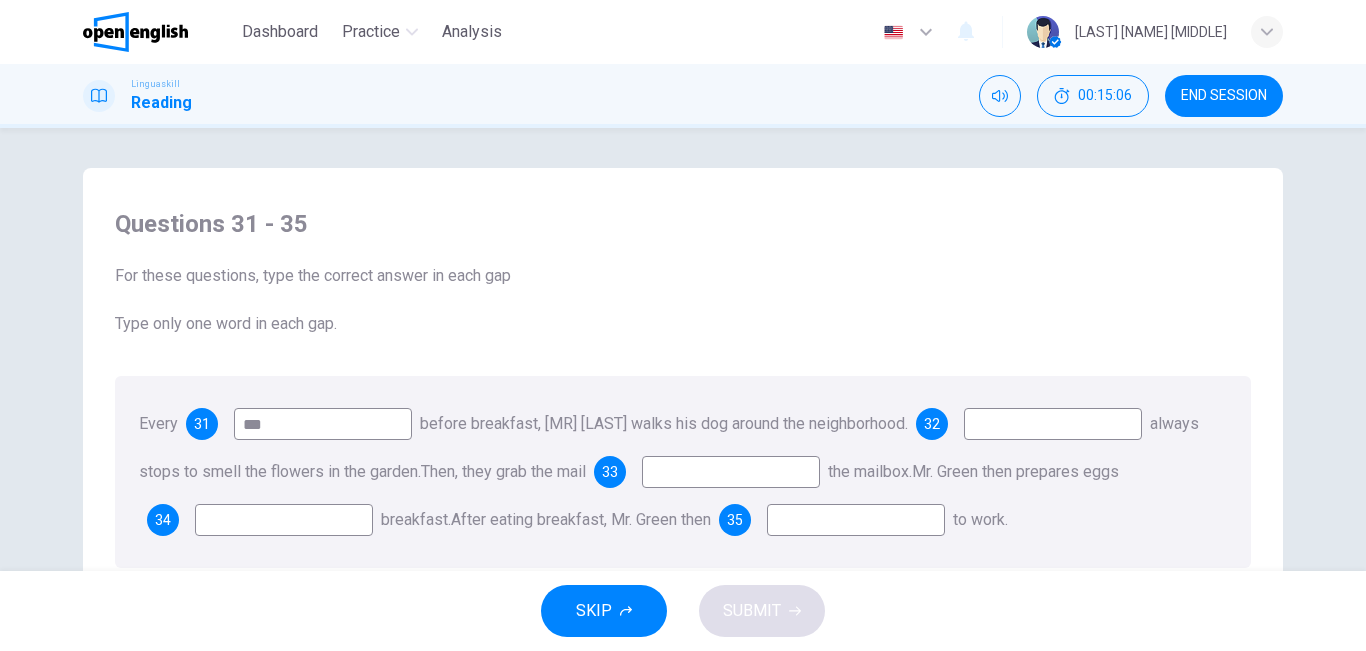 click at bounding box center [1053, 424] 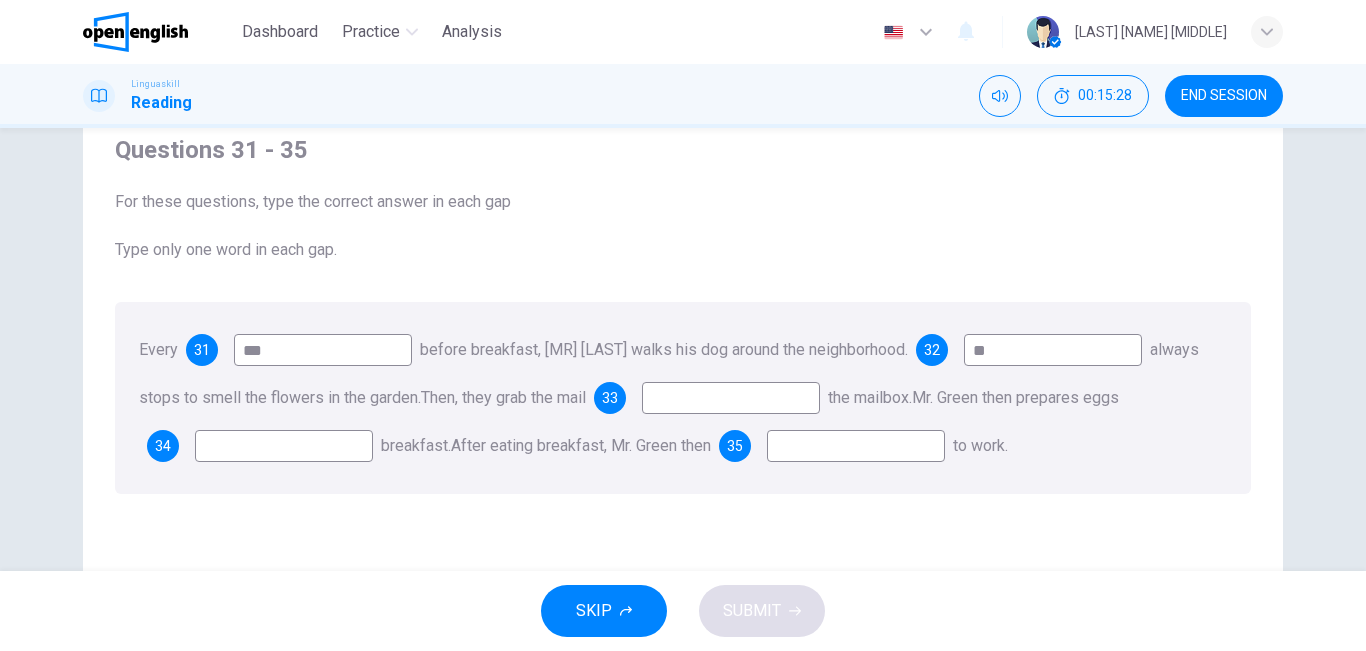 scroll, scrollTop: 70, scrollLeft: 0, axis: vertical 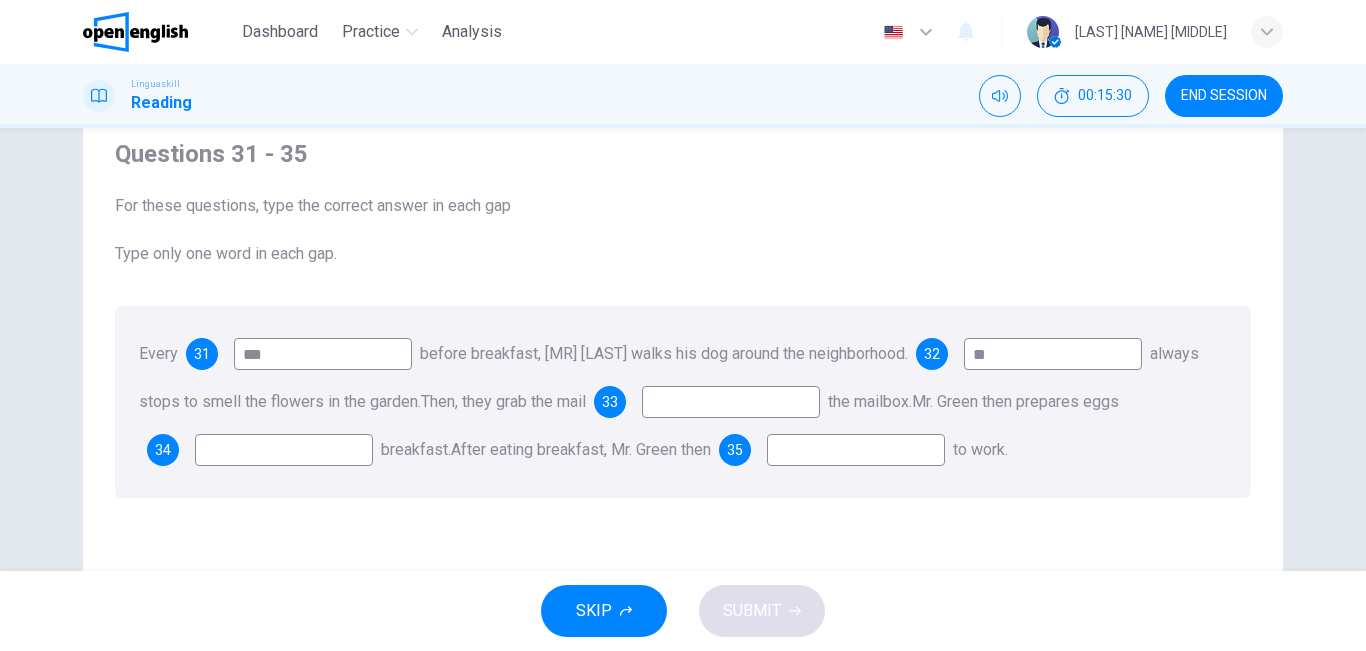 type on "**" 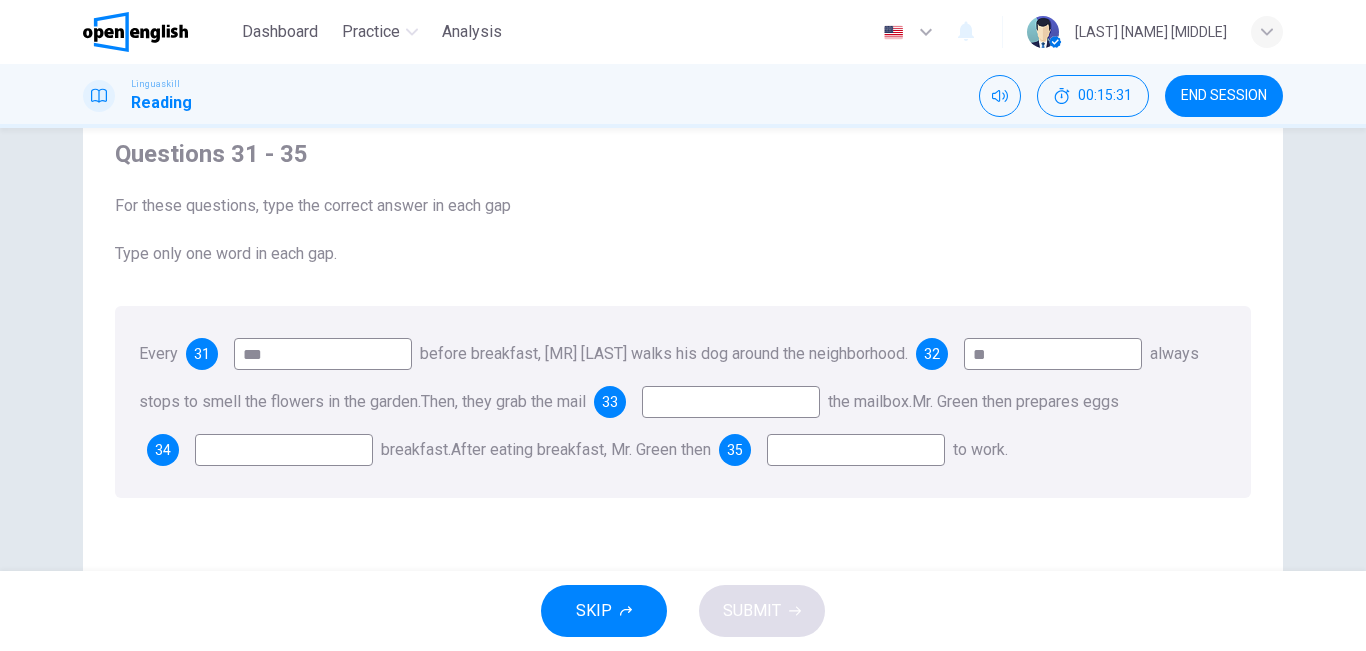 click at bounding box center (731, 402) 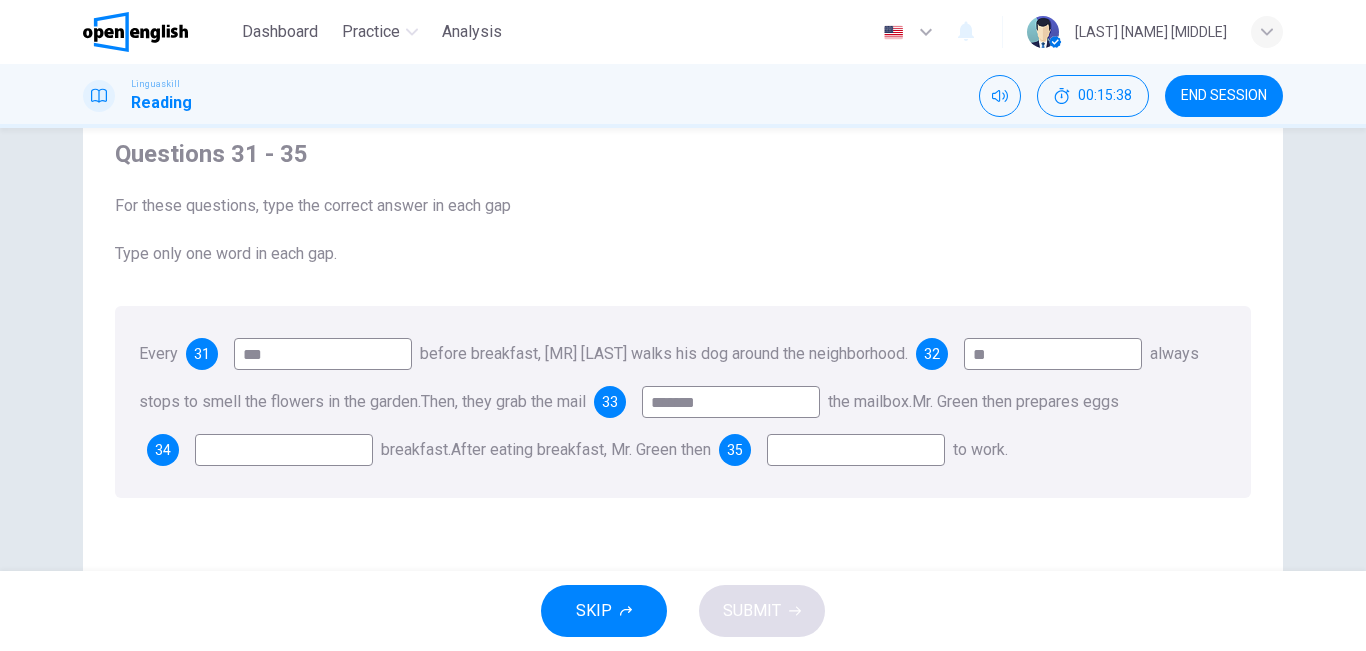 type on "*****" 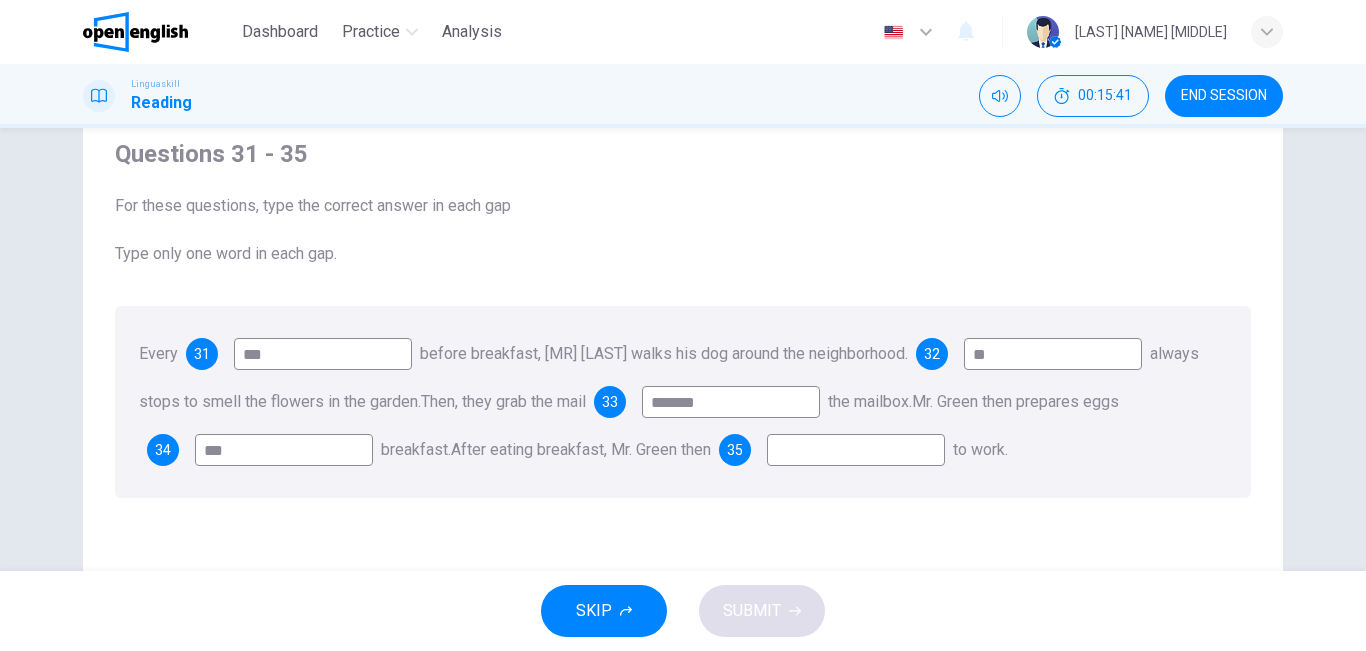 type on "***" 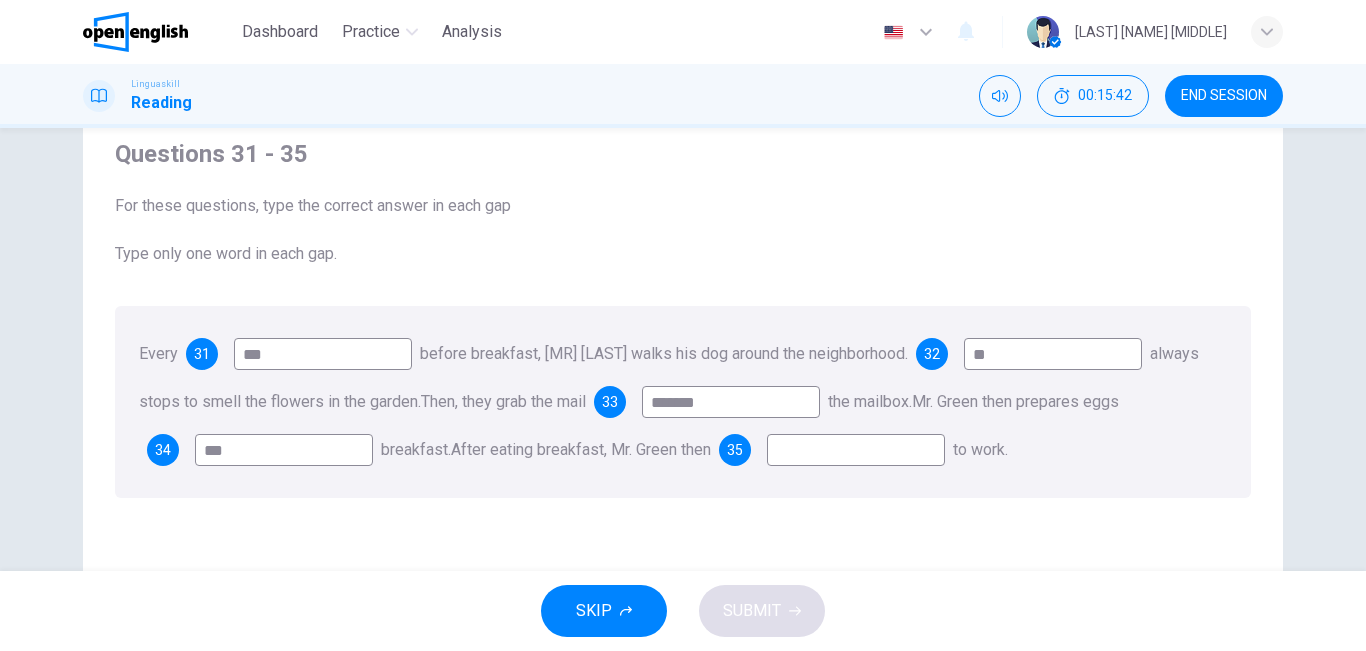 click at bounding box center (856, 450) 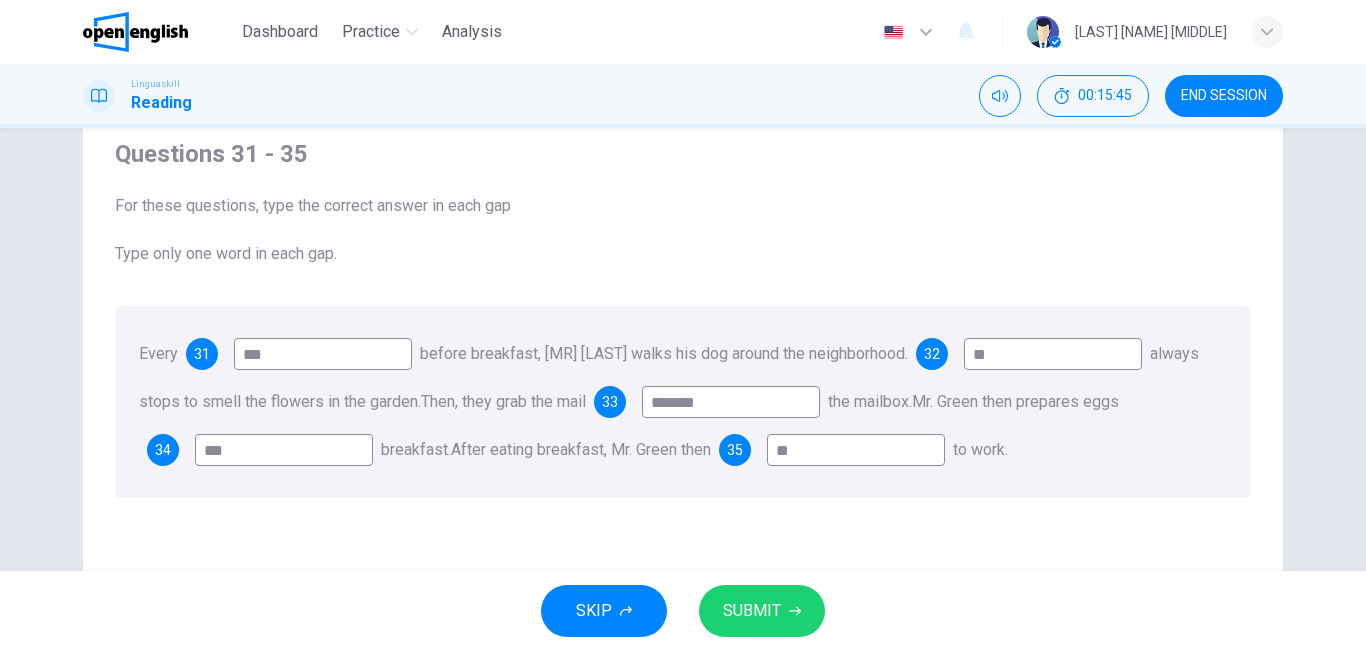 type on "**" 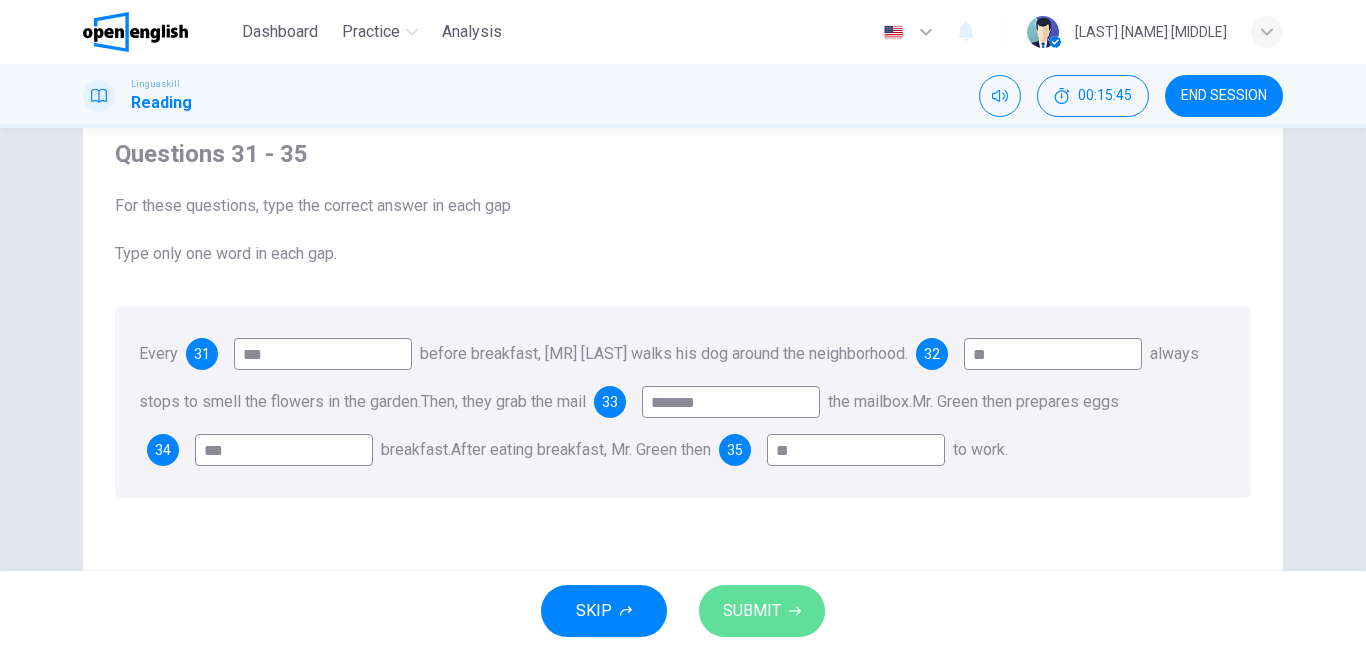 click on "SUBMIT" at bounding box center (762, 611) 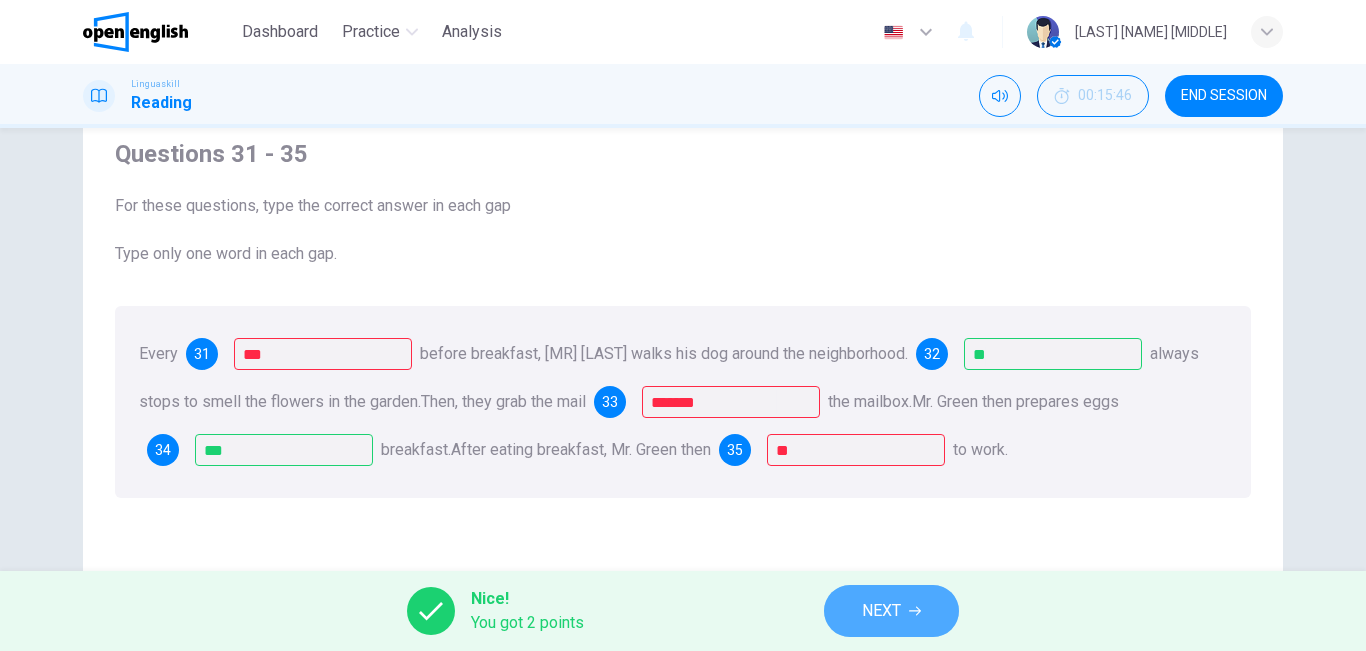 click on "NEXT" at bounding box center [881, 611] 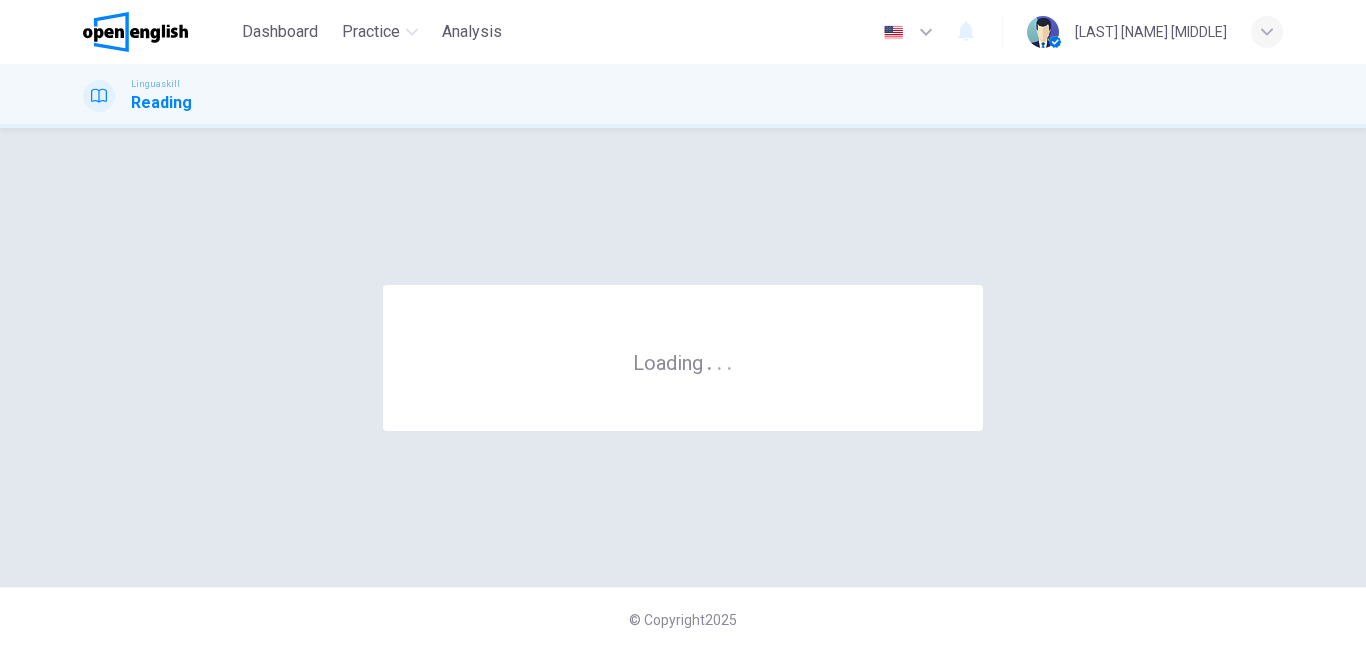 scroll, scrollTop: 0, scrollLeft: 0, axis: both 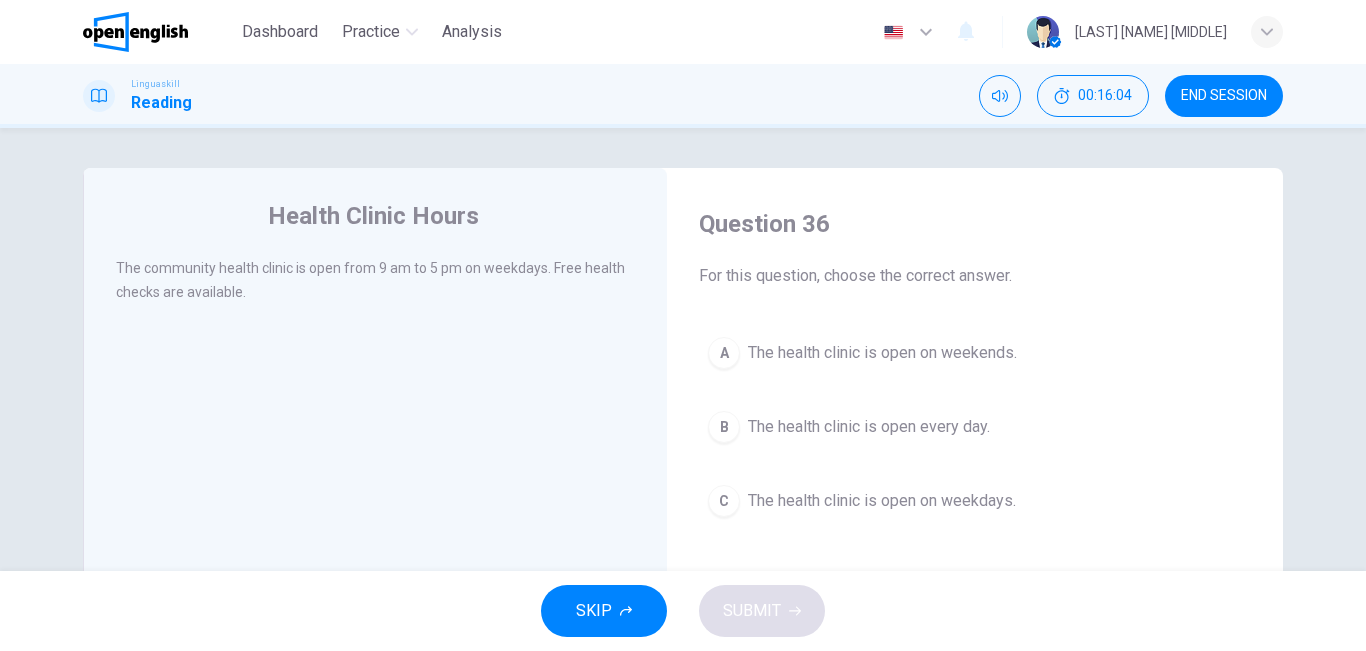 click on "The health clinic is open on weekdays." at bounding box center [882, 501] 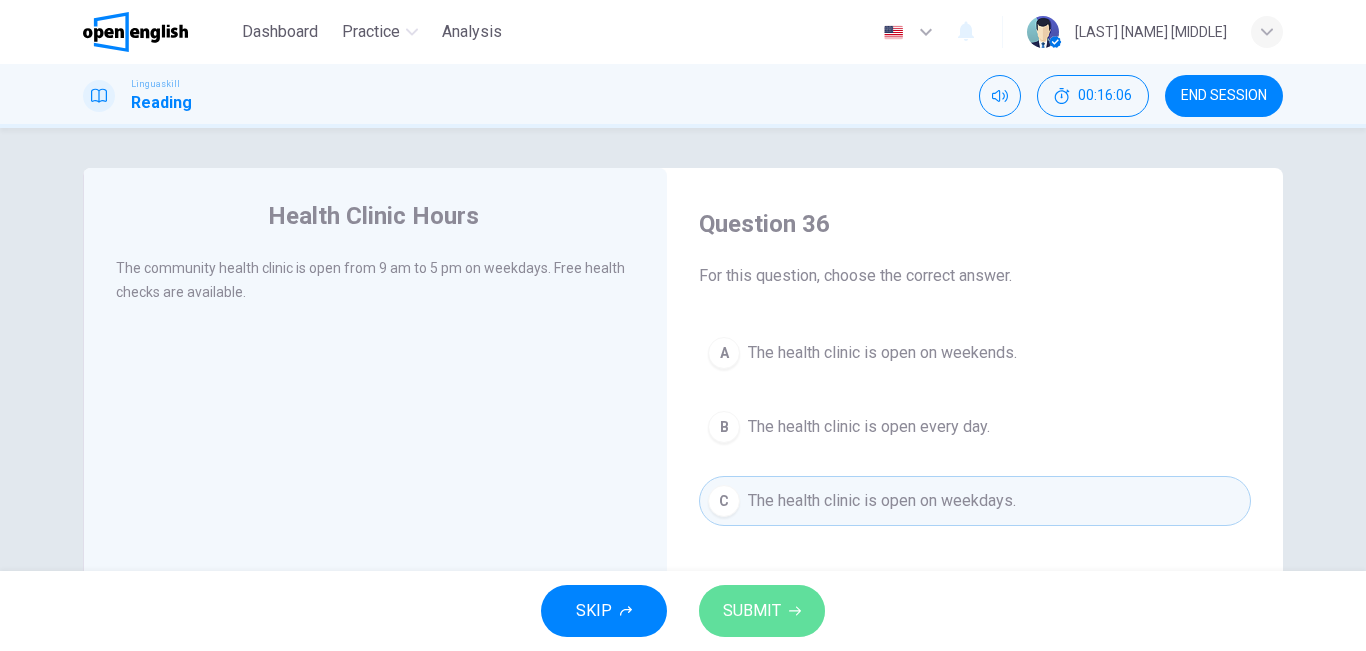 click on "SUBMIT" at bounding box center [752, 611] 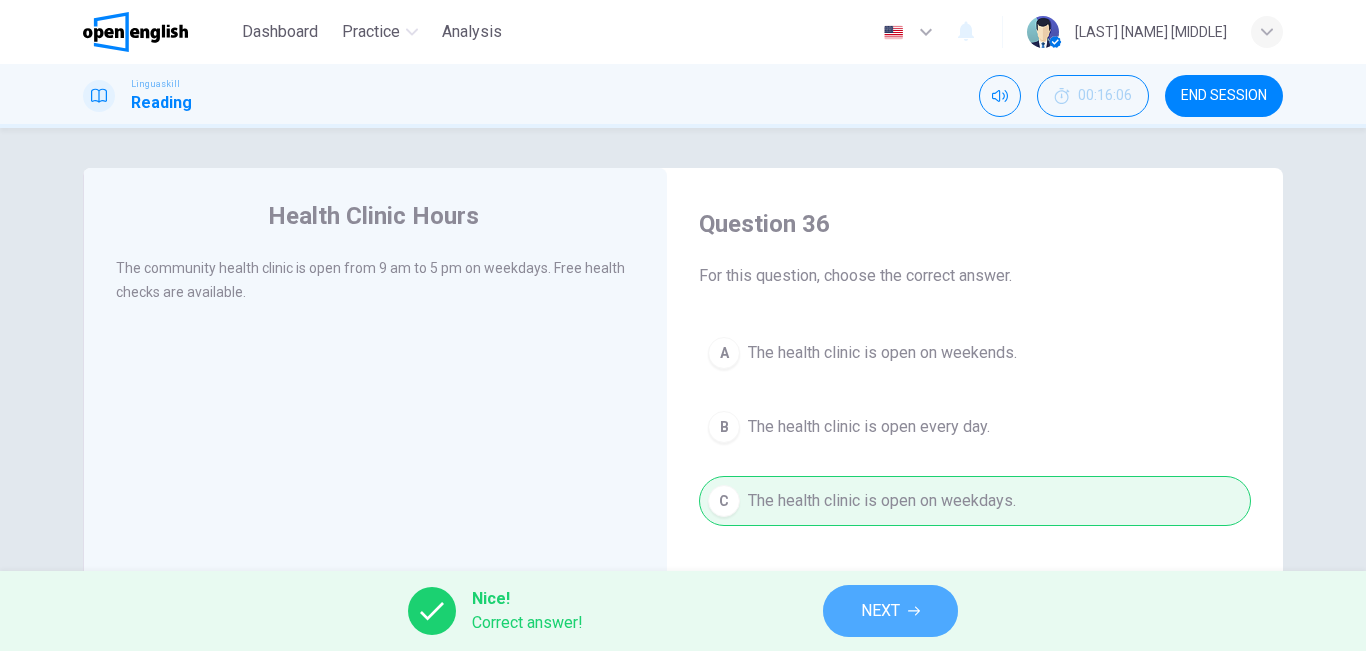 click on "NEXT" at bounding box center (880, 611) 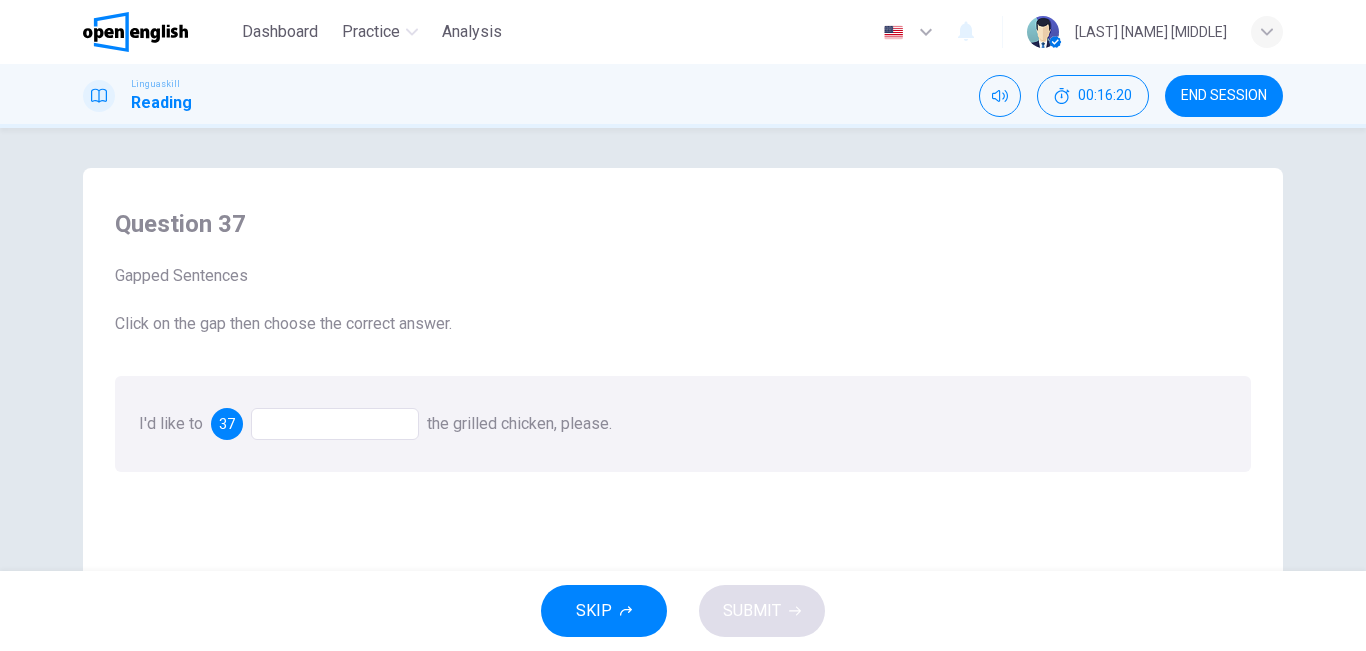 click at bounding box center (335, 424) 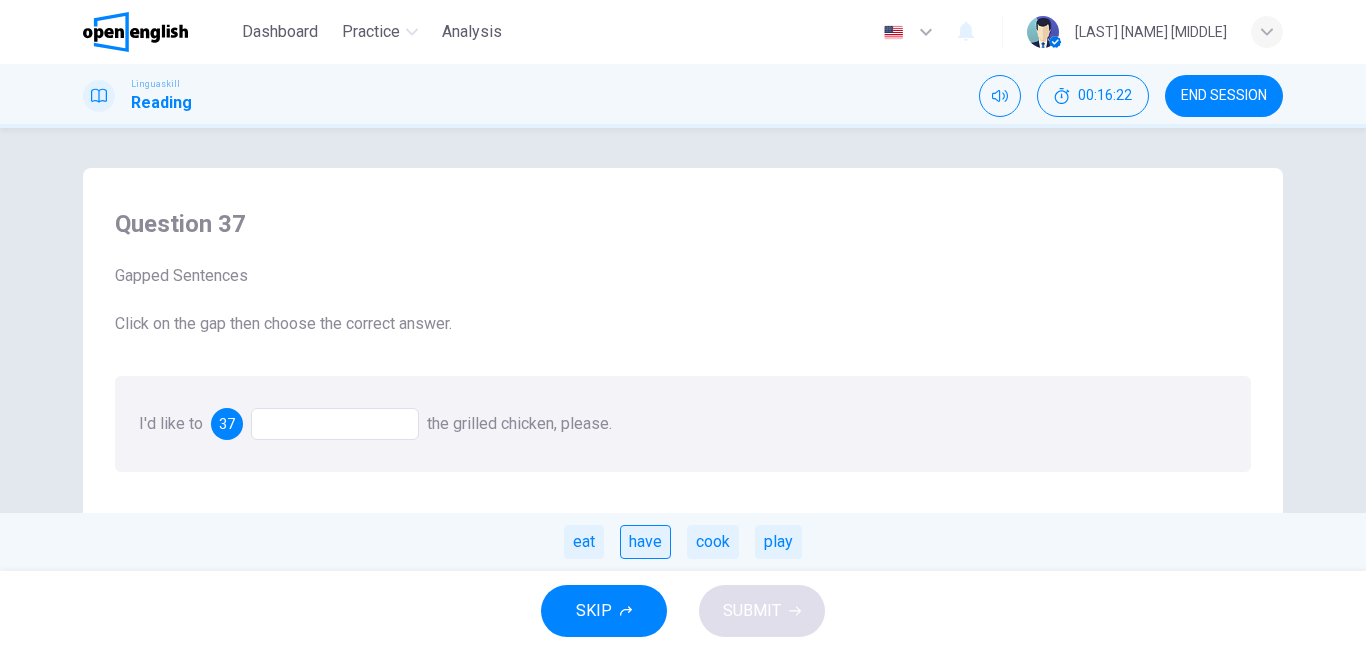click on "have" at bounding box center [645, 542] 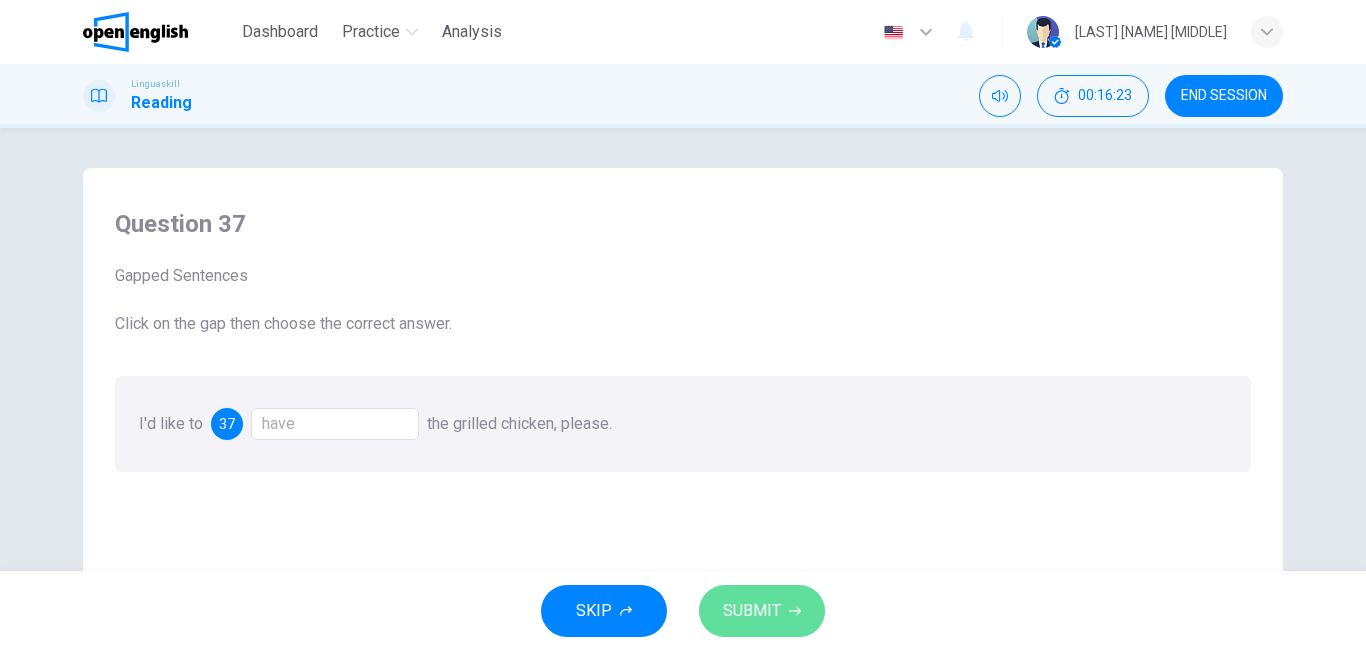 click on "SUBMIT" at bounding box center [762, 611] 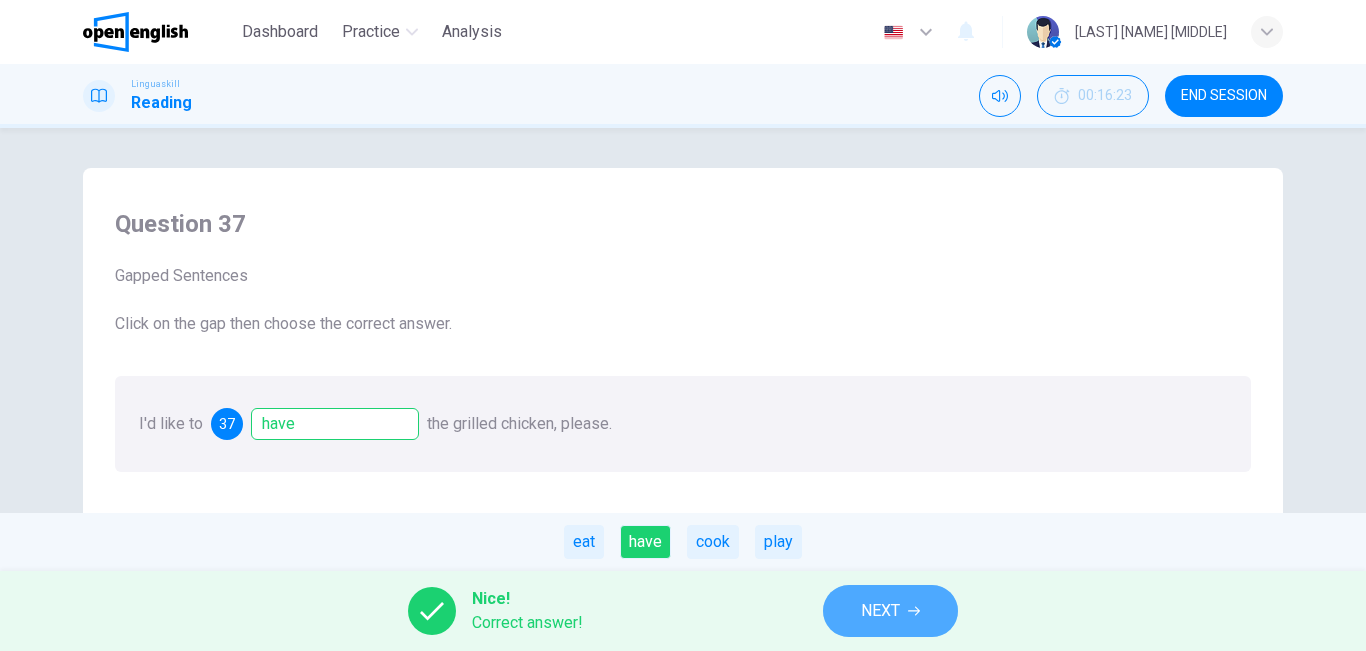 click on "NEXT" at bounding box center (880, 611) 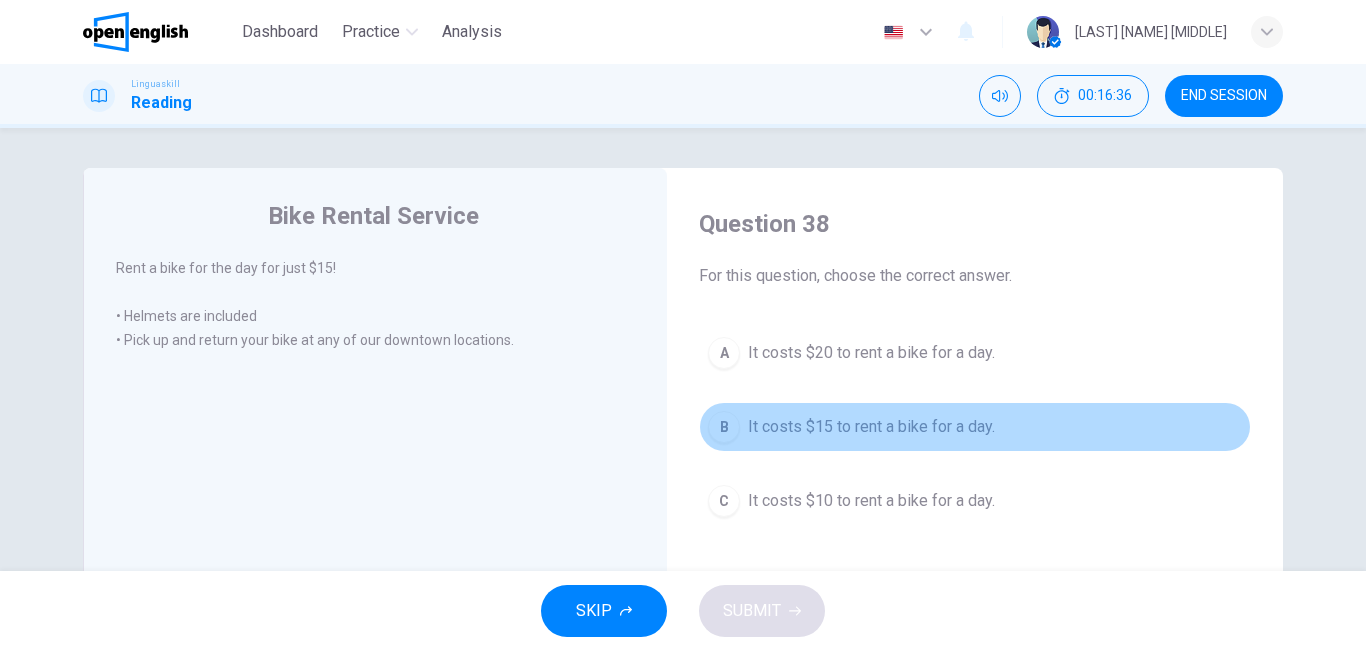 click on "It costs $15 to rent a bike for a day." at bounding box center (871, 427) 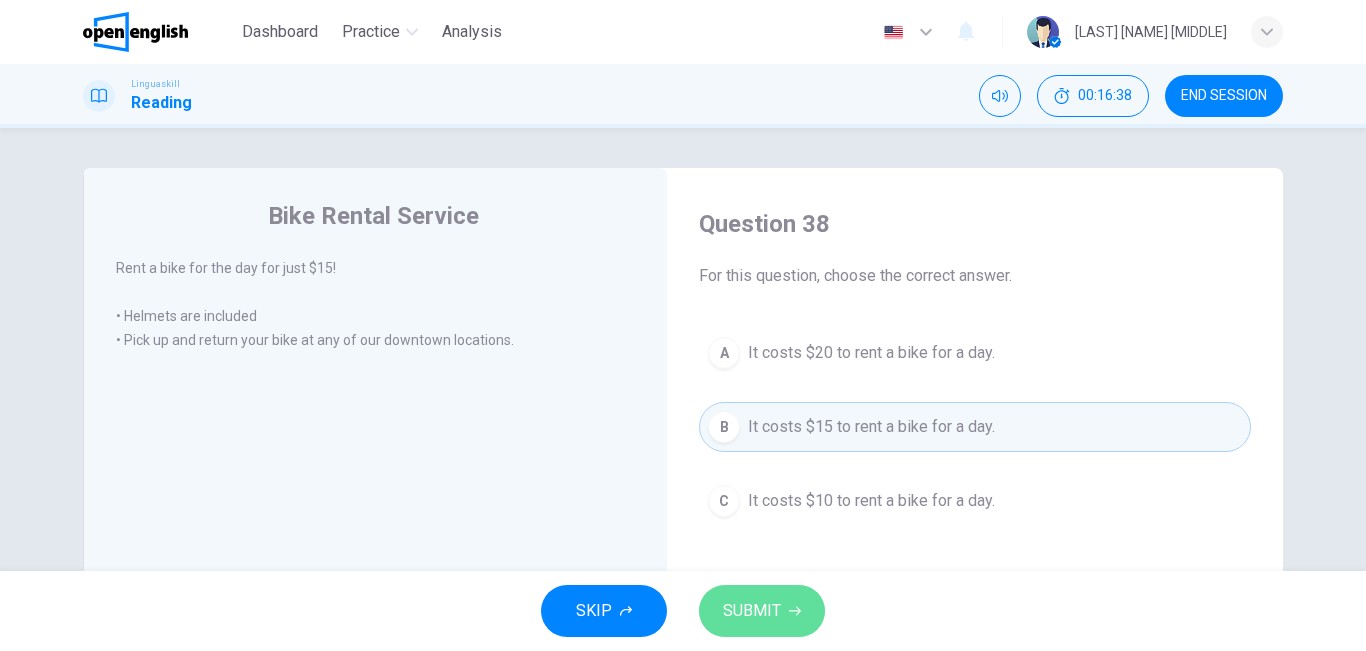 click on "SUBMIT" at bounding box center (752, 611) 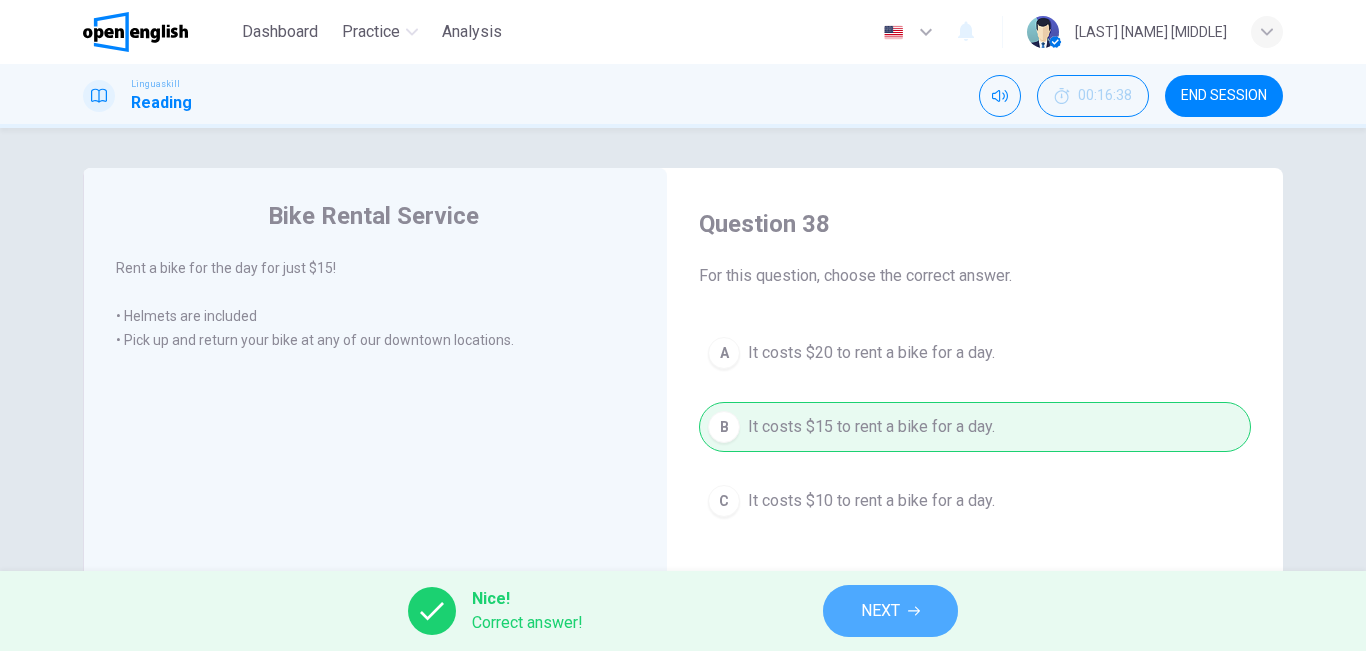click on "NEXT" at bounding box center (890, 611) 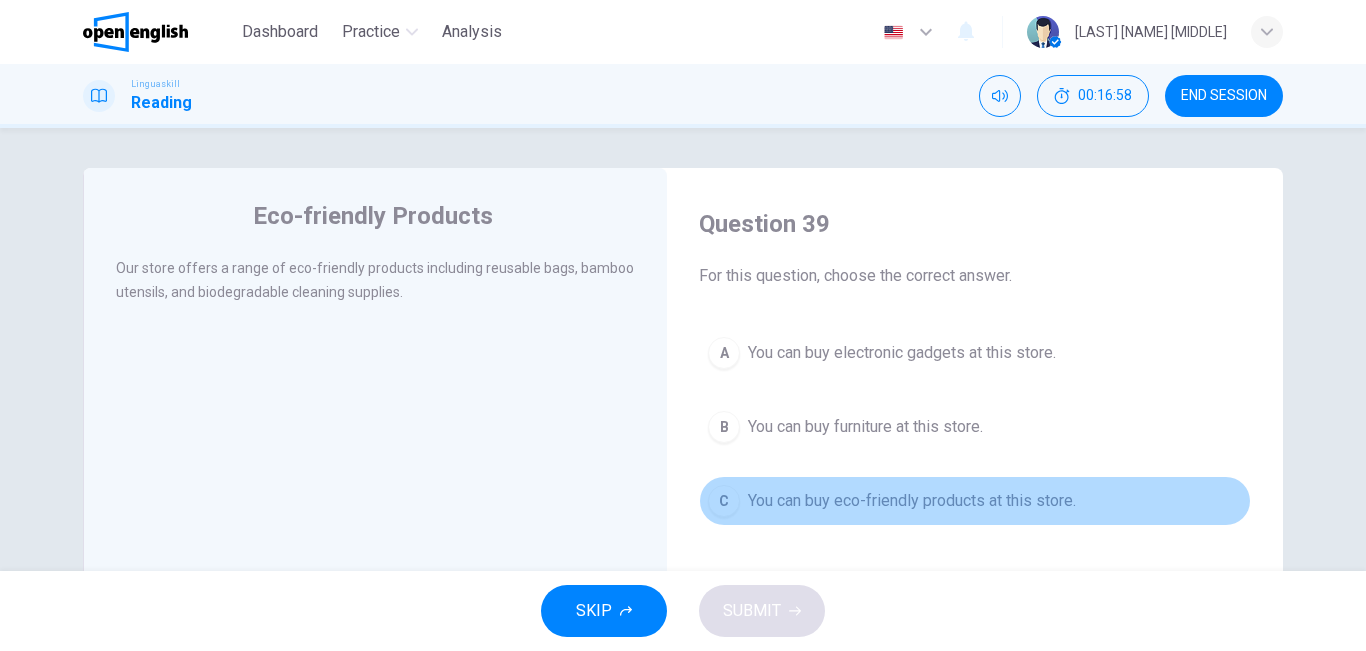 click on "C You can buy eco-friendly products at this store." at bounding box center (975, 501) 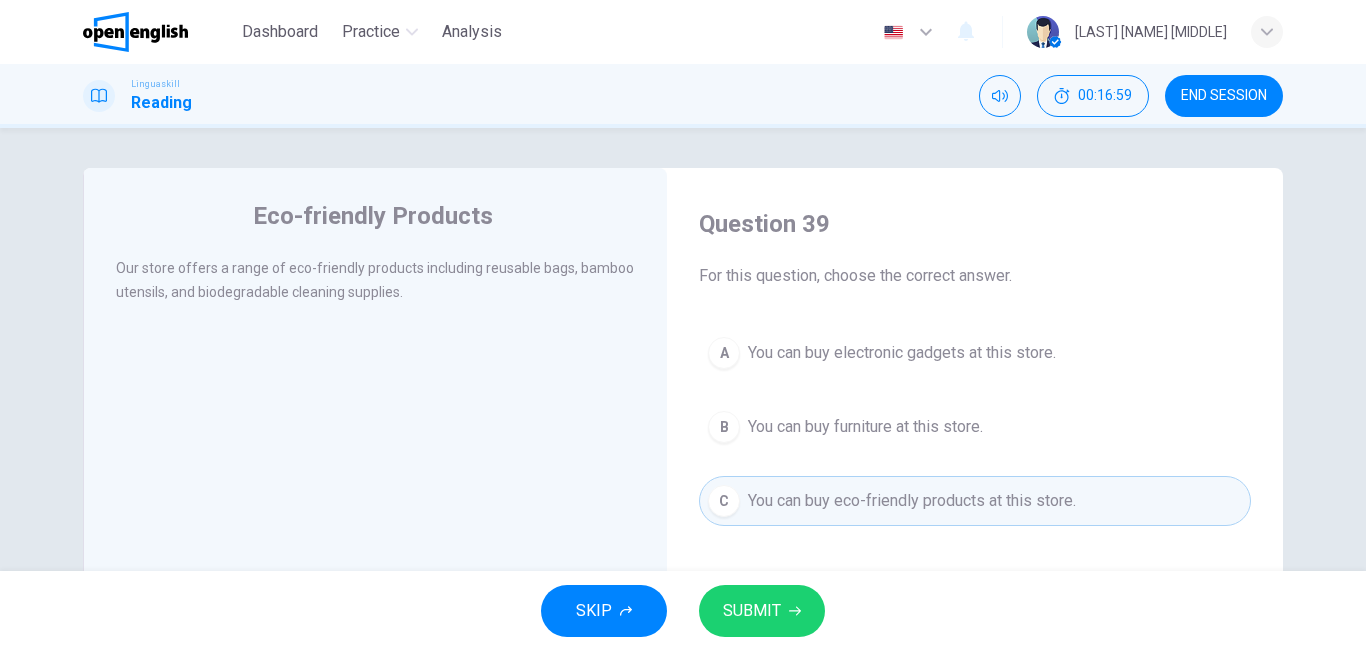click on "SUBMIT" at bounding box center (752, 611) 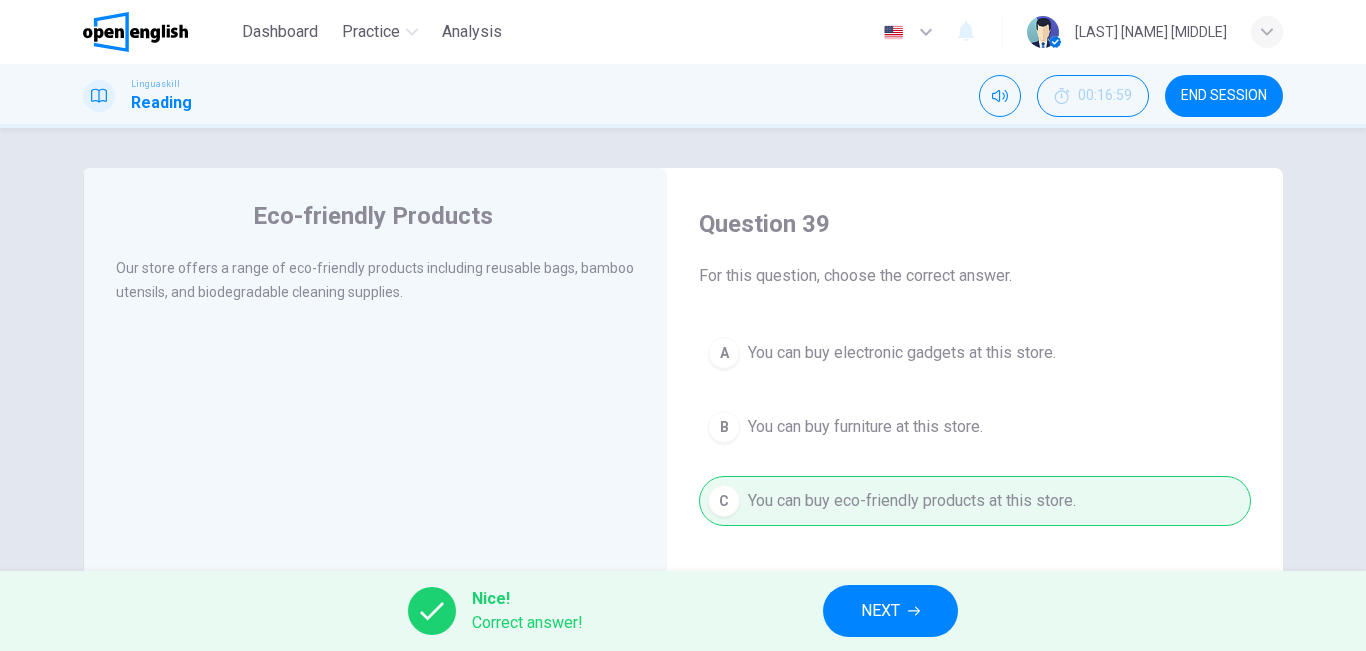 click on "NEXT" at bounding box center [880, 611] 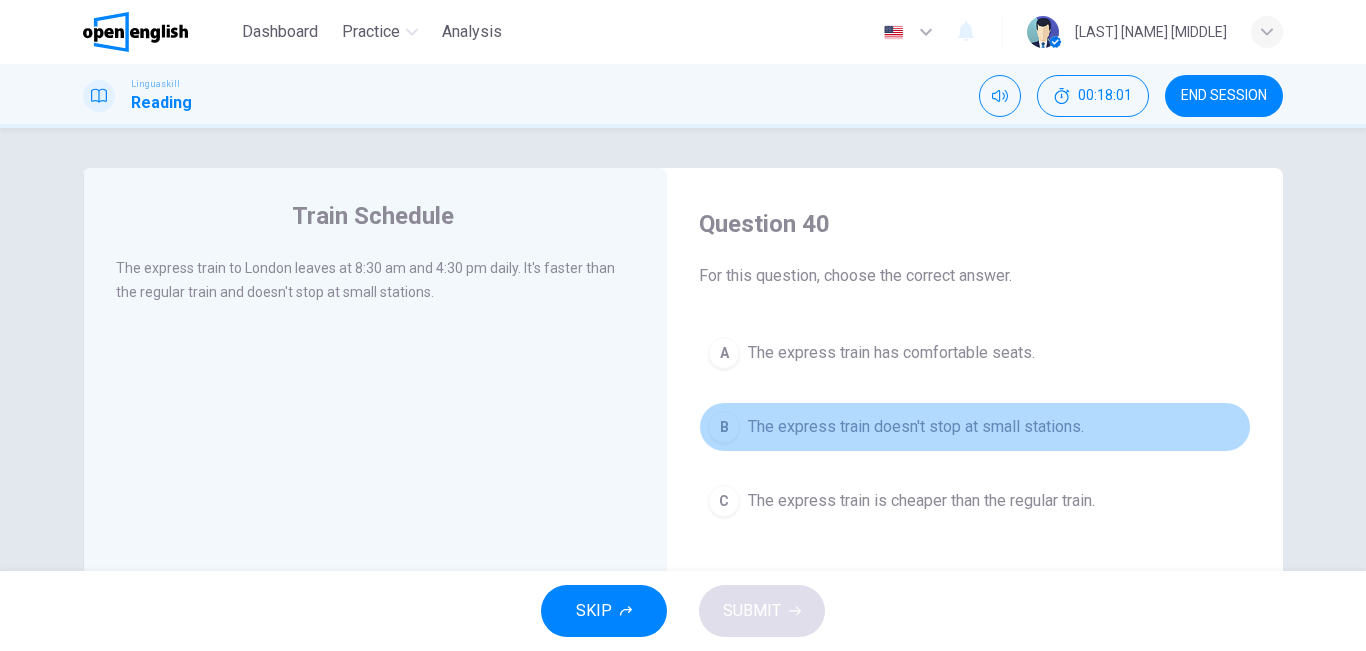 click on "The express train doesn't stop at small stations." at bounding box center [916, 427] 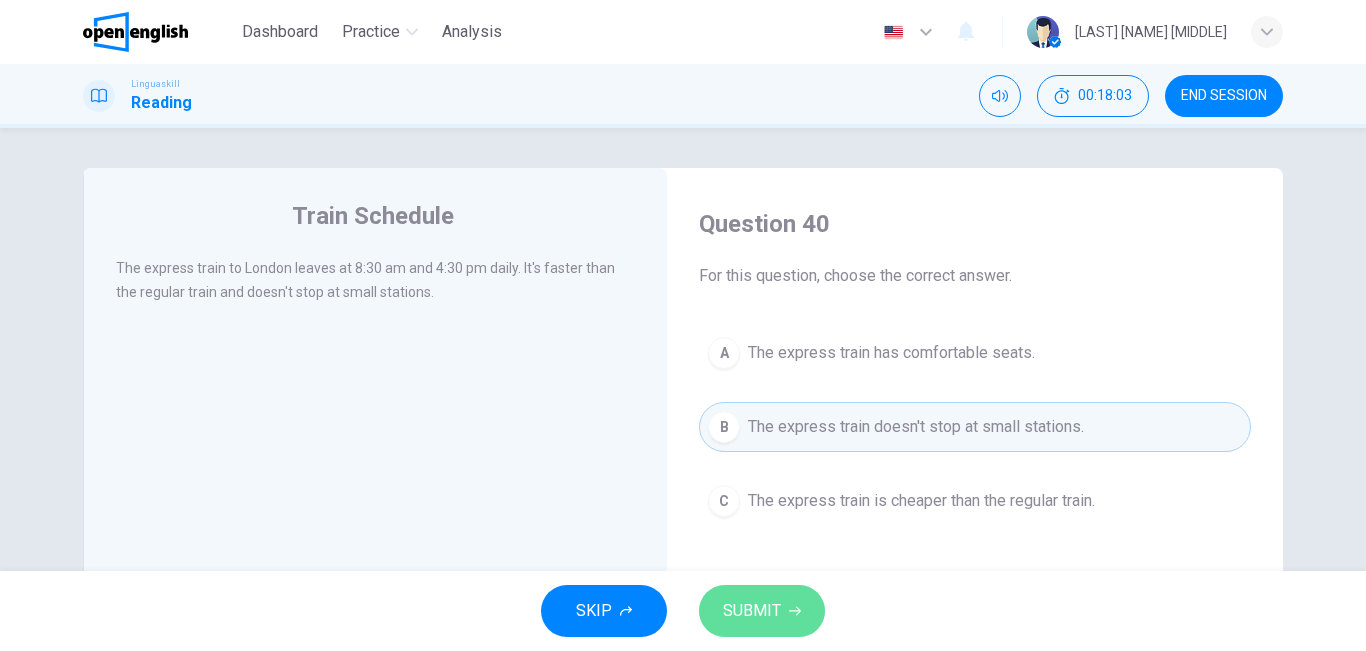 click on "SUBMIT" at bounding box center (752, 611) 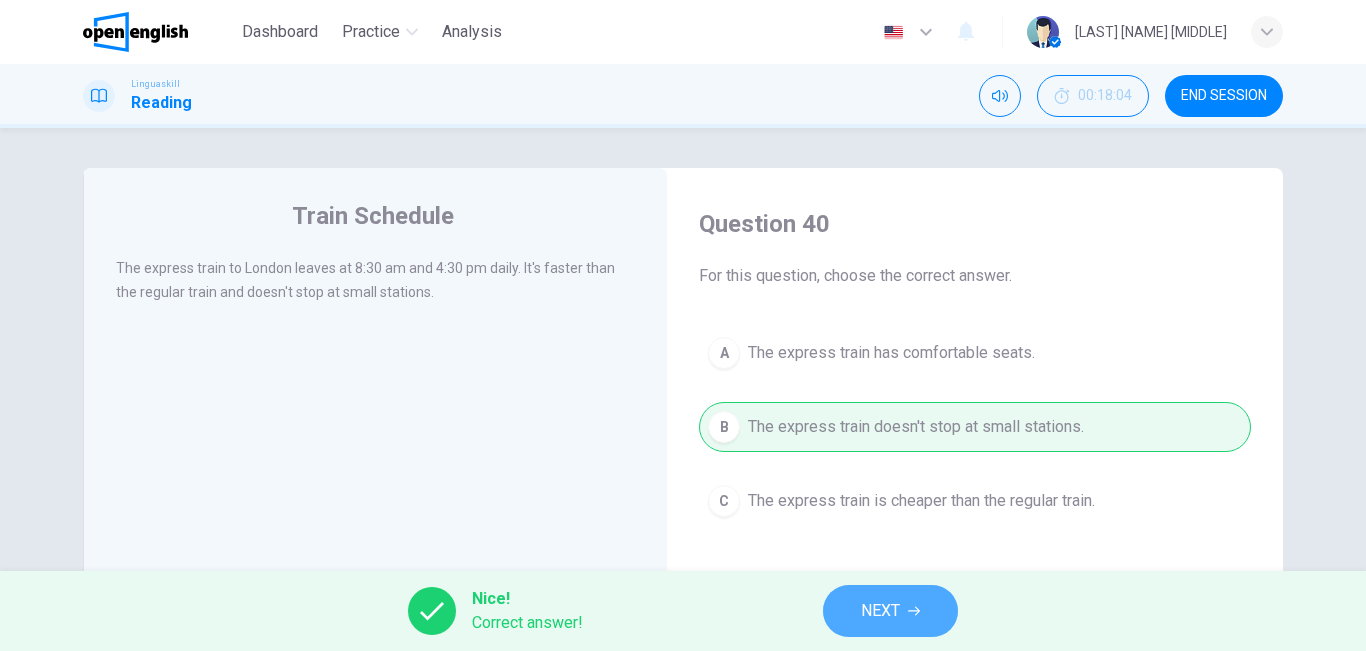 click on "NEXT" at bounding box center [880, 611] 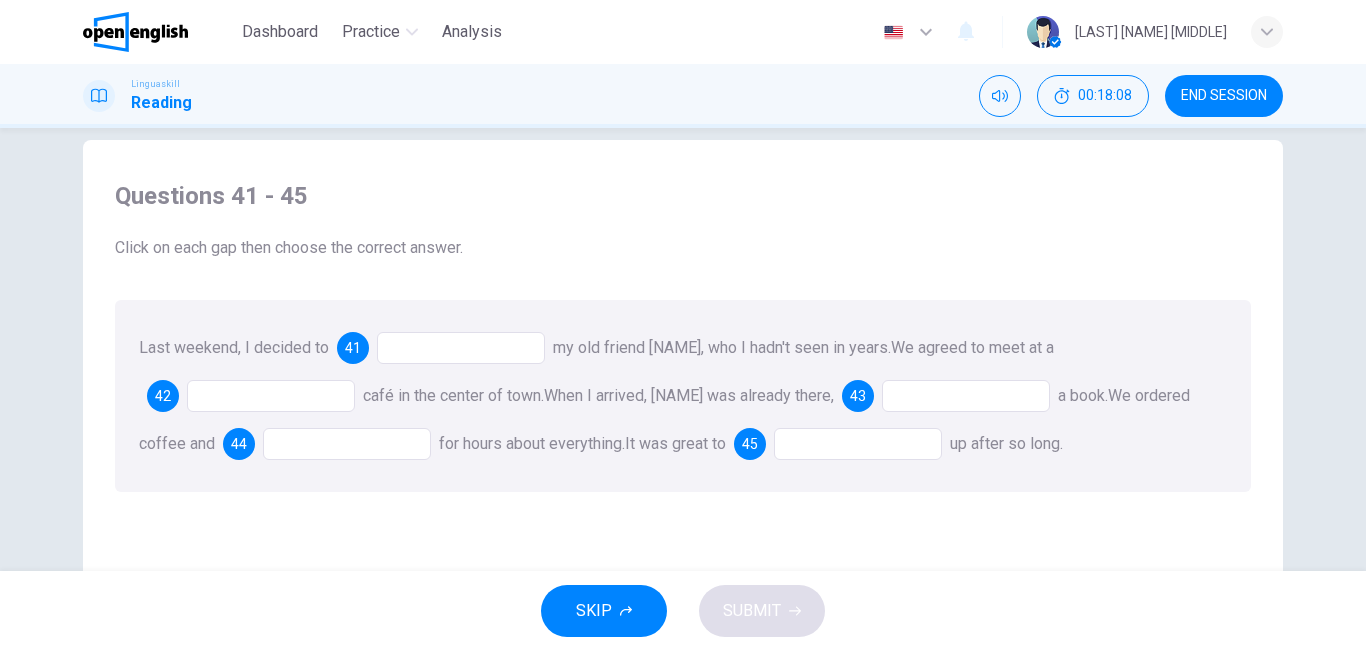 scroll, scrollTop: 30, scrollLeft: 0, axis: vertical 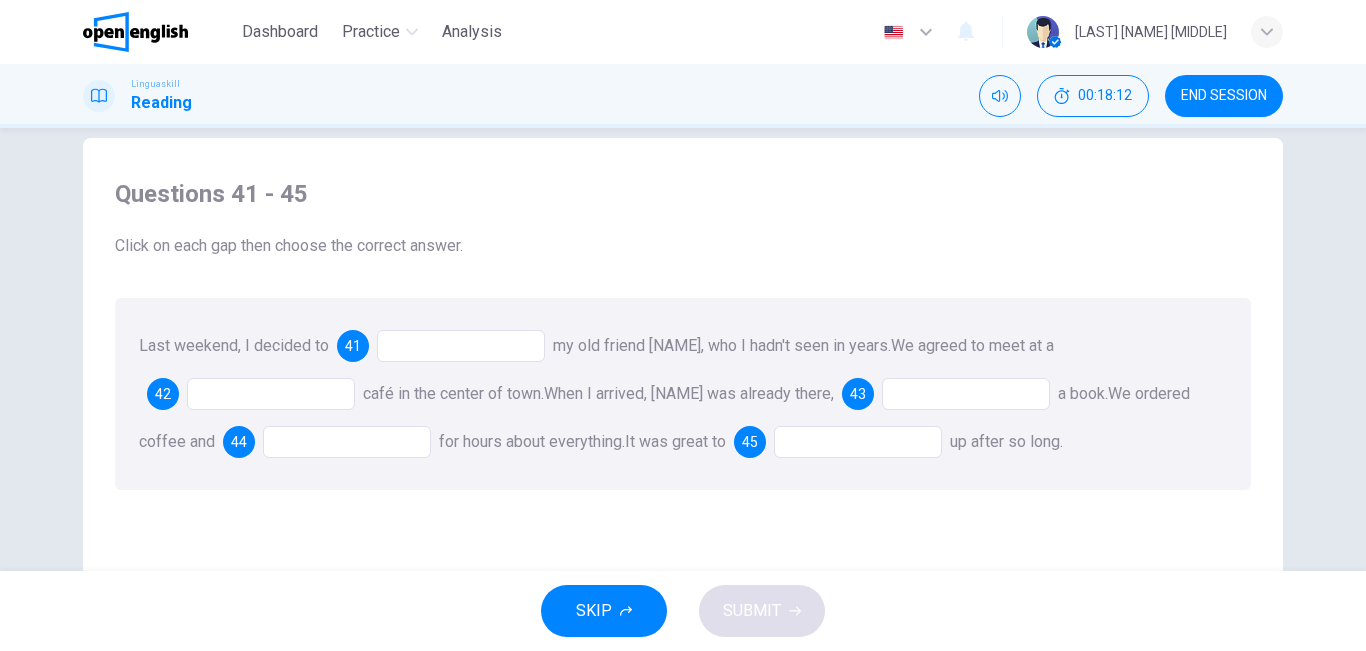 click at bounding box center (461, 346) 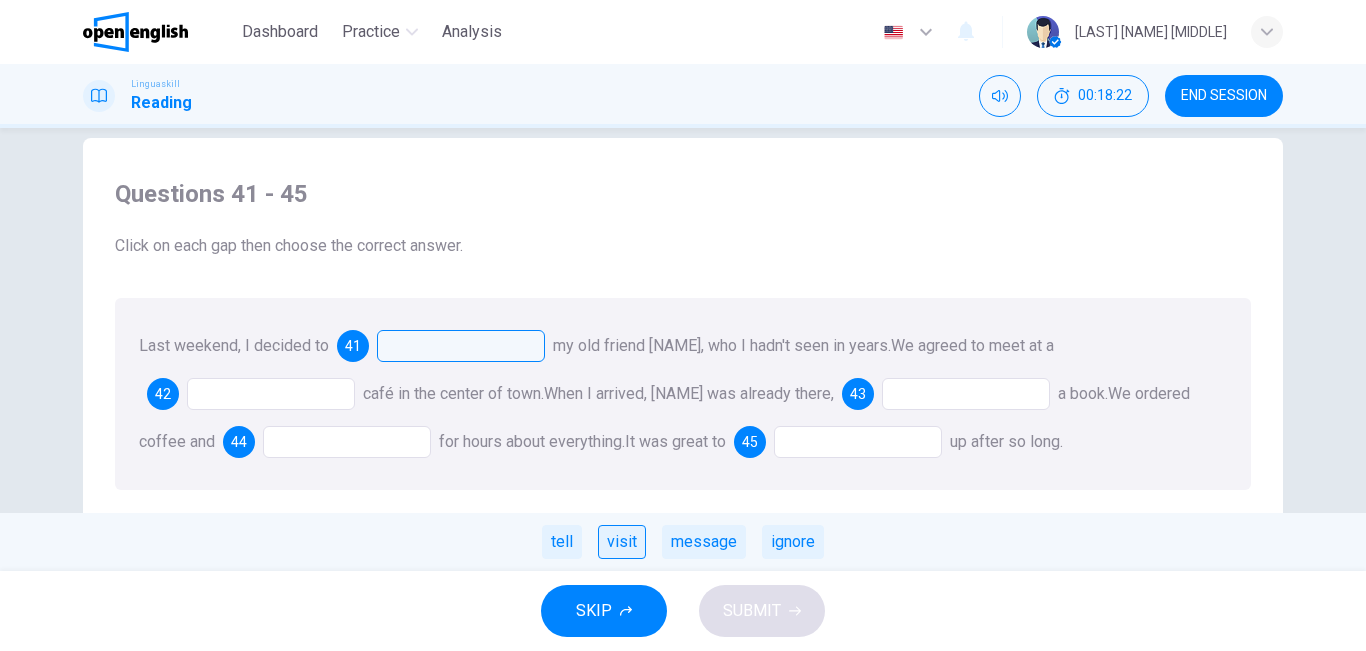 click on "visit" at bounding box center [622, 542] 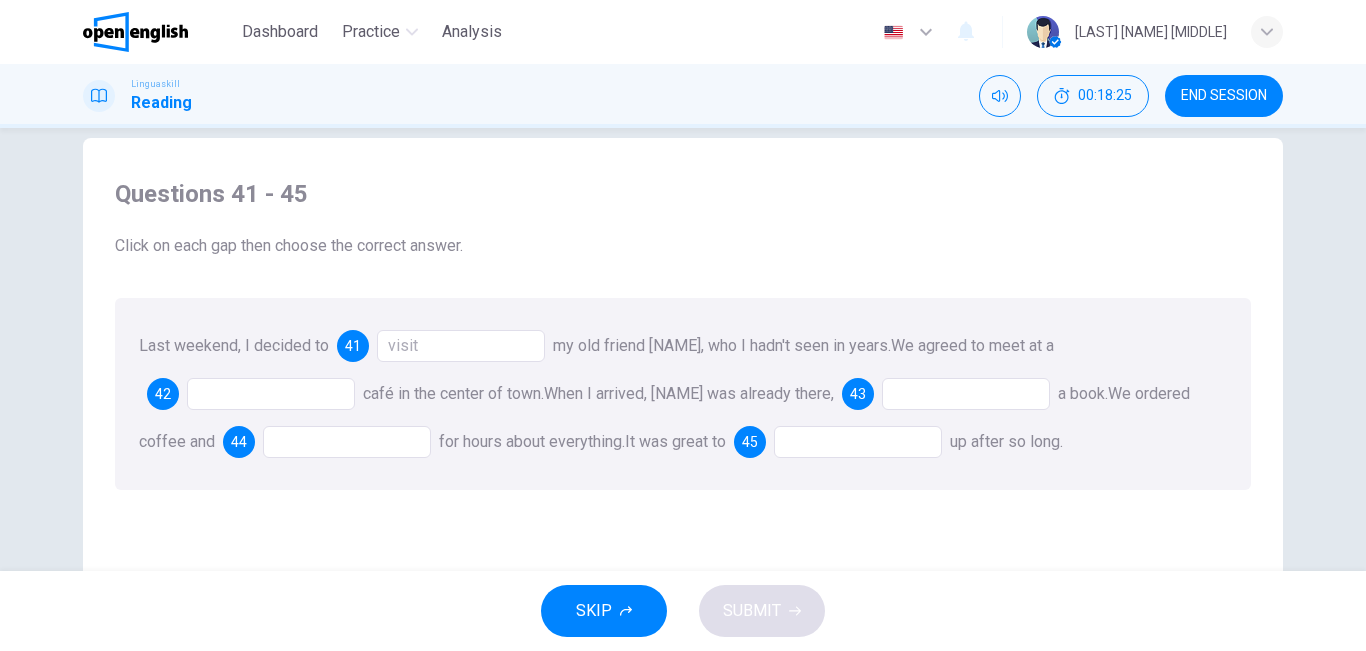 click at bounding box center [271, 394] 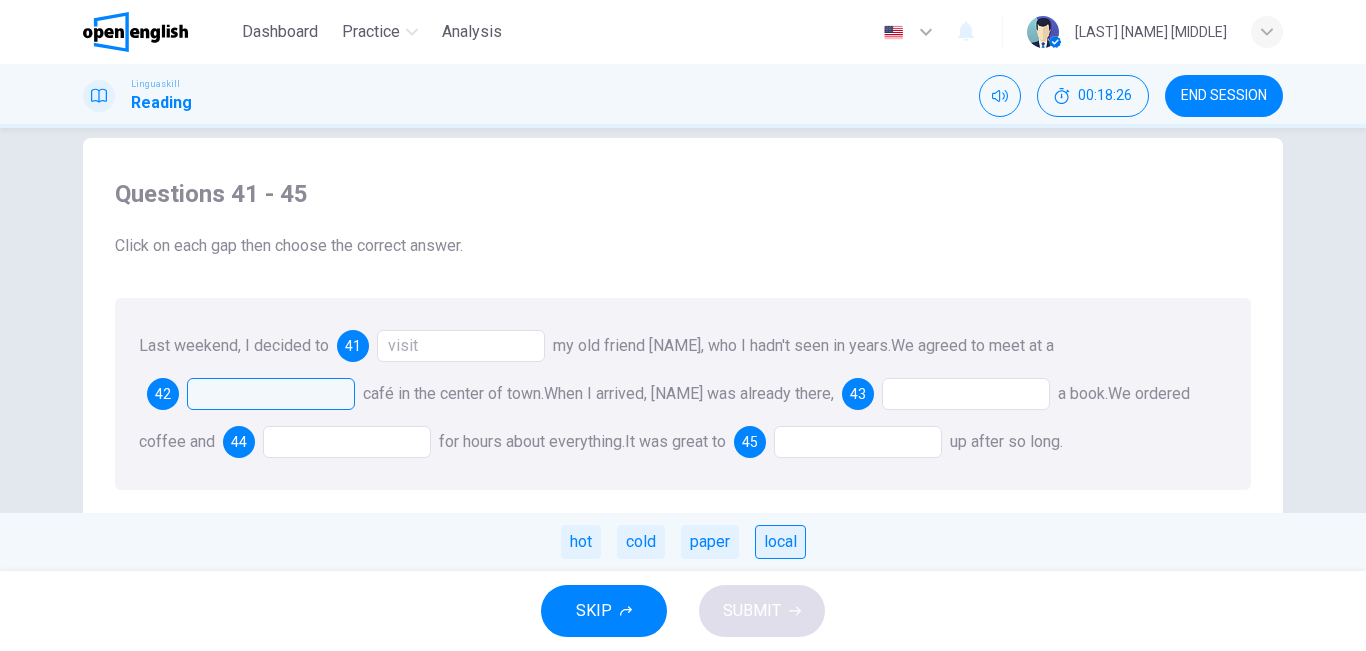 drag, startPoint x: 711, startPoint y: 556, endPoint x: 802, endPoint y: 529, distance: 94.92102 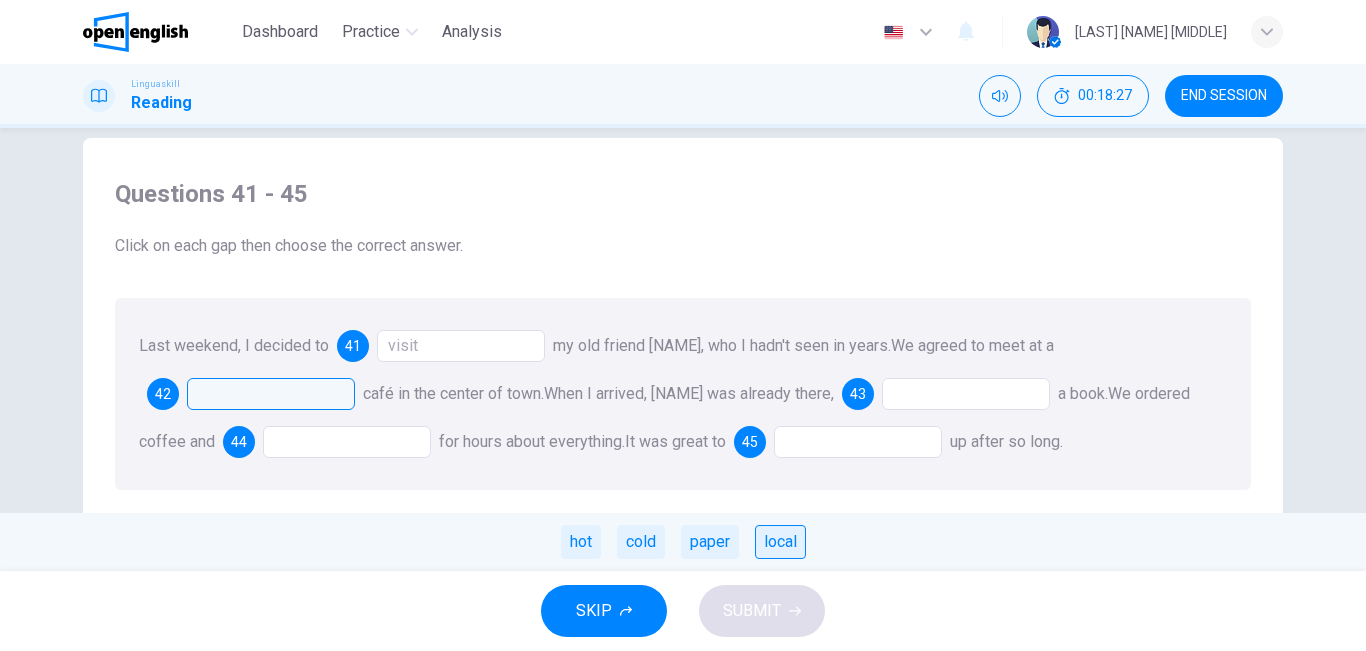 click on "local" at bounding box center [780, 542] 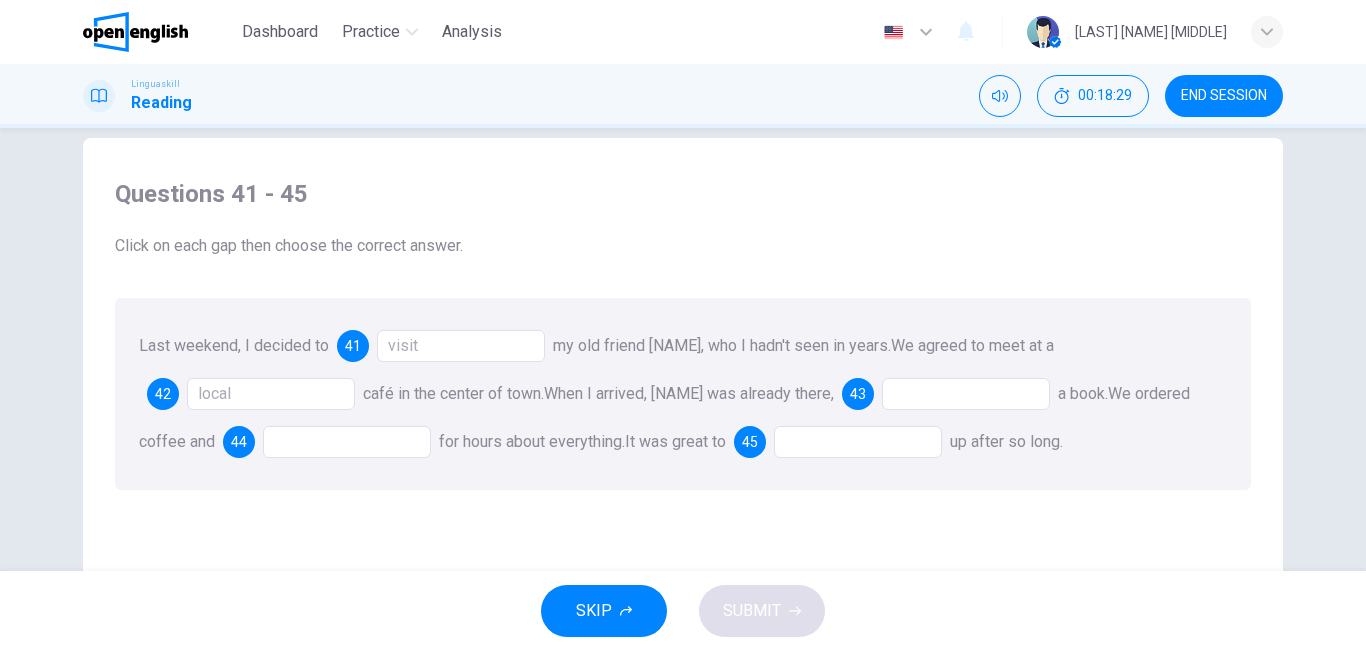 click at bounding box center [966, 394] 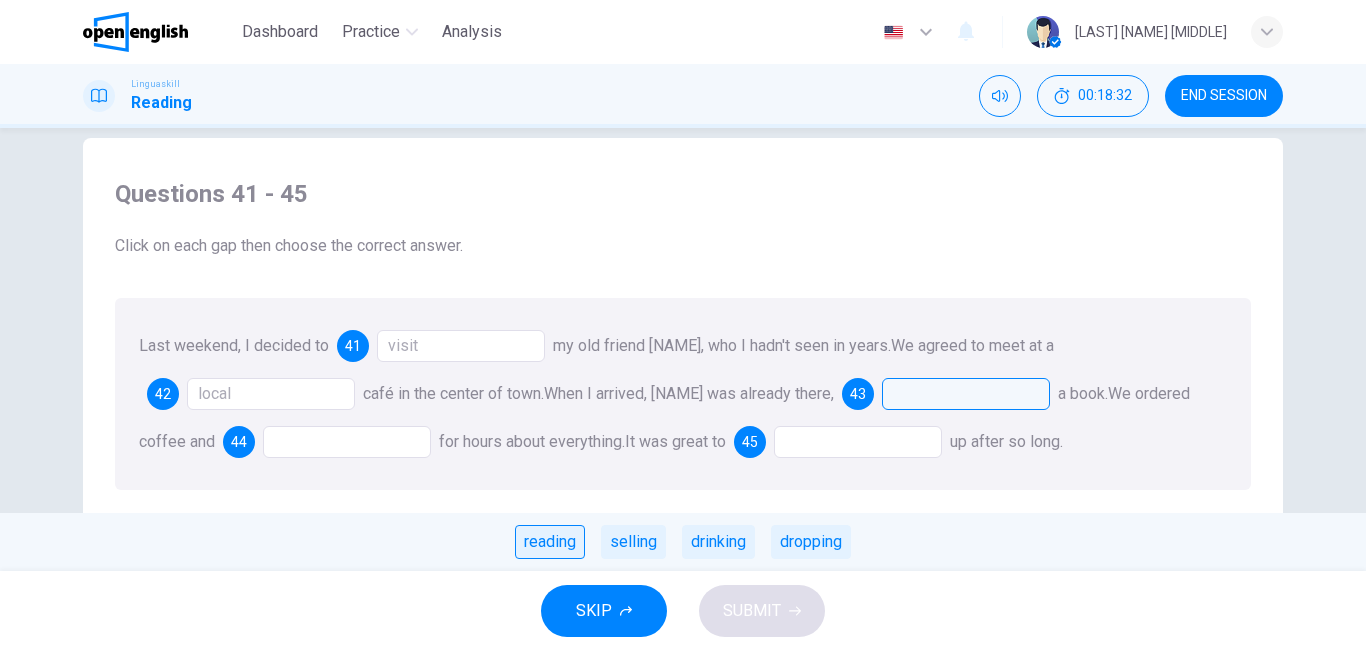click on "reading" at bounding box center (550, 542) 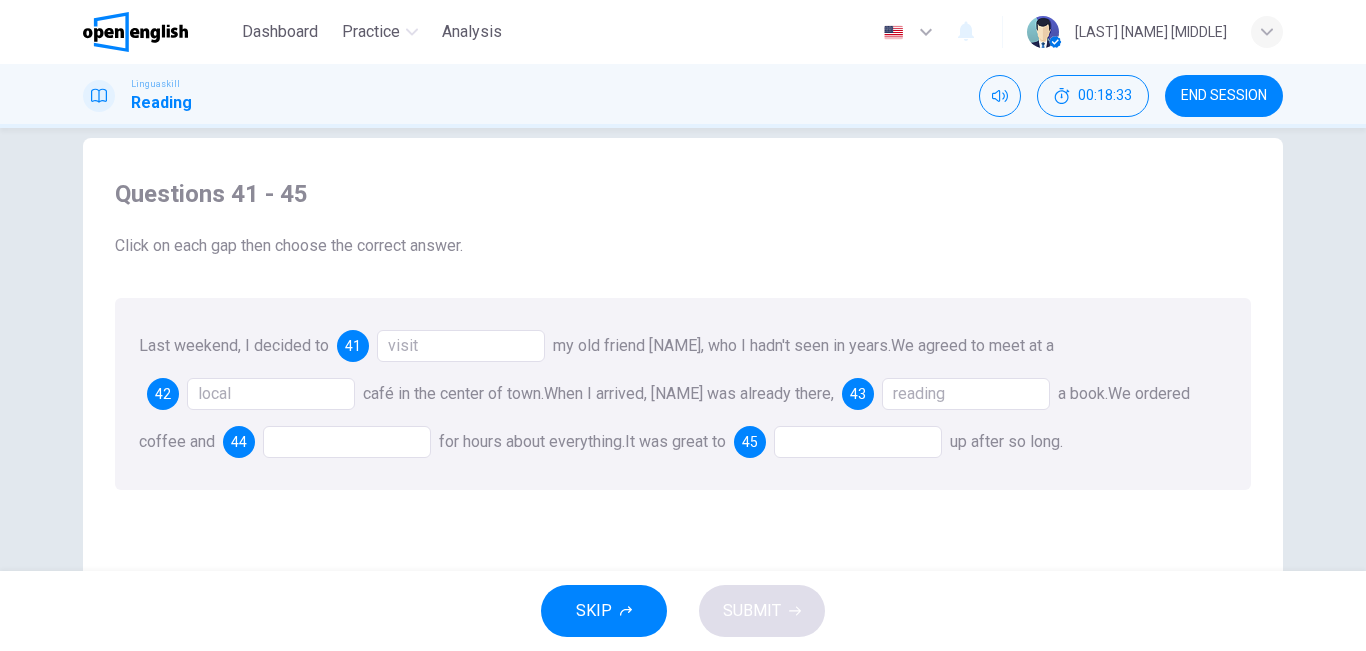 click at bounding box center (347, 442) 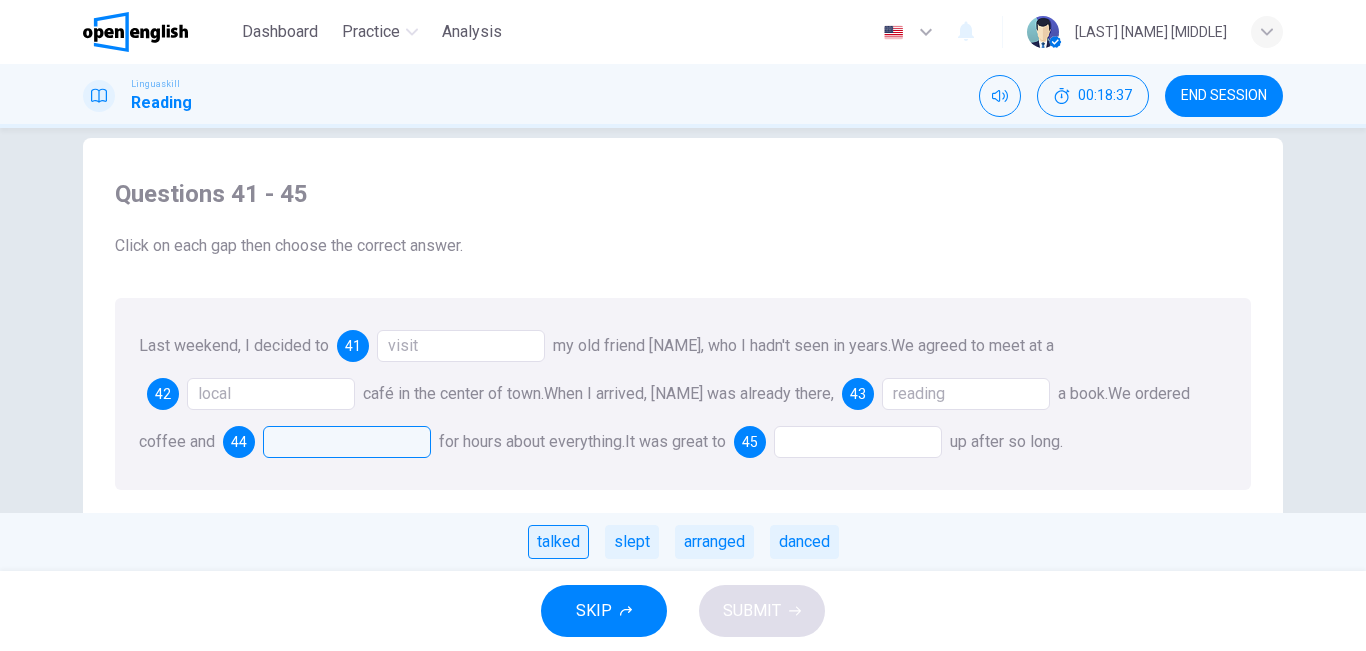 click on "talked" at bounding box center [558, 542] 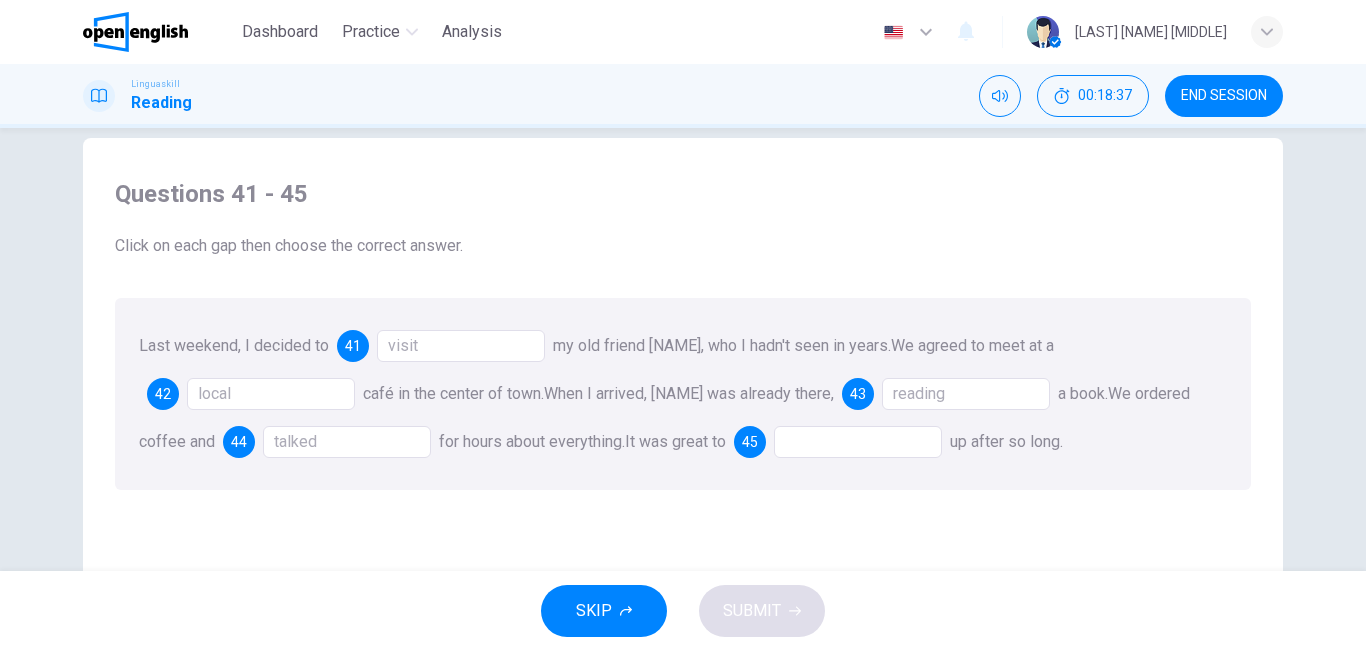 click on "Questions 41 - 45 Click on each gap then choose the correct answer. Last weekend, I decided to  41 visit  my old friend [NAME], who I hadn't seen in years. We agreed to meet at a  42 local  café in the center of town. When I arrived, [NAME] was already there,  43 reading  a book. We ordered coffee and  44 talked  for hours about everything. It was great to  45  up after so long." at bounding box center [683, 495] 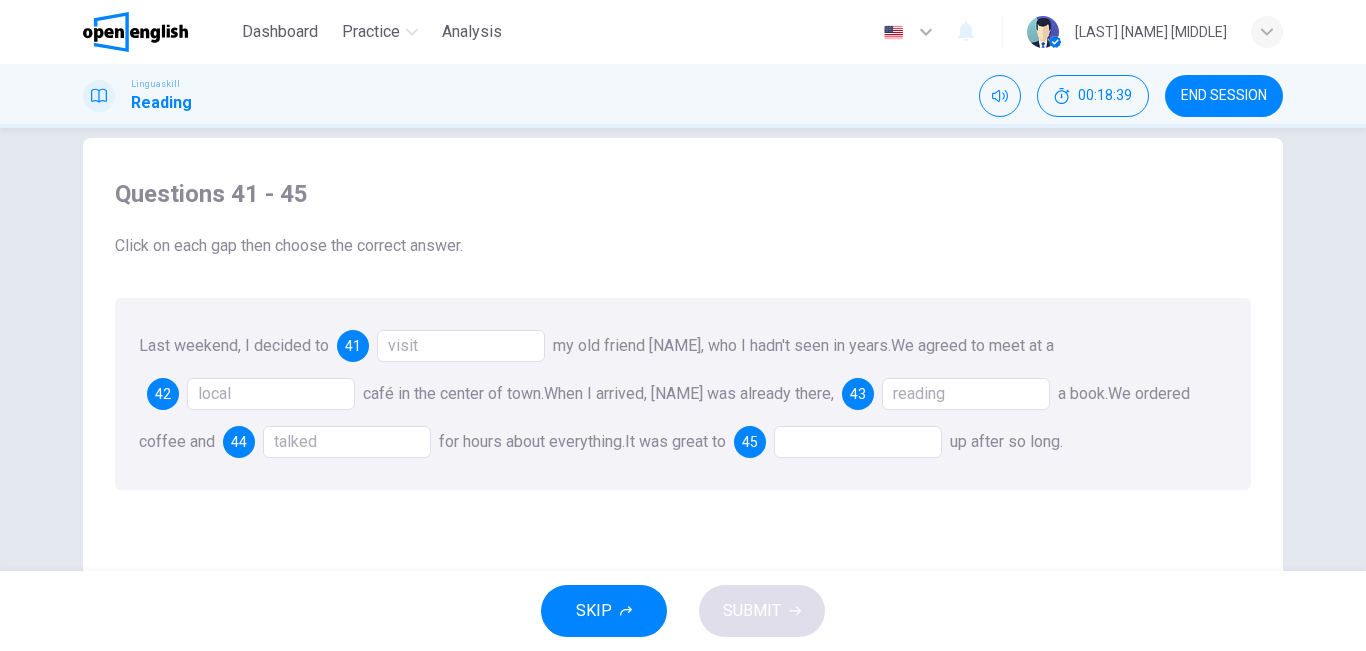 click at bounding box center [858, 442] 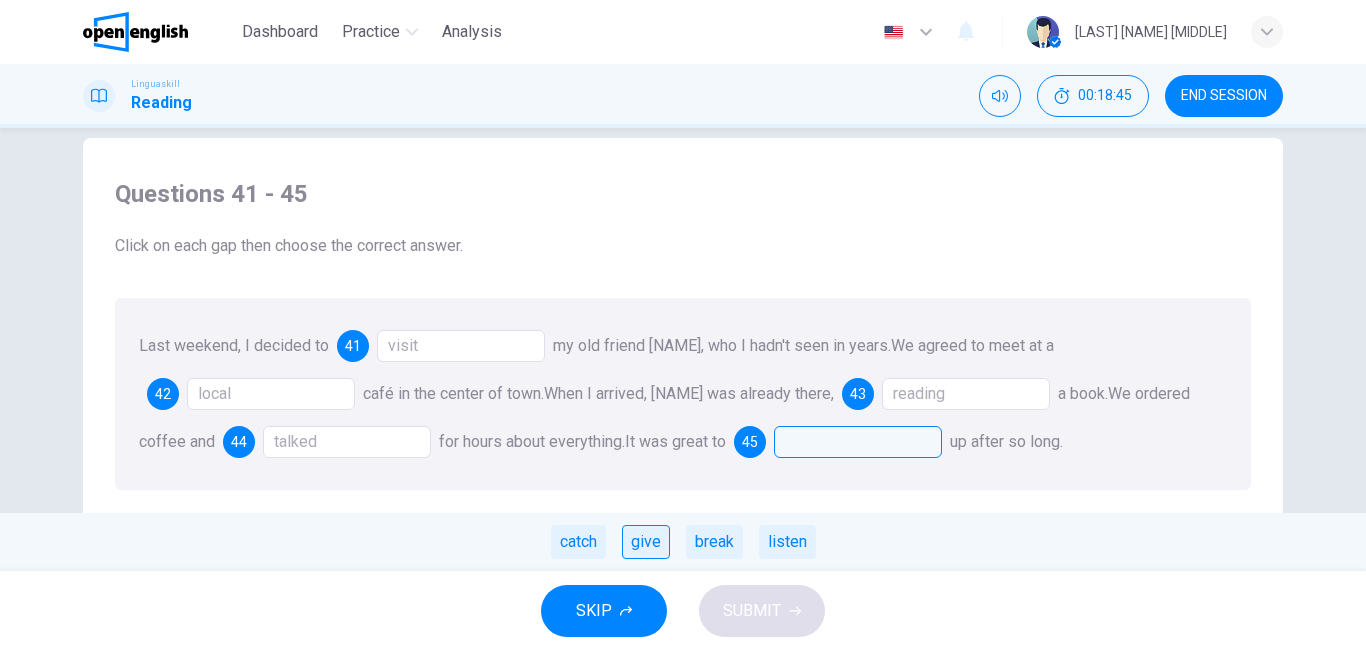 drag, startPoint x: 671, startPoint y: 555, endPoint x: 652, endPoint y: 541, distance: 23.600847 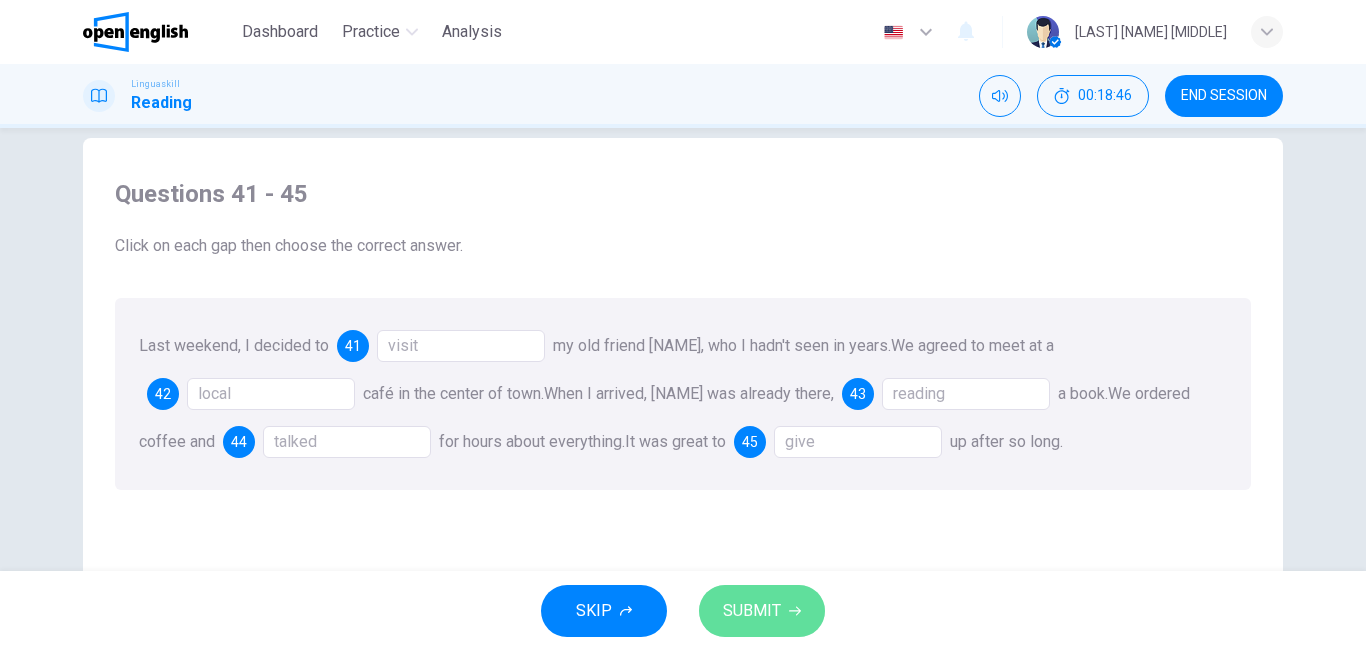 click on "SUBMIT" at bounding box center [762, 611] 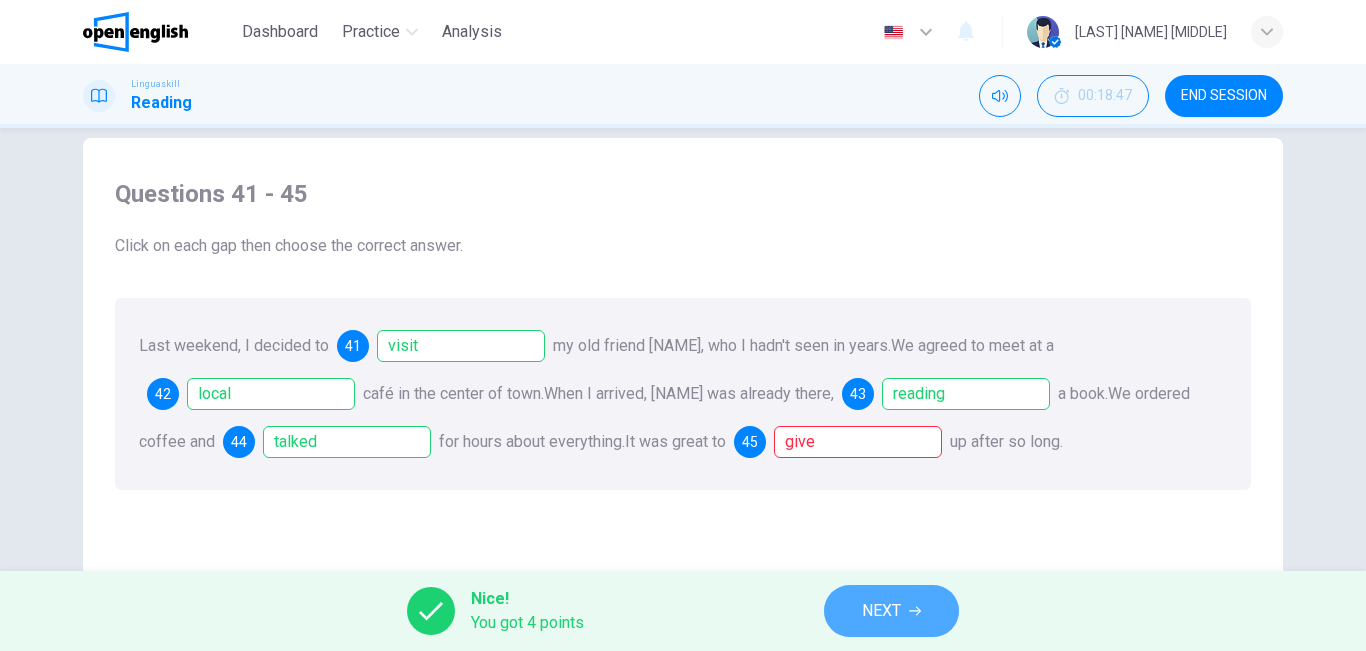 click on "NEXT" at bounding box center [881, 611] 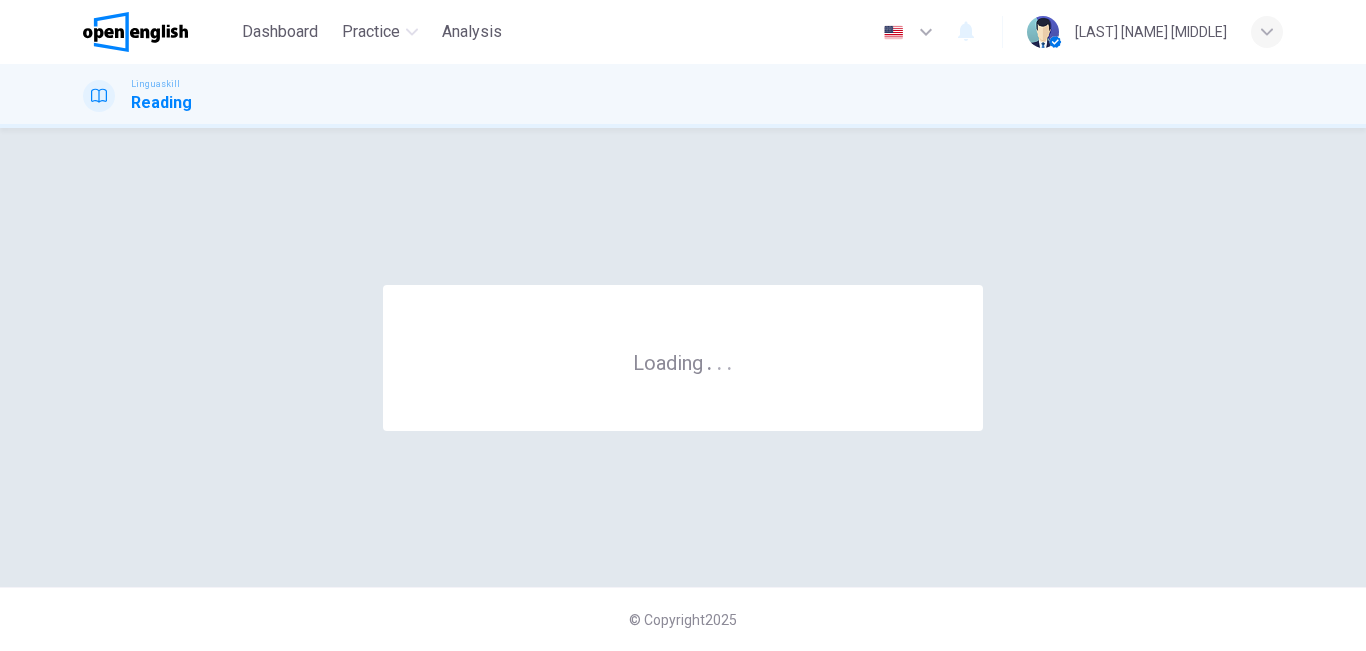 scroll, scrollTop: 0, scrollLeft: 0, axis: both 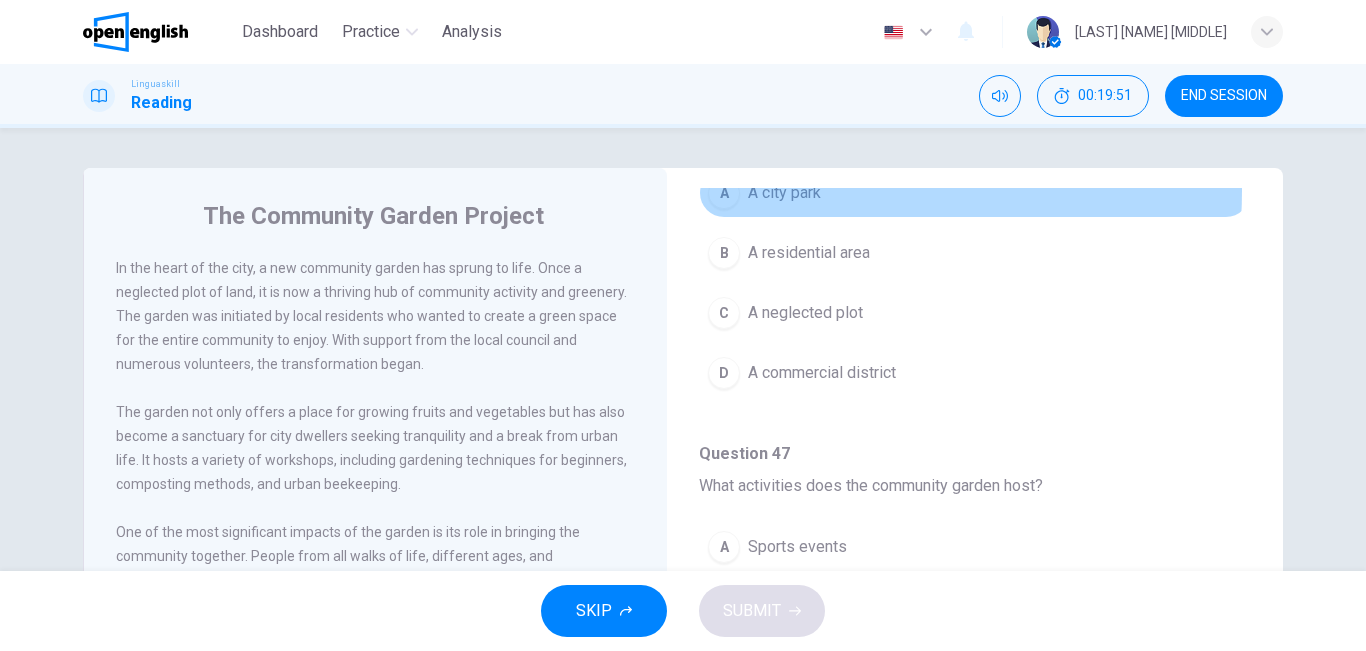 click on "A city park" at bounding box center [784, 193] 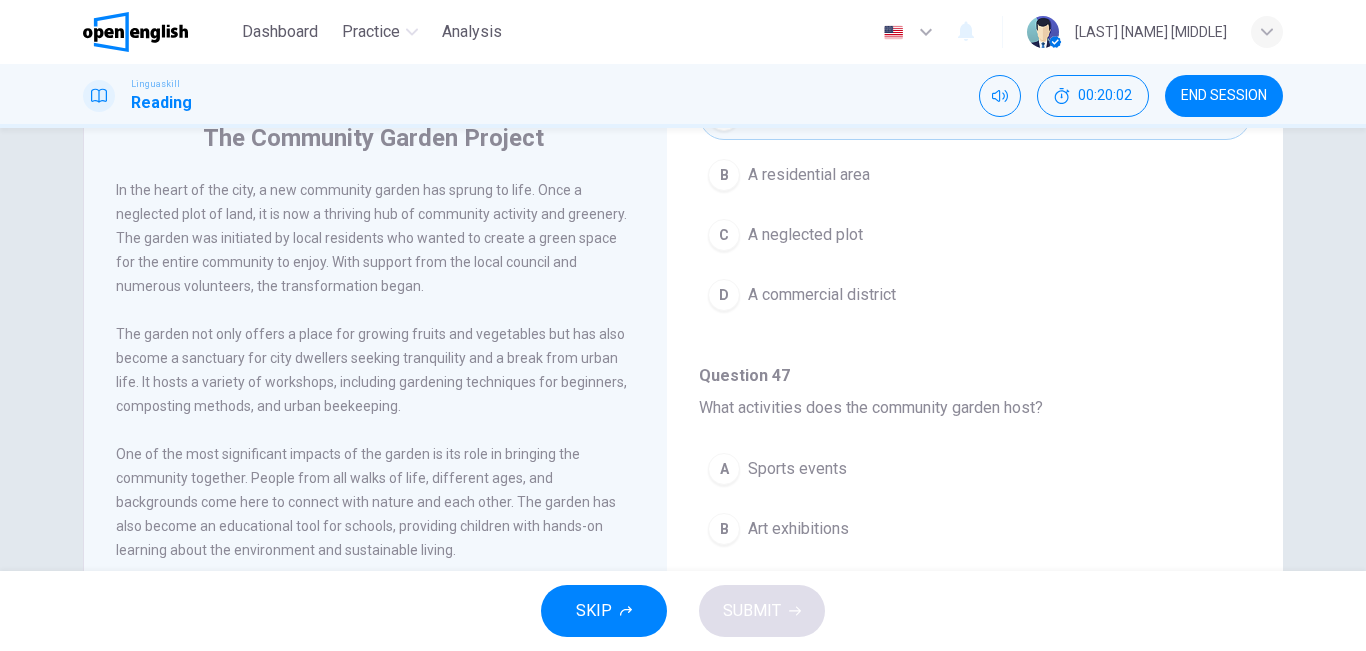 scroll, scrollTop: 91, scrollLeft: 0, axis: vertical 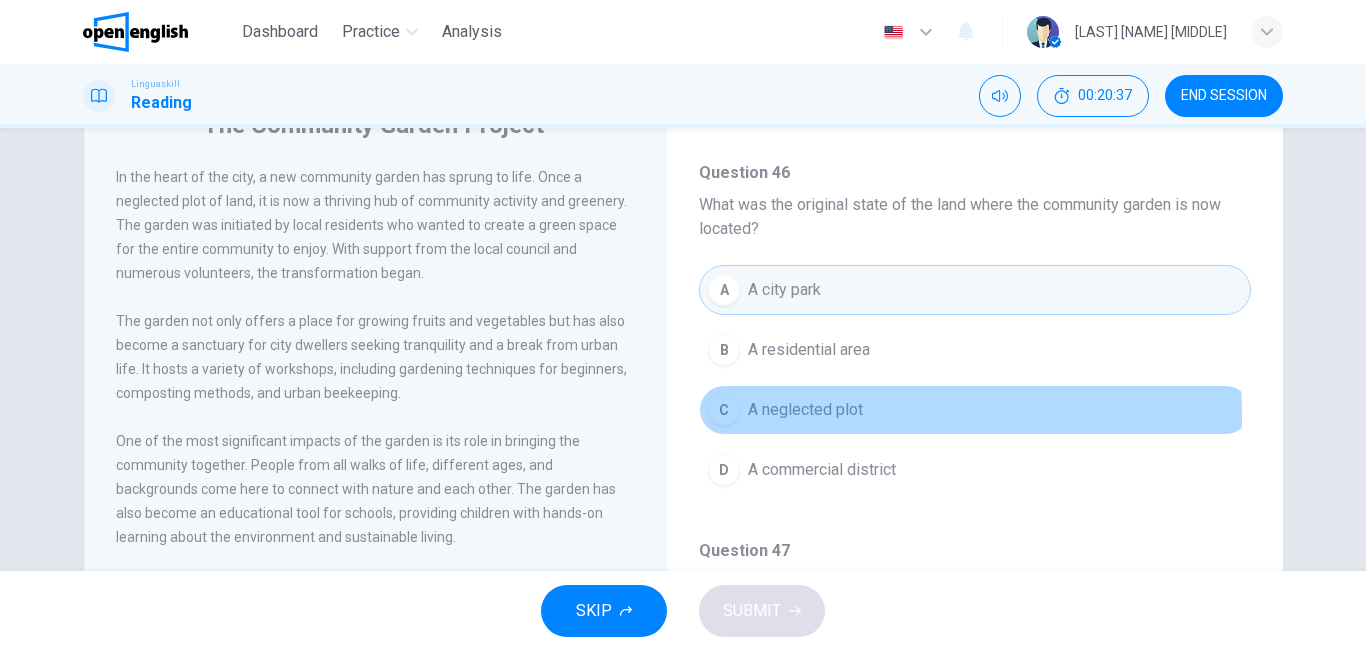 click on "A neglected plot" at bounding box center [805, 410] 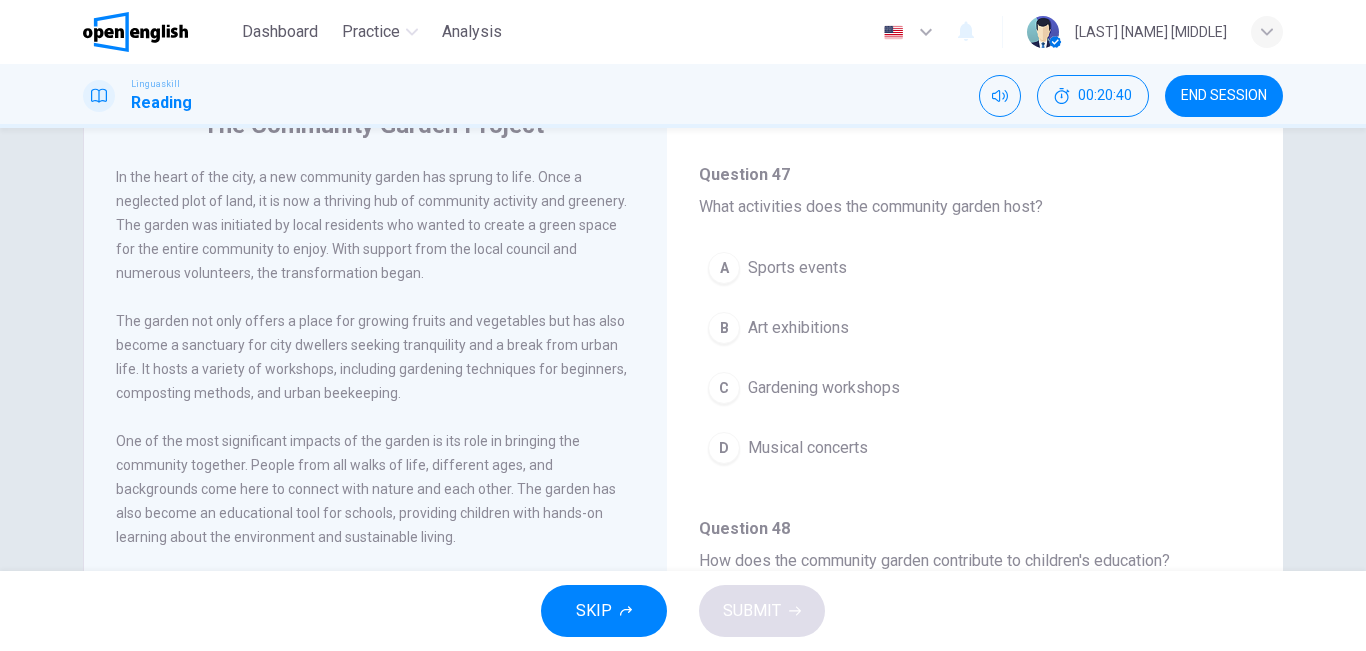 scroll, scrollTop: 449, scrollLeft: 0, axis: vertical 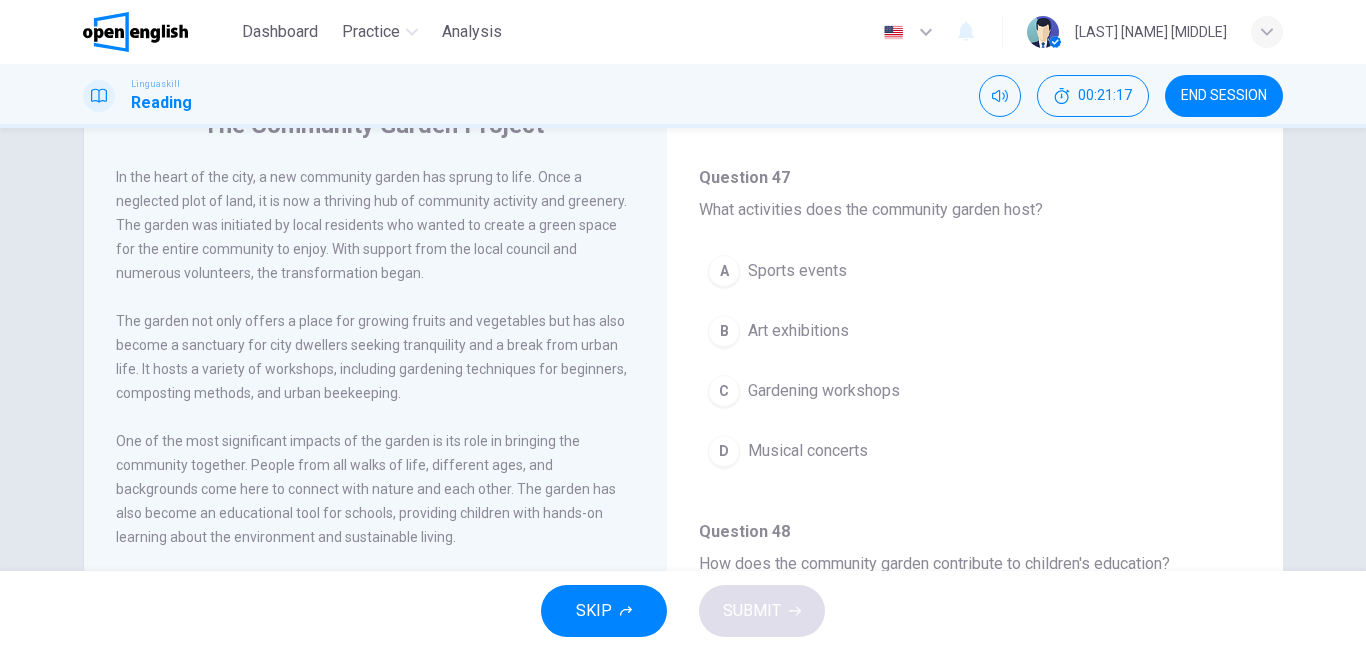 click on "Question 46 - 50 For these questions, choose the correct answer. Question   46 What was the original state of the land where the community garden is now located? A A city park B A residential area C A neglected plot D A commercial district Question   47 What activities does the community garden host? A Sports events B Art exhibitions C Gardening workshops D  Musical concerts Question   48 How does the community garden contribute to children's education? A By providing scholarships B By offering hands-on environmental learning C By organizing field trips D By conducting science fairs Question   49 Which of the following is not mentioned as a sustainability practice in the garden? A A. Solar energy use B Rainwater harvesting C Wildlife conservation D Composting Question   50 What impact has the garden had on the wider city? A Increased property values B Inspired similar projects C Reduced city traffic D Enhanced tourism" at bounding box center [975, 434] 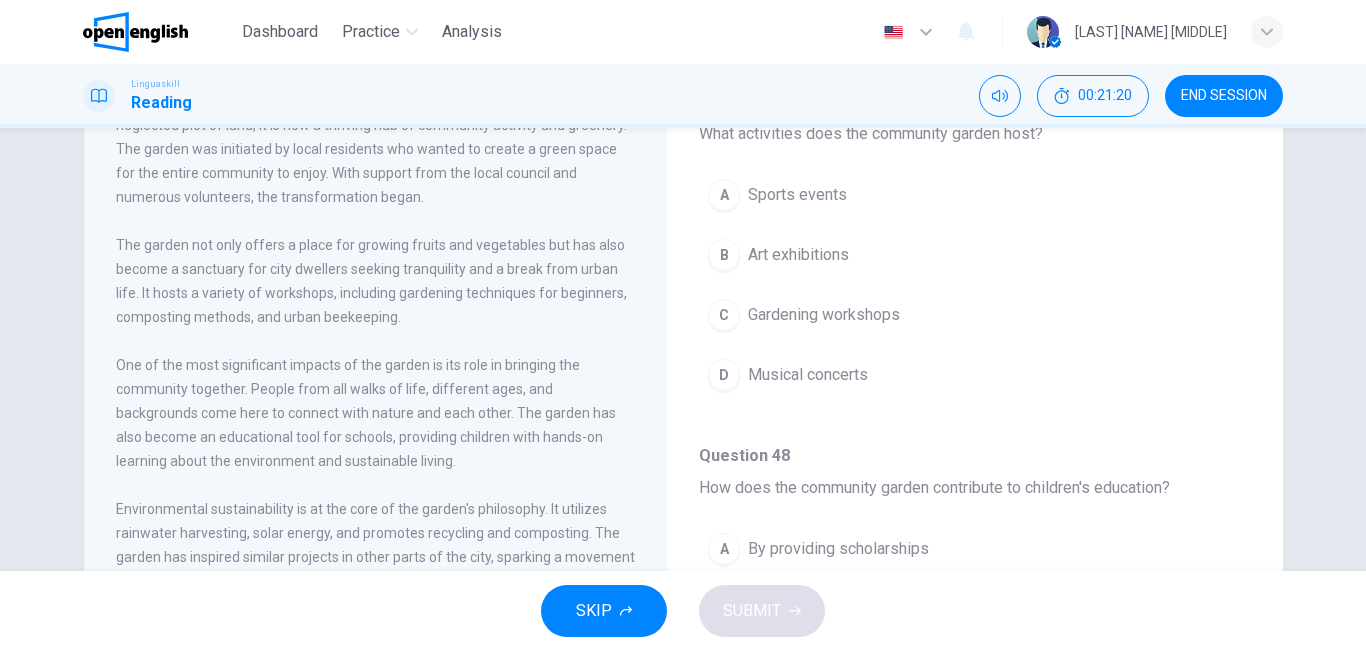 scroll, scrollTop: 176, scrollLeft: 0, axis: vertical 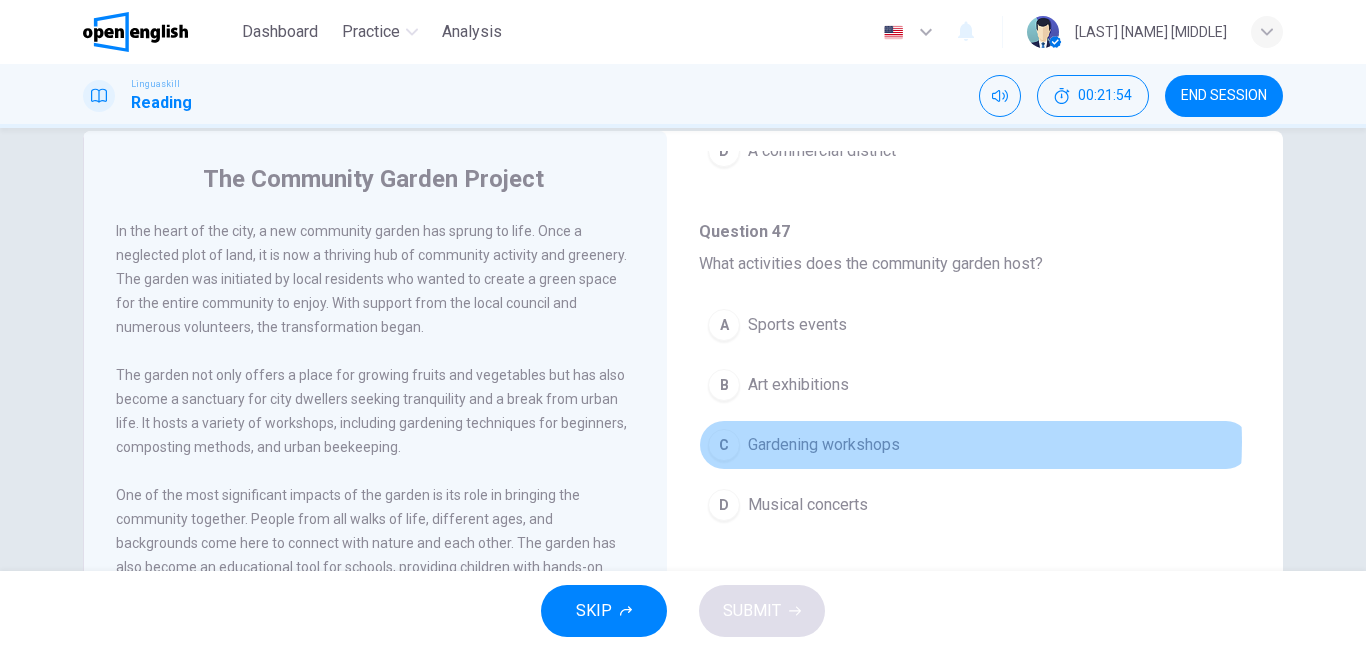 click on "Gardening workshops" at bounding box center [824, 445] 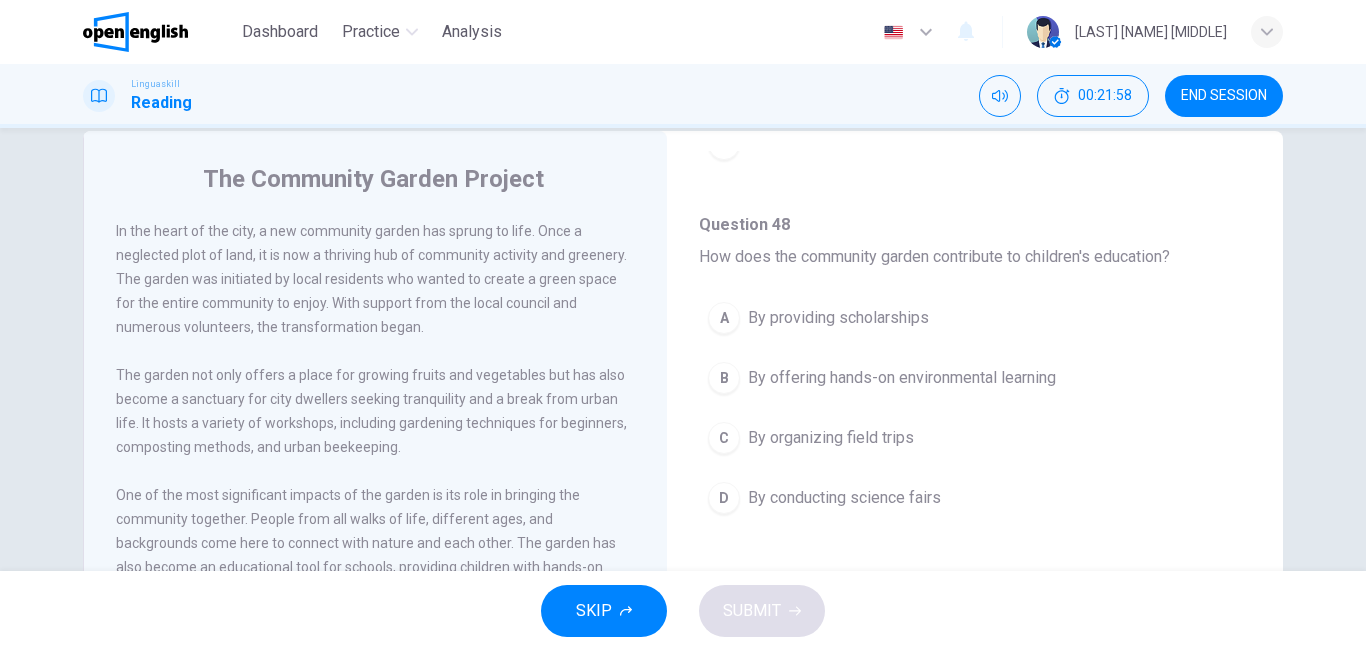 scroll, scrollTop: 807, scrollLeft: 0, axis: vertical 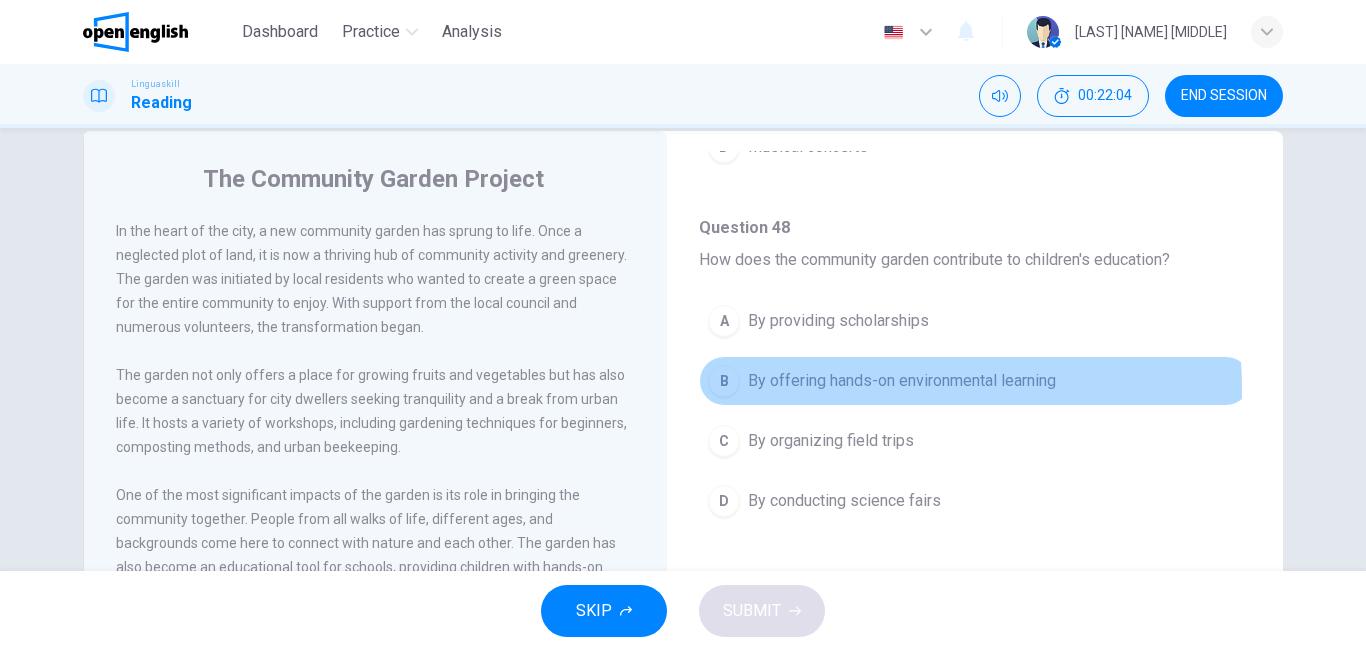 drag, startPoint x: 852, startPoint y: 389, endPoint x: 1079, endPoint y: 437, distance: 232.0194 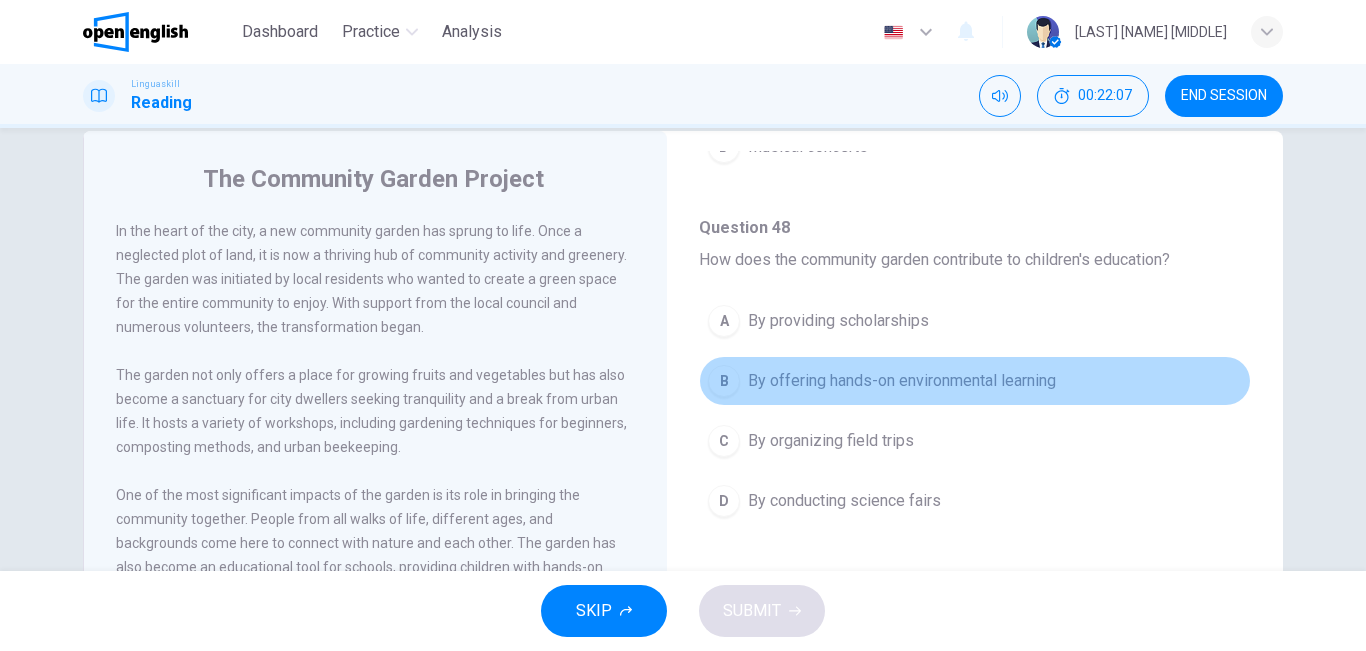 click on "By offering hands-on environmental learning" at bounding box center [902, 381] 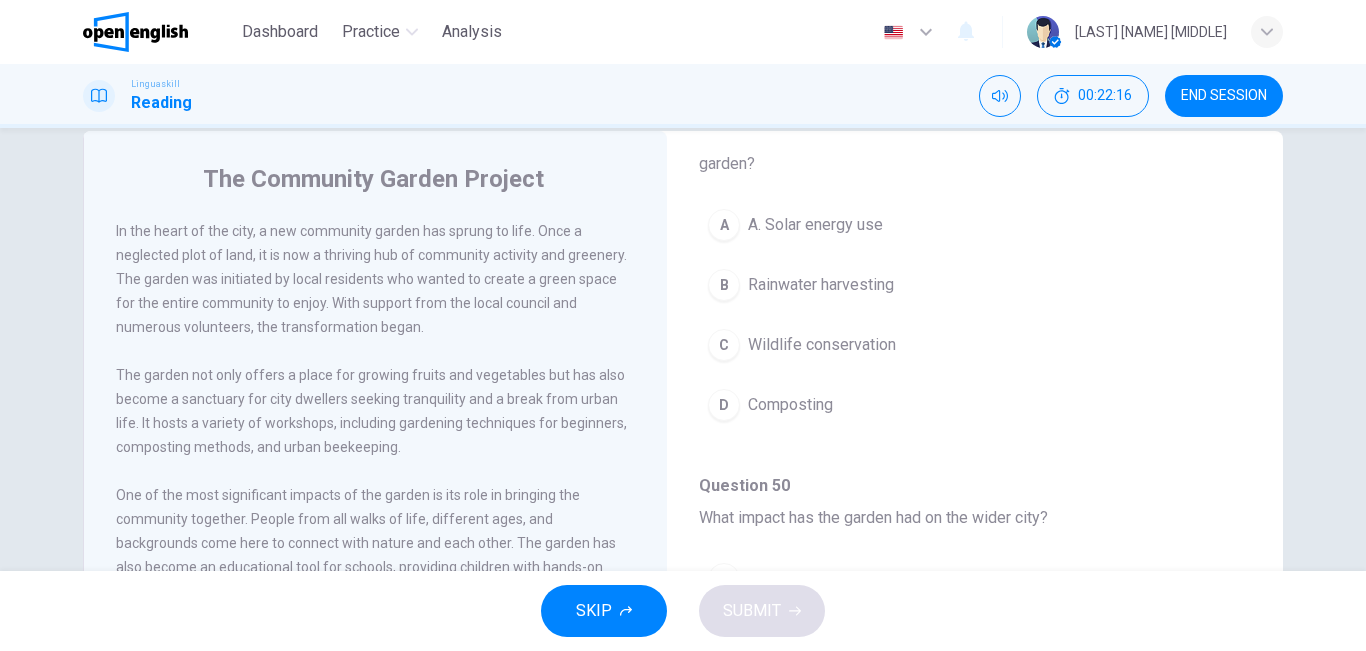 scroll, scrollTop: 1272, scrollLeft: 0, axis: vertical 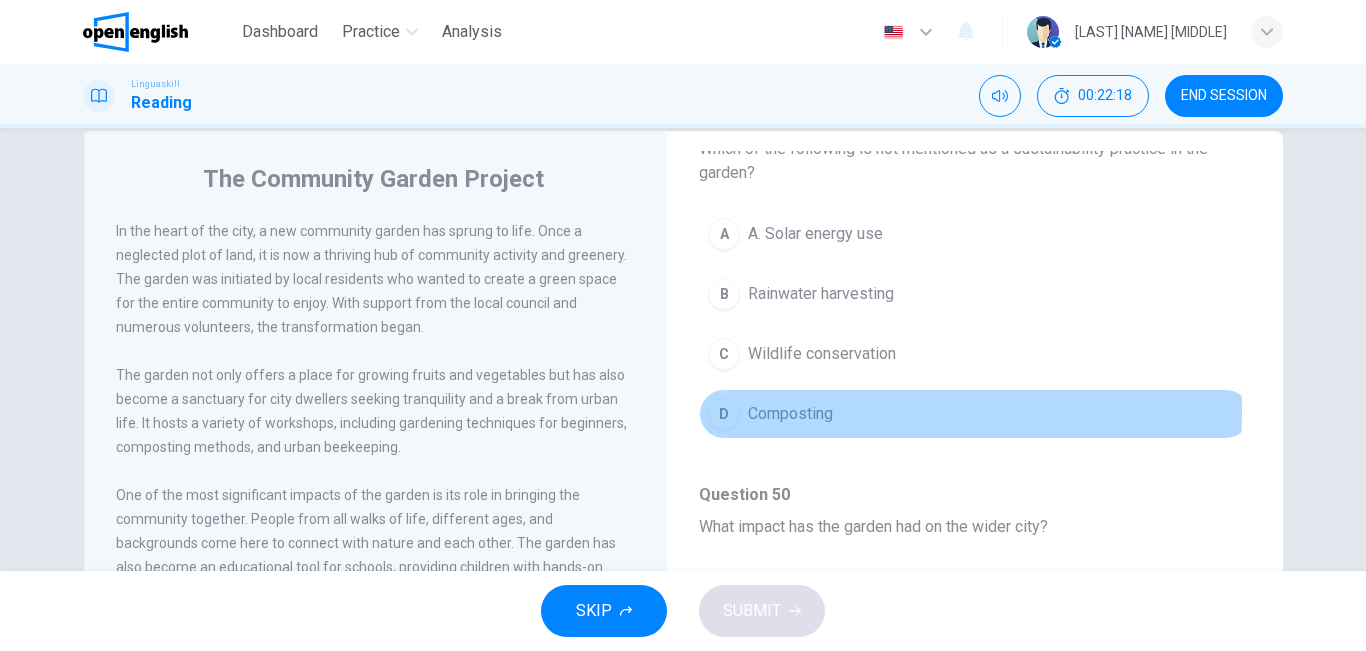 click on "Composting" at bounding box center (790, 414) 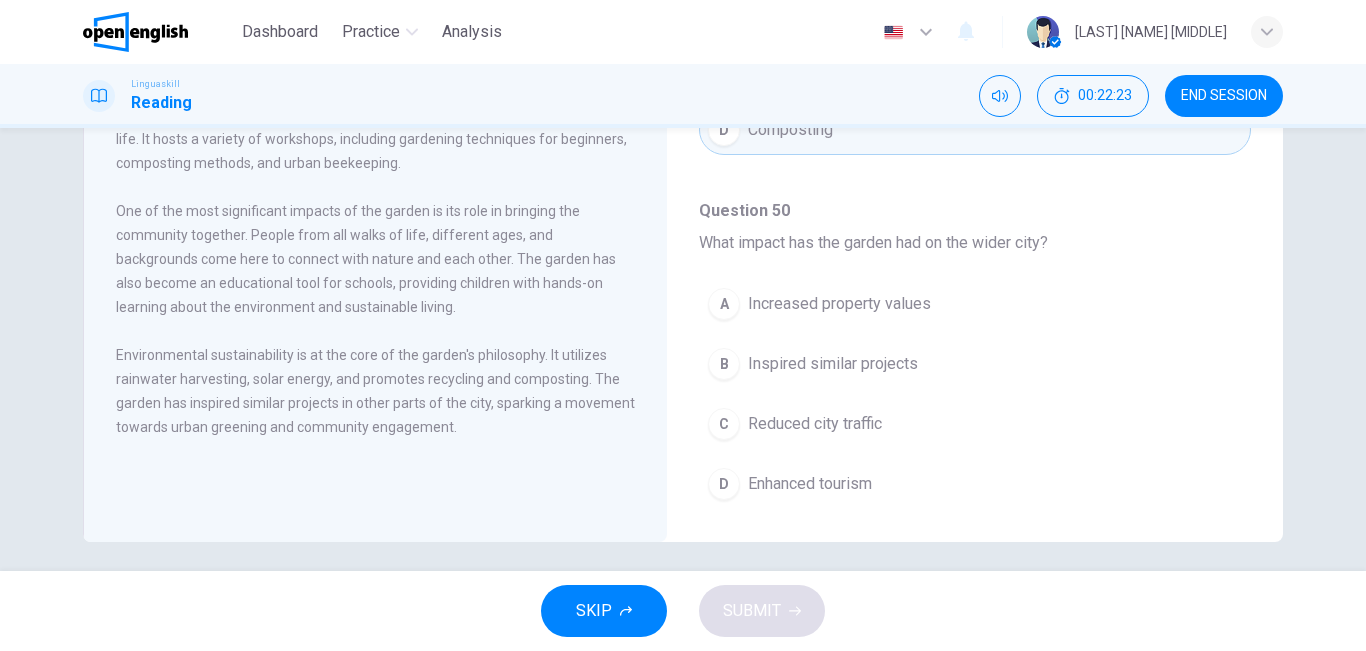 scroll, scrollTop: 315, scrollLeft: 0, axis: vertical 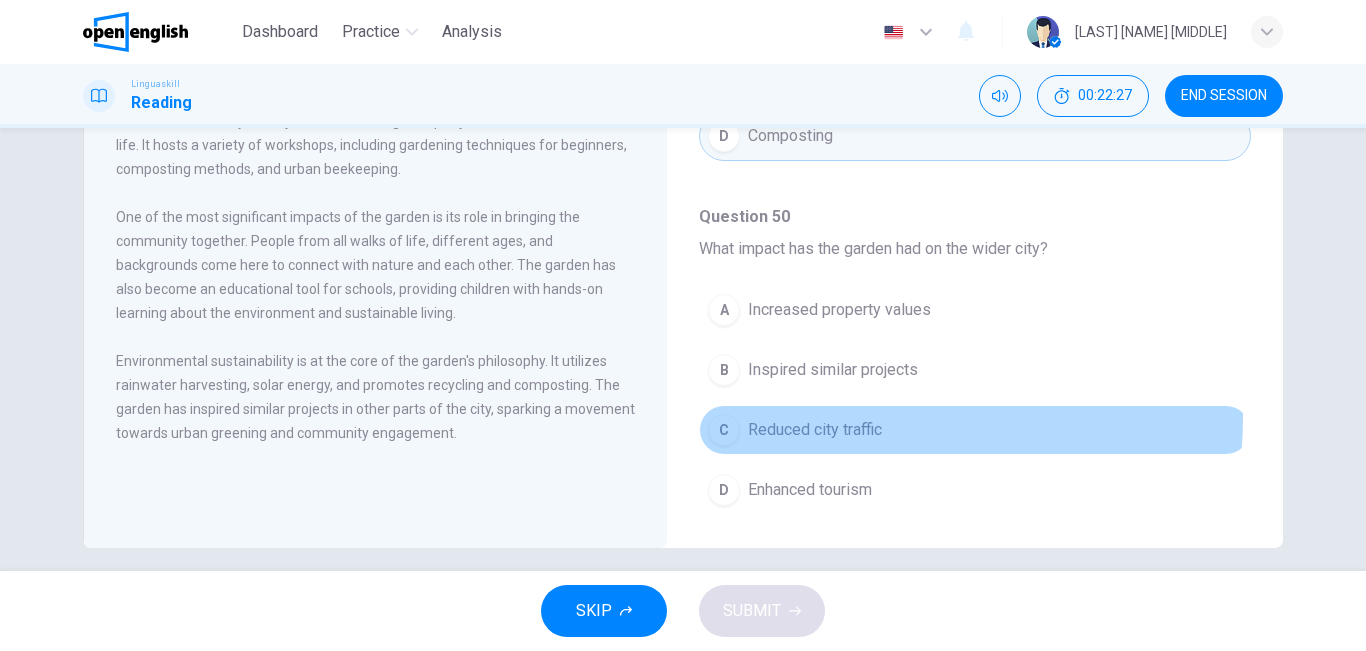 click on "C Reduced city traffic" at bounding box center [975, 430] 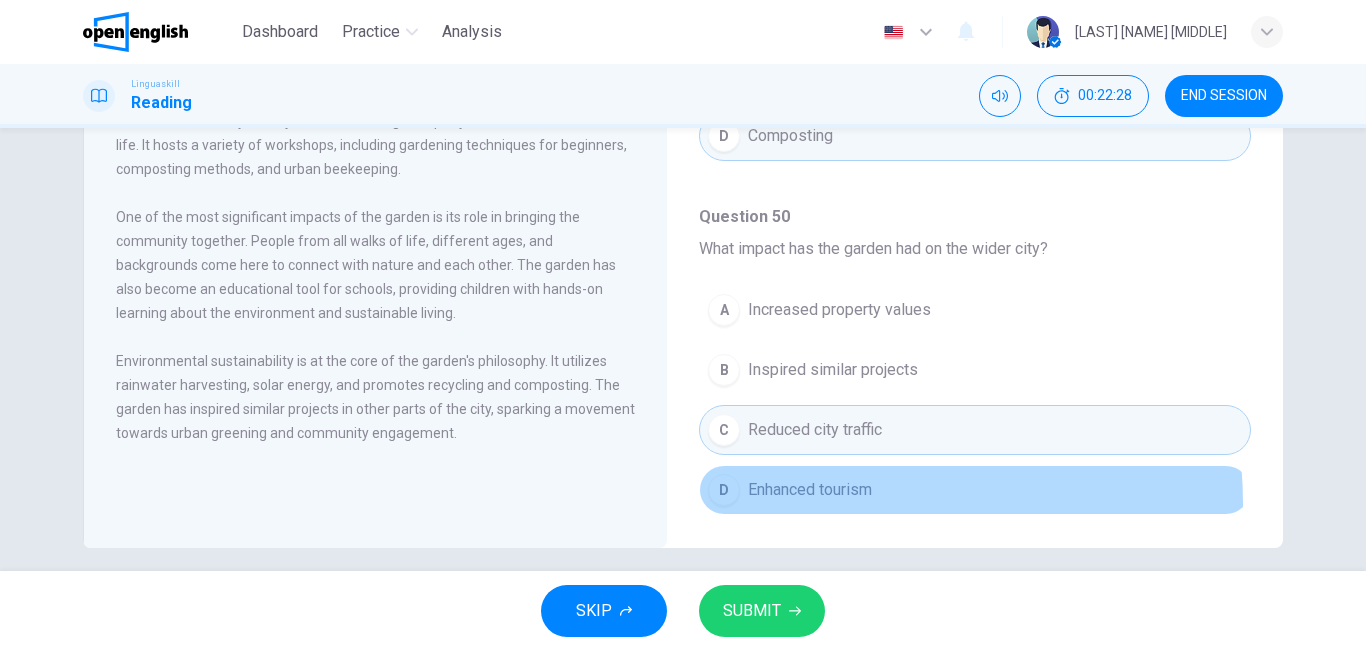 click on "D Enhanced tourism" at bounding box center [975, 490] 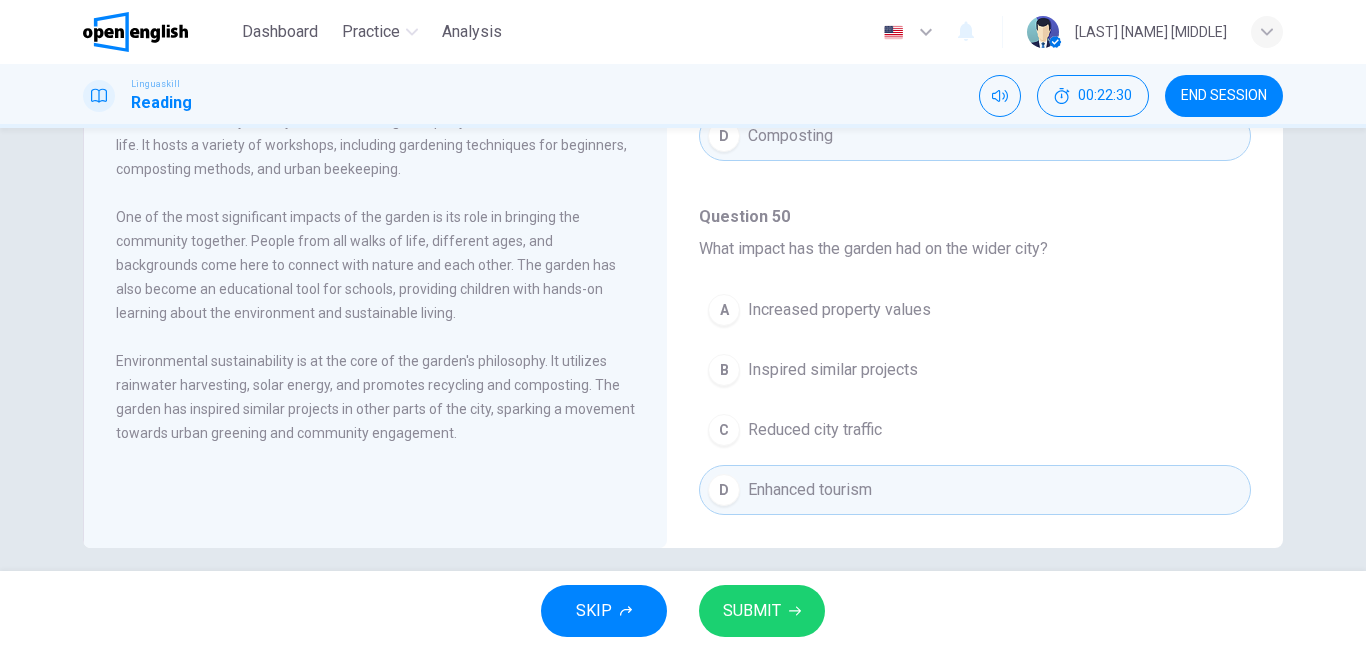 drag, startPoint x: 796, startPoint y: 374, endPoint x: 753, endPoint y: 543, distance: 174.38463 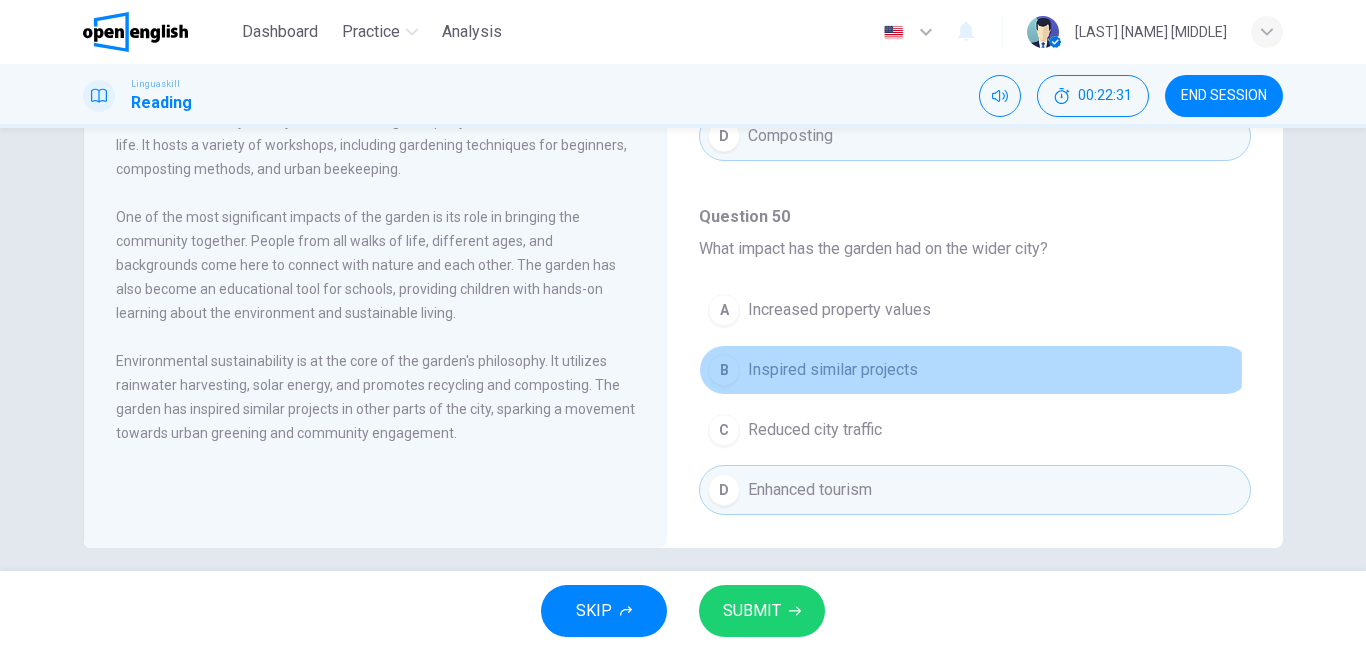 click on "Inspired similar projects" at bounding box center [833, 370] 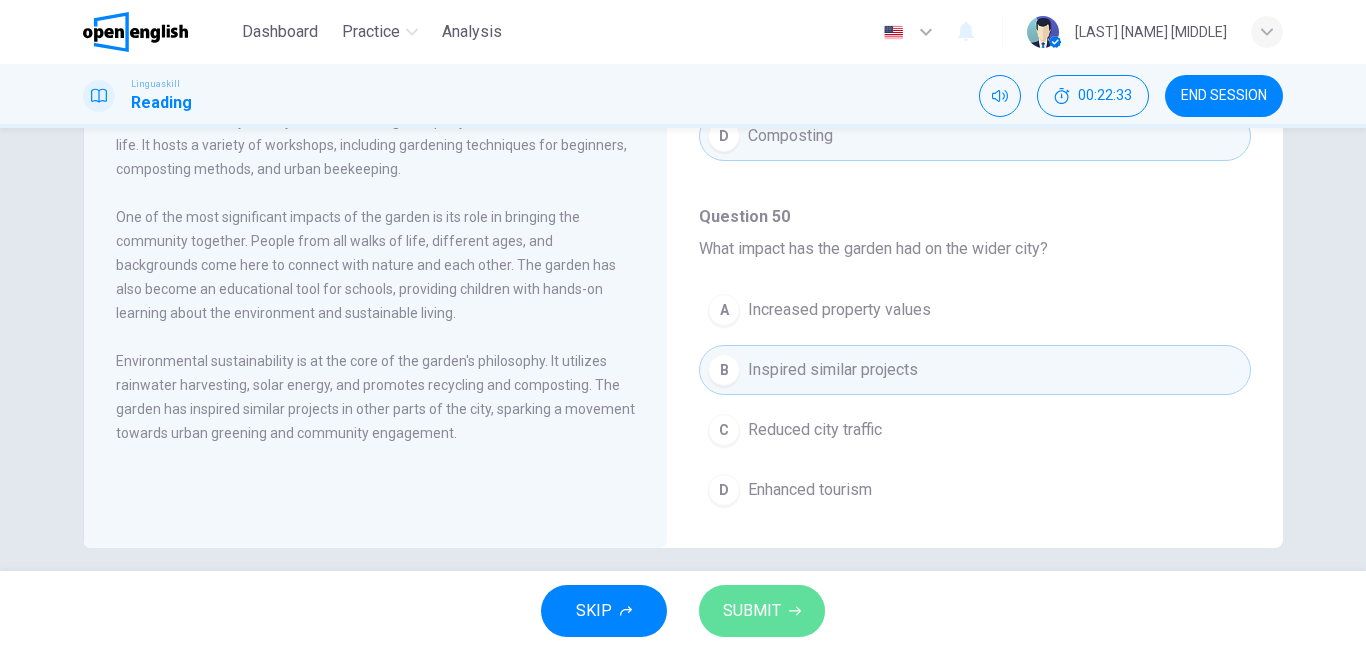 click on "SUBMIT" at bounding box center (752, 611) 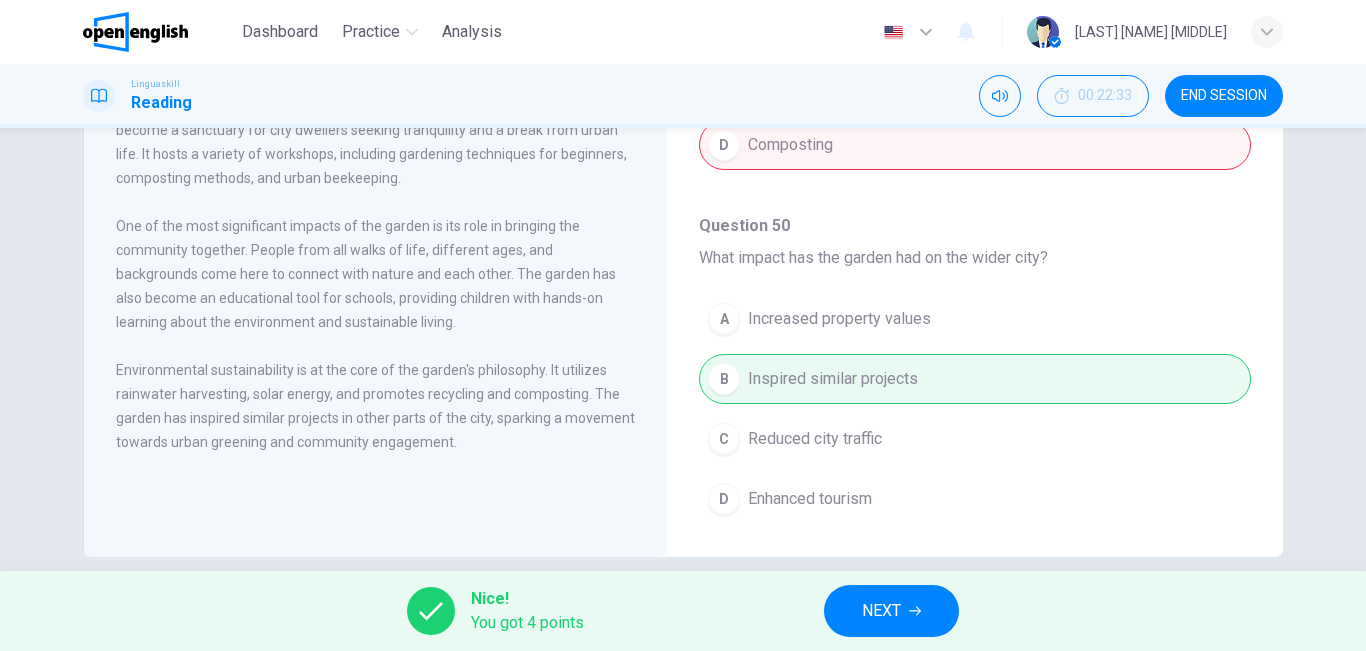 scroll, scrollTop: 332, scrollLeft: 0, axis: vertical 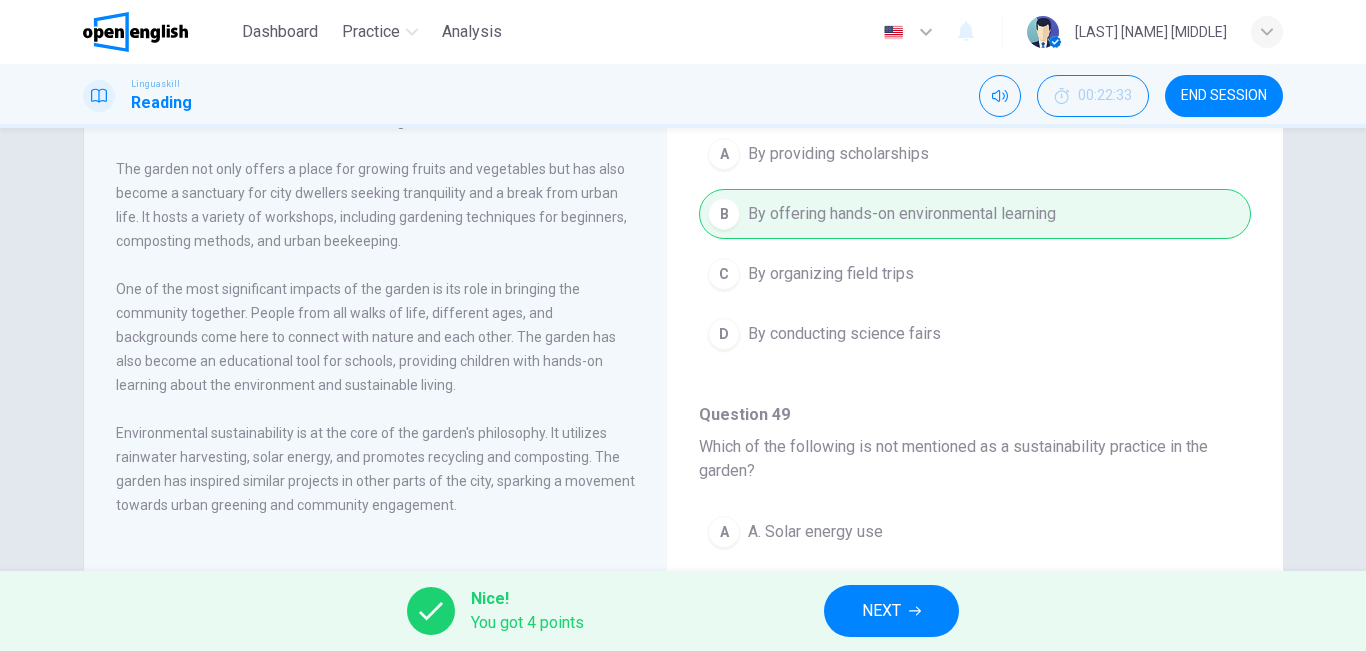 drag, startPoint x: 1251, startPoint y: 338, endPoint x: 1260, endPoint y: 291, distance: 47.853943 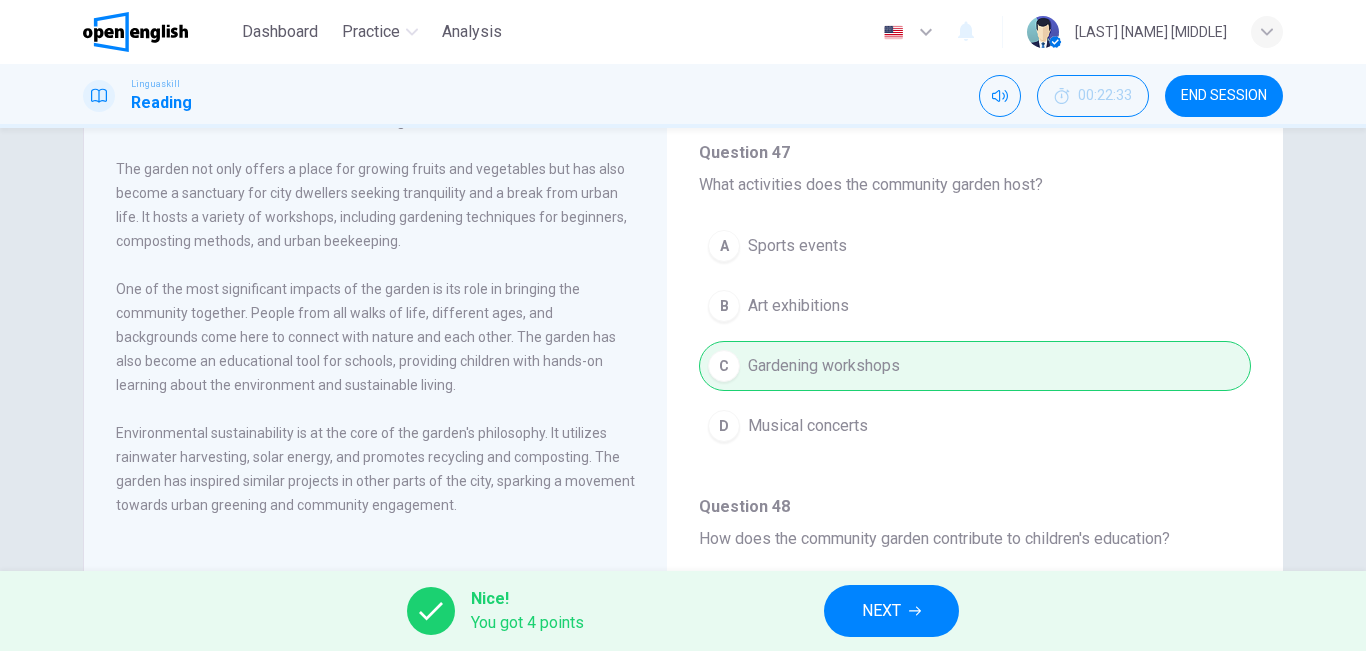 scroll, scrollTop: 768, scrollLeft: 0, axis: vertical 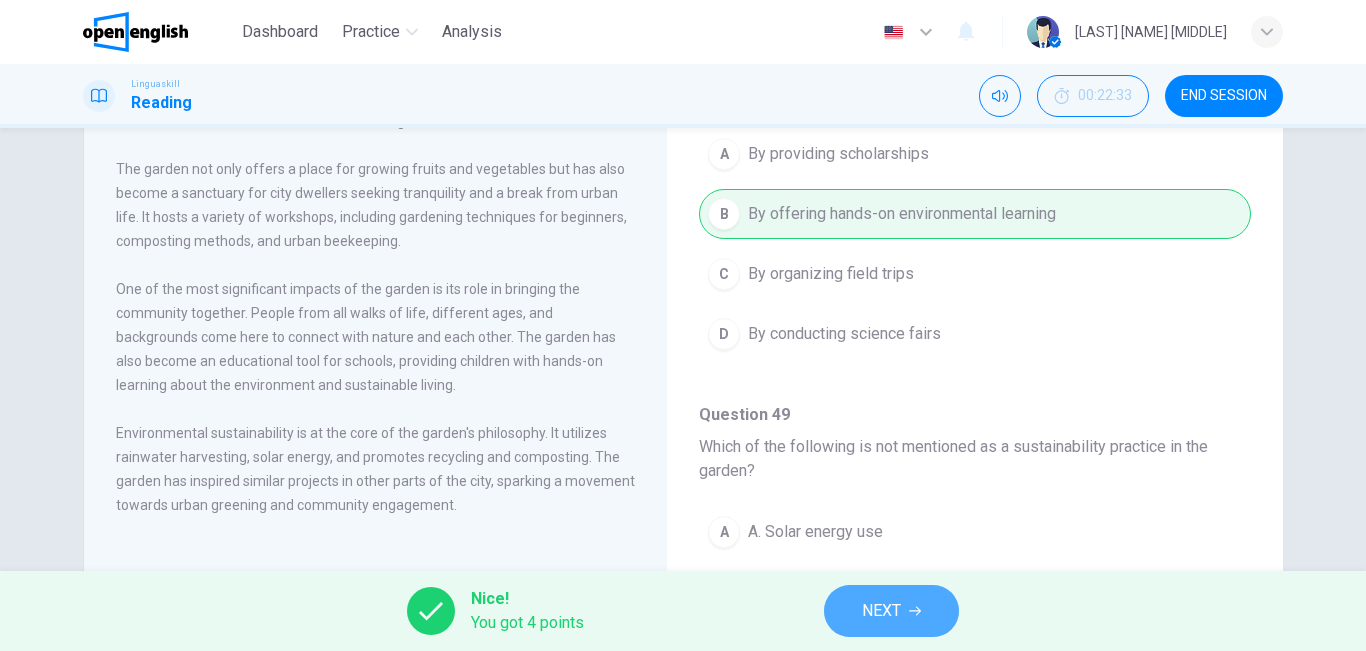 click on "NEXT" at bounding box center (891, 611) 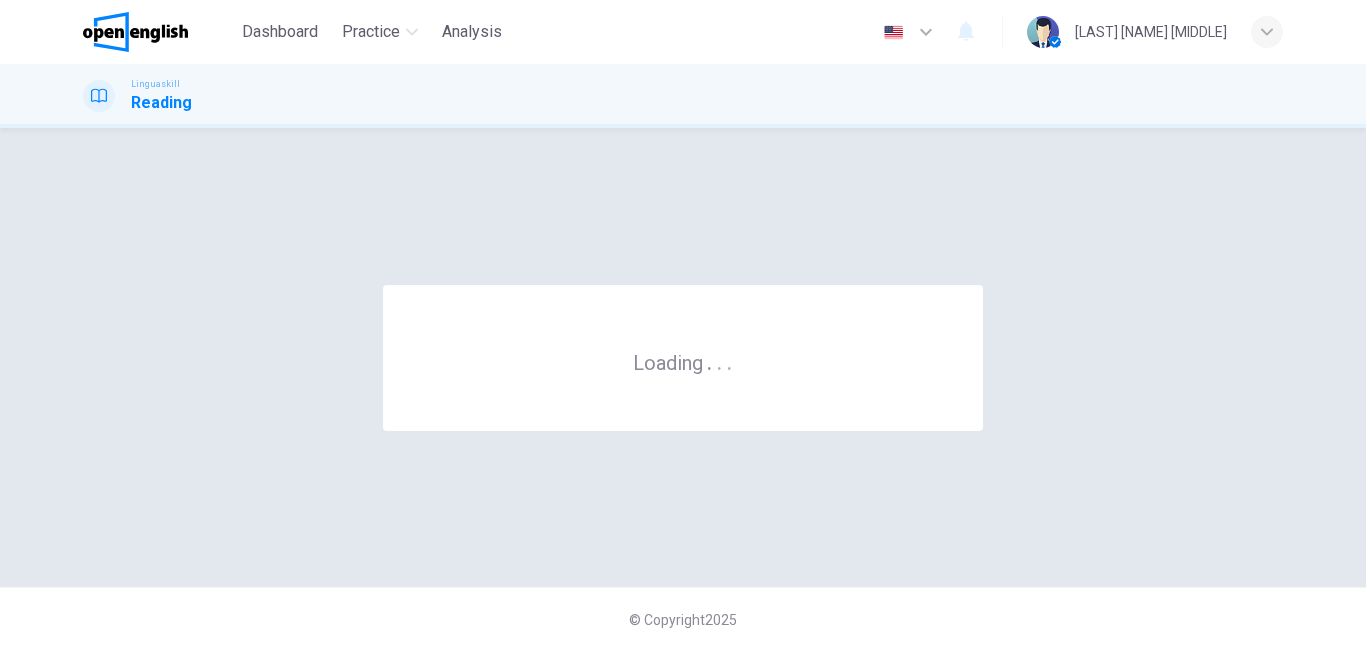 scroll, scrollTop: 0, scrollLeft: 0, axis: both 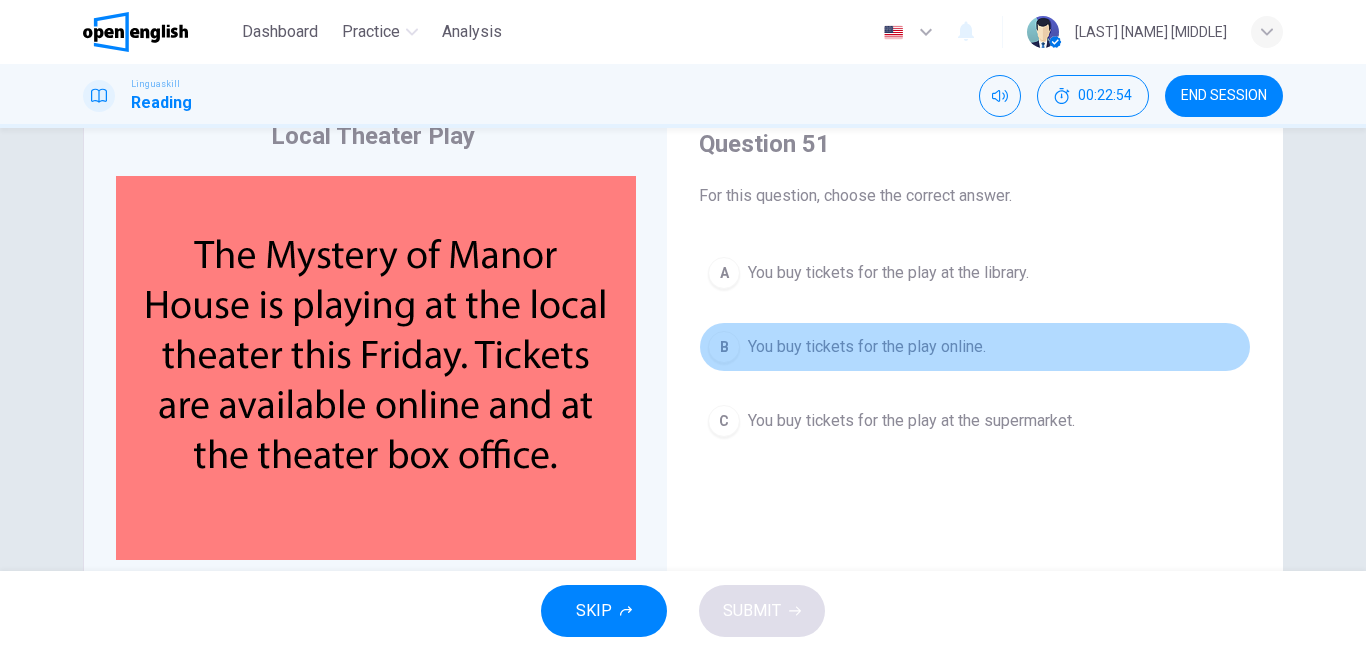 click on "You buy tickets for the play online." at bounding box center [867, 347] 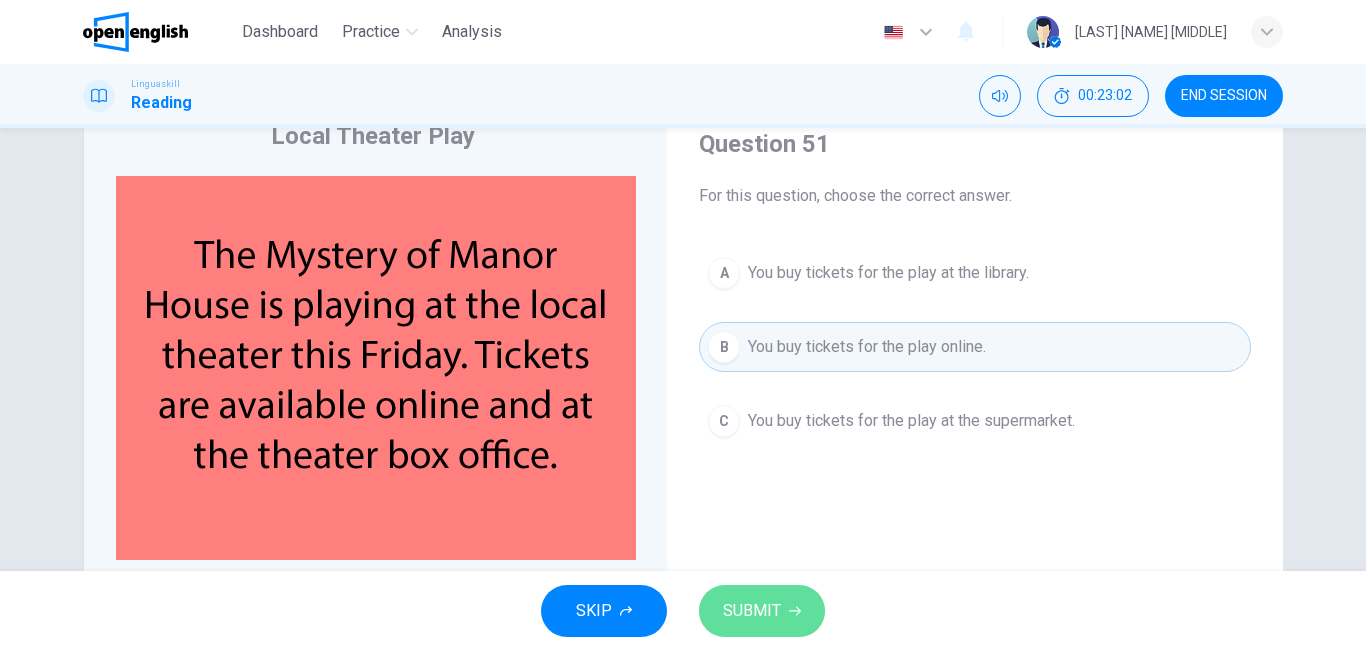 click on "SUBMIT" at bounding box center (762, 611) 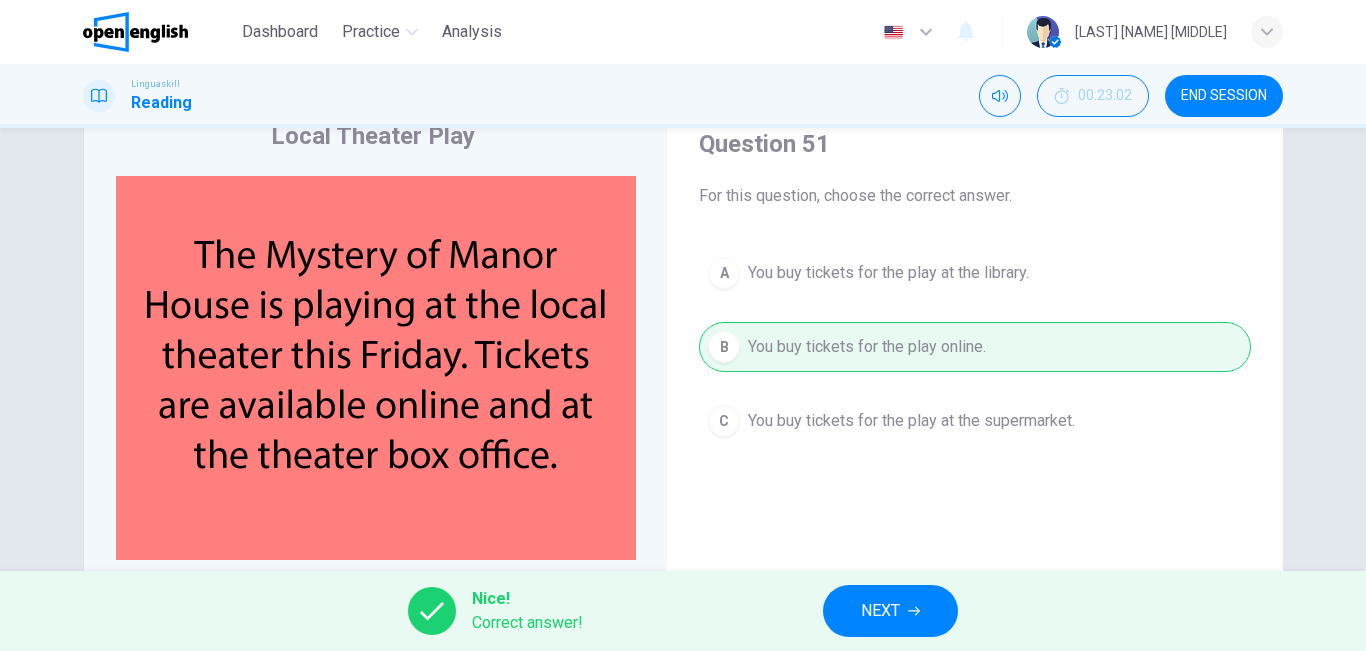 click on "NEXT" at bounding box center (890, 611) 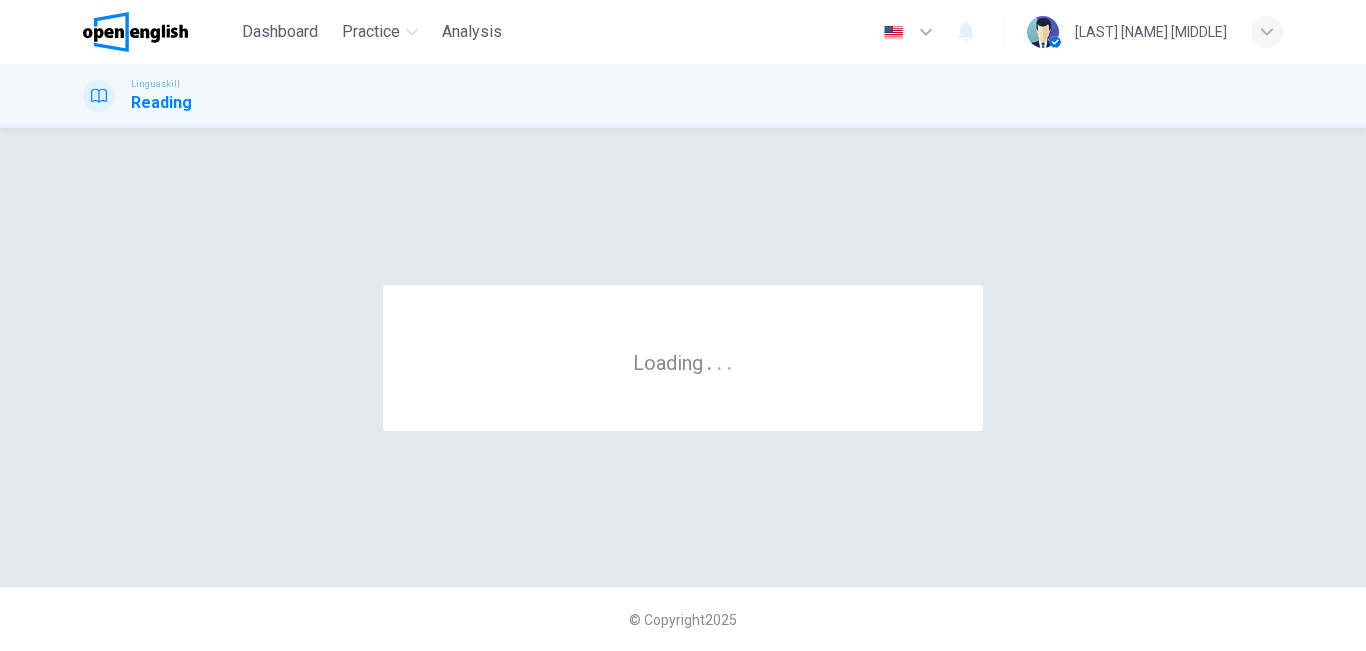 scroll, scrollTop: 0, scrollLeft: 0, axis: both 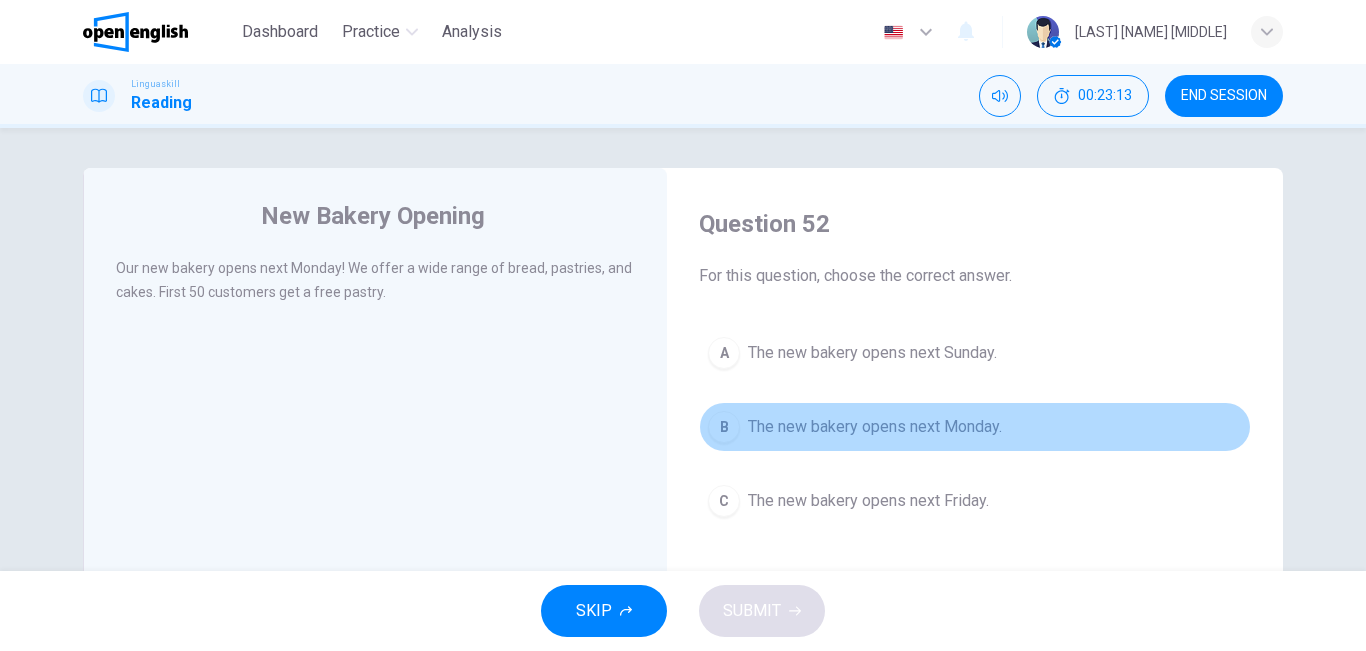 click on "B The new bakery opens next Monday." at bounding box center (975, 427) 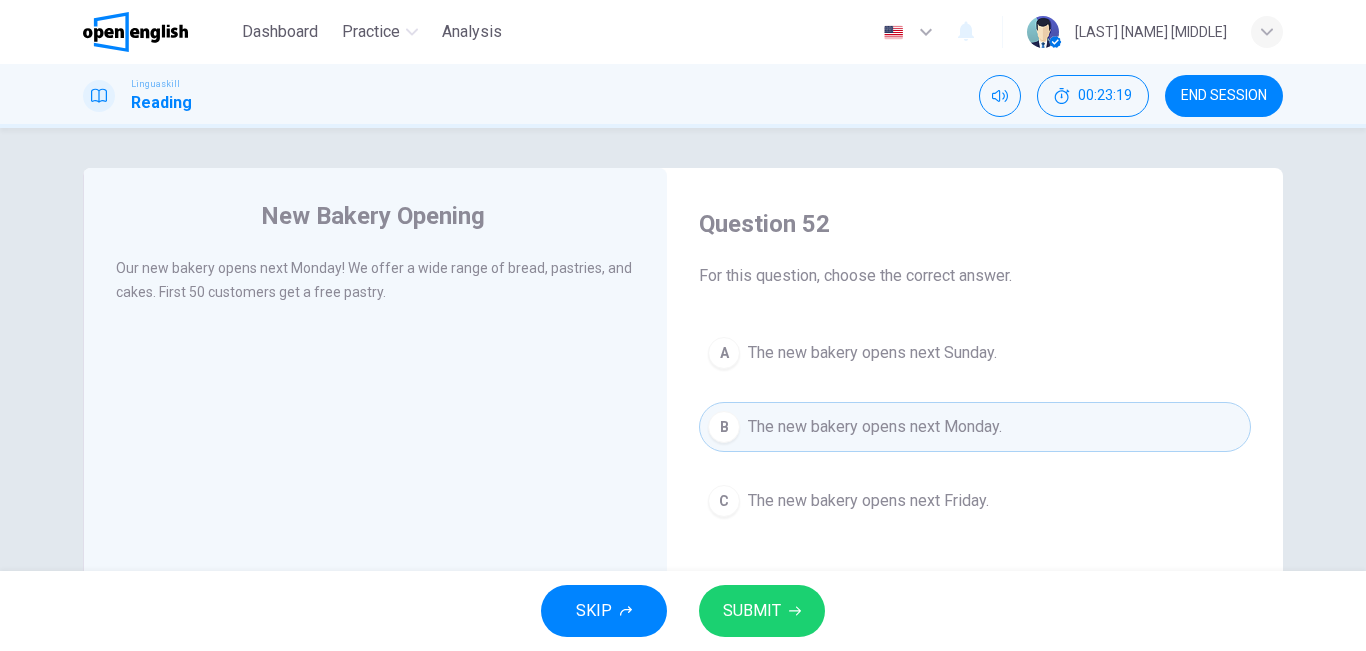 click on "SUBMIT" at bounding box center [752, 611] 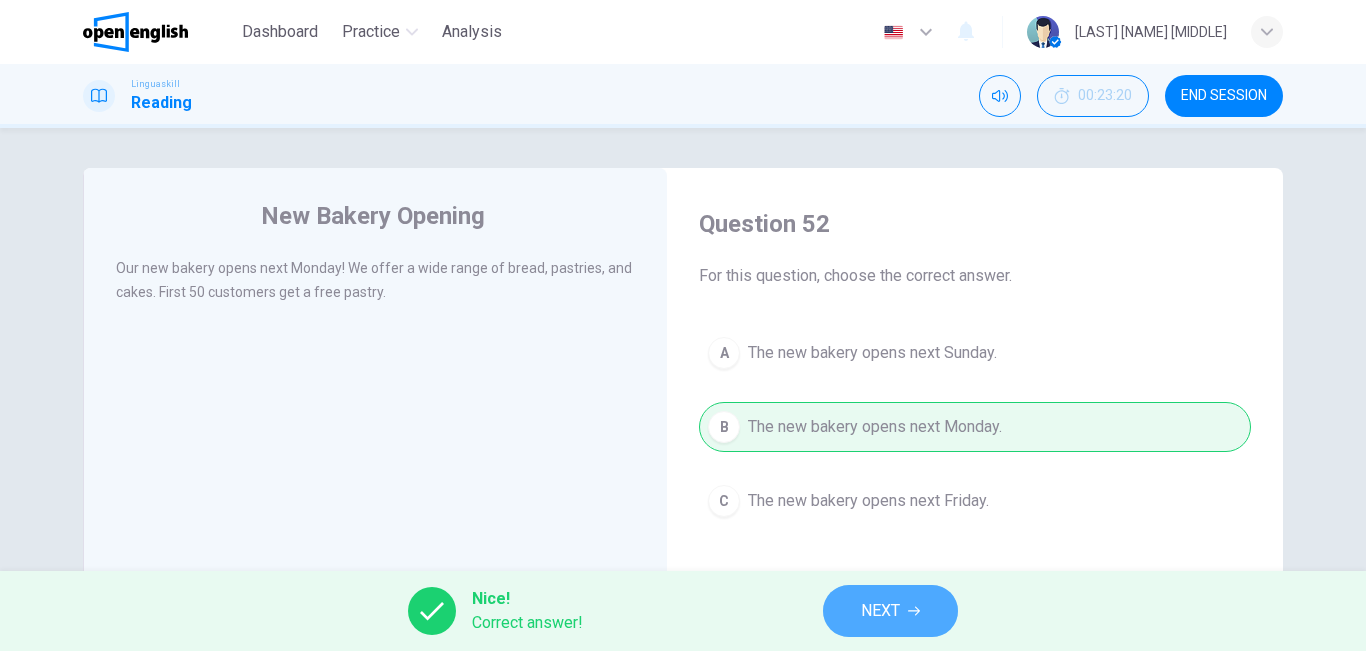 click on "NEXT" at bounding box center (890, 611) 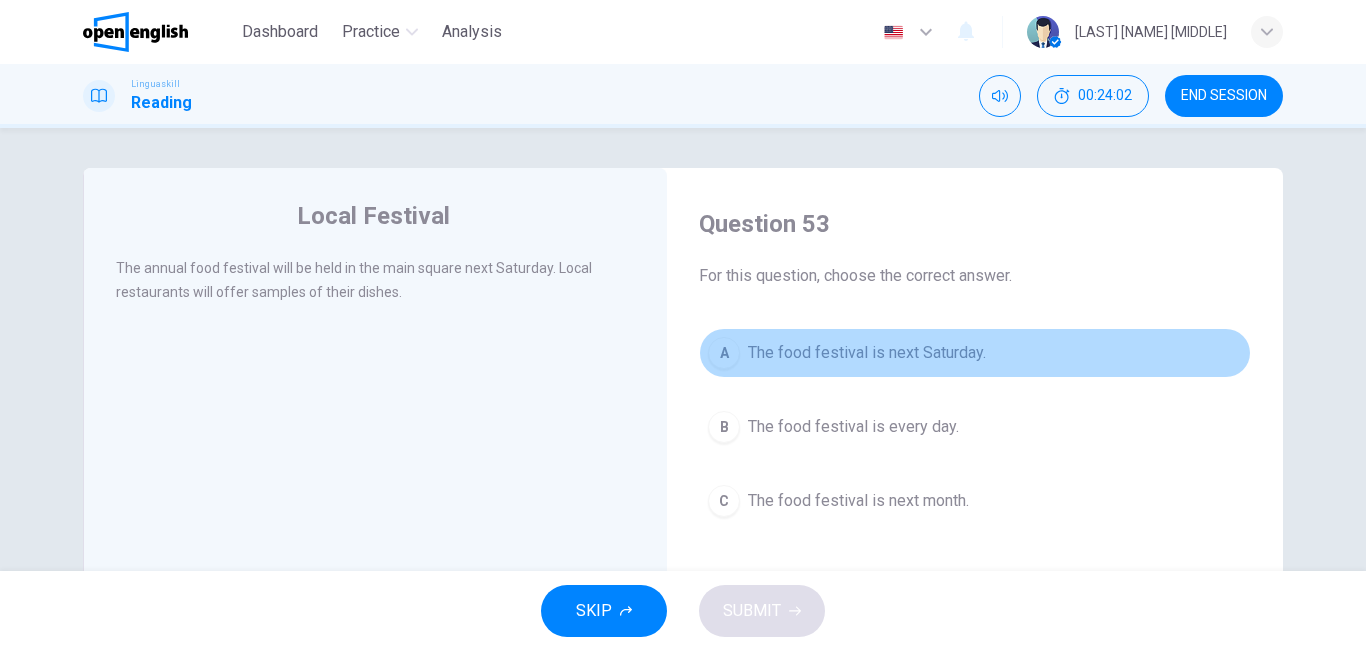 click on "A The food festival is next Saturday." at bounding box center (975, 353) 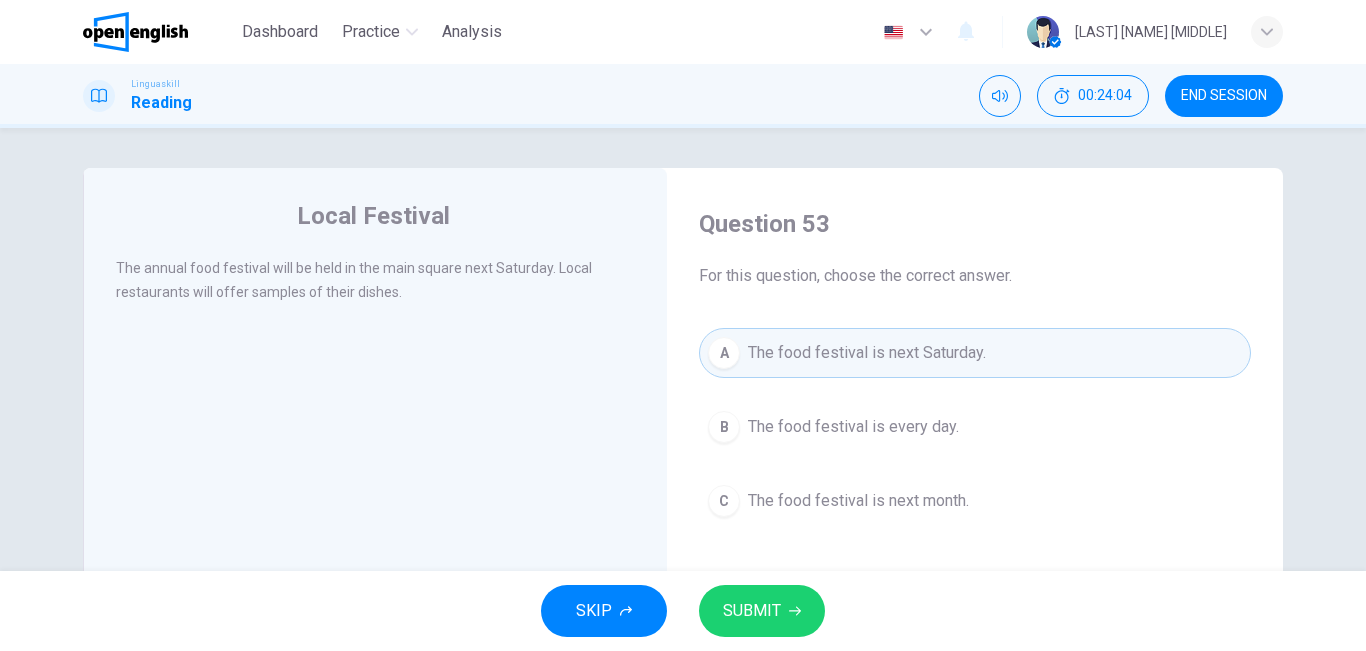 click on "SUBMIT" at bounding box center [762, 611] 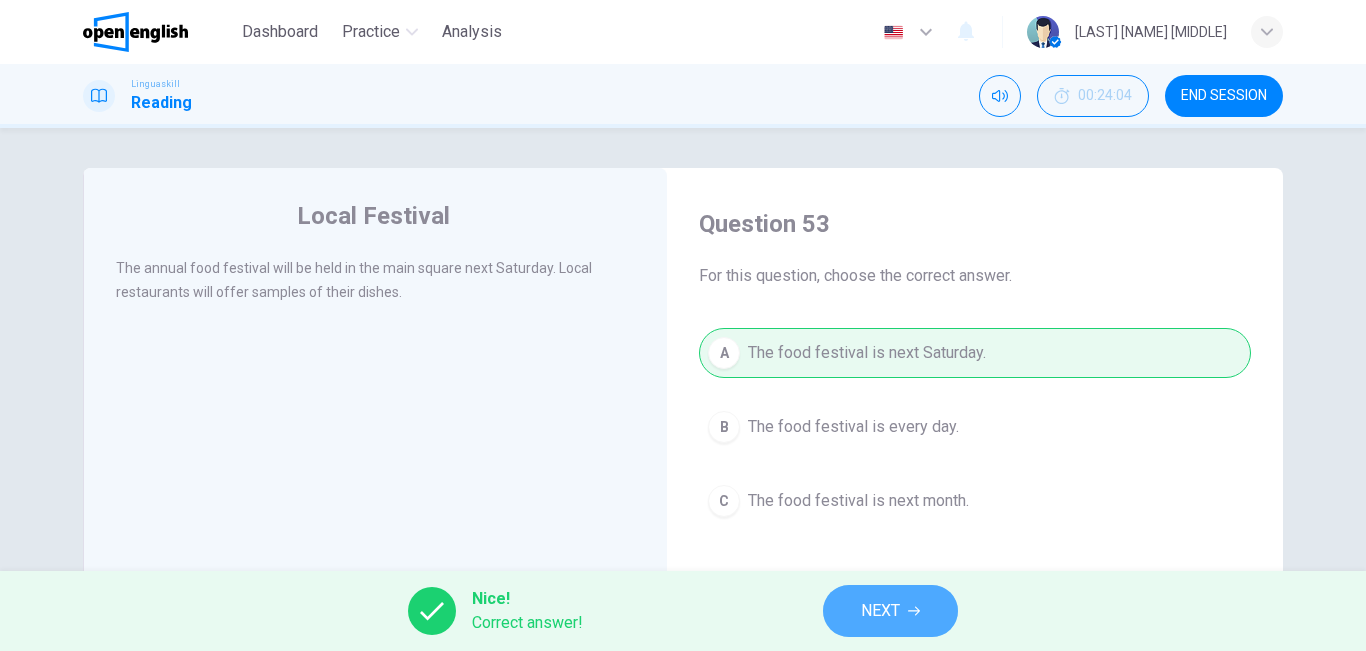 click on "NEXT" at bounding box center (890, 611) 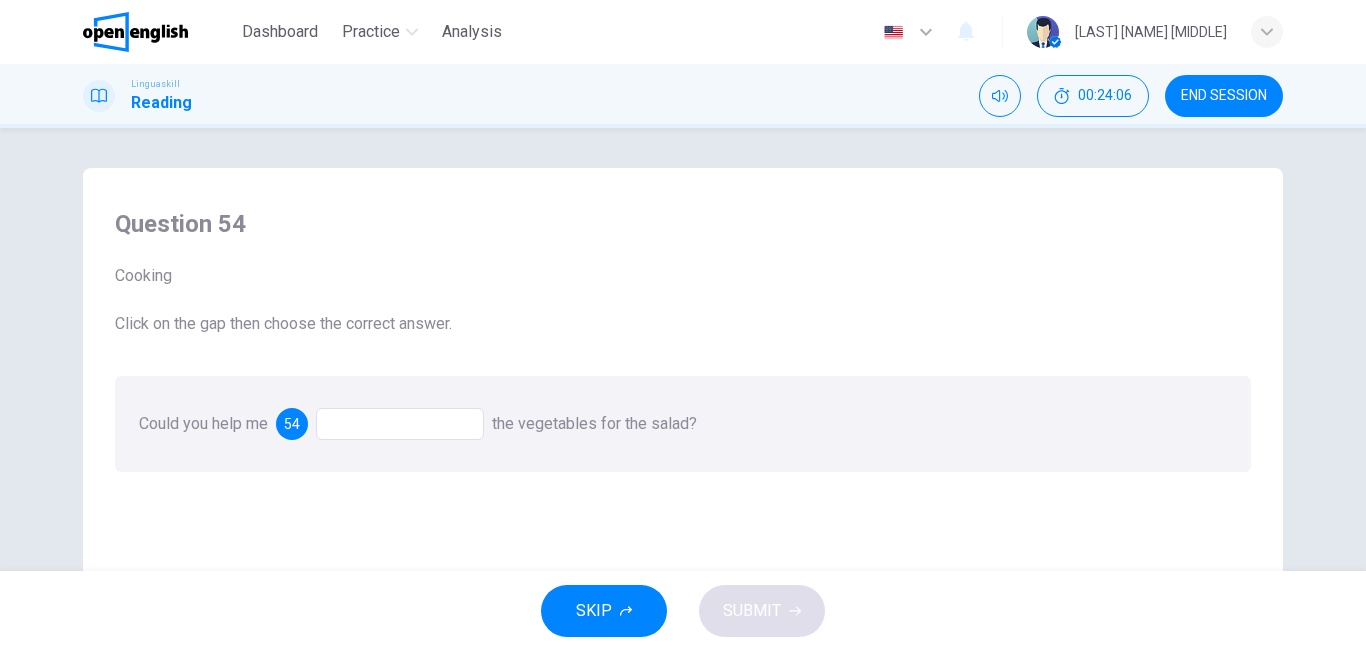 click at bounding box center [400, 424] 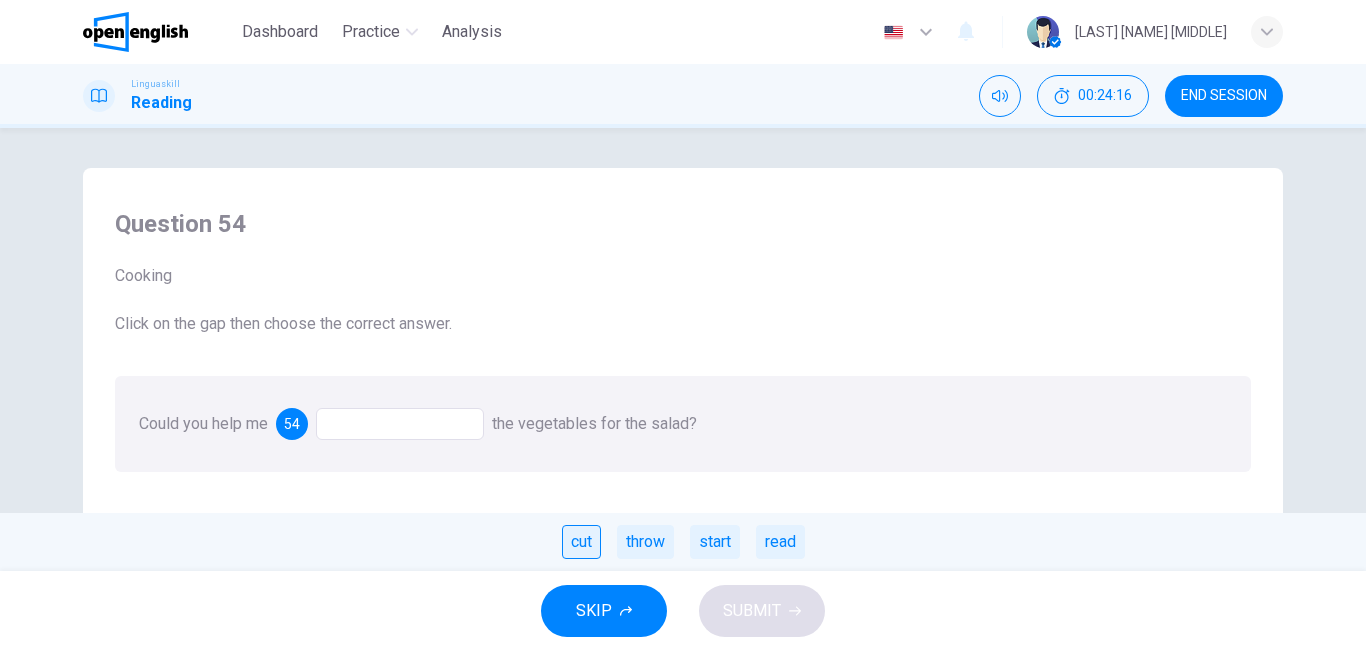 click on "cut" at bounding box center (581, 542) 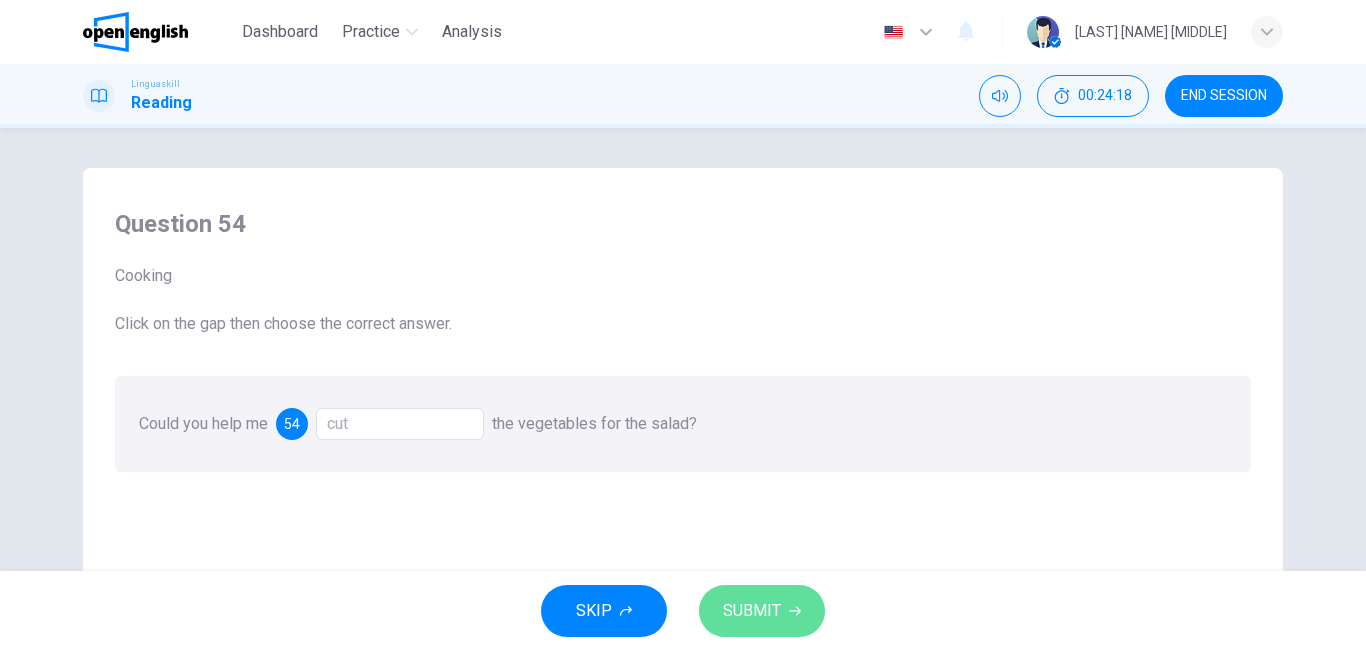 click on "SUBMIT" at bounding box center [752, 611] 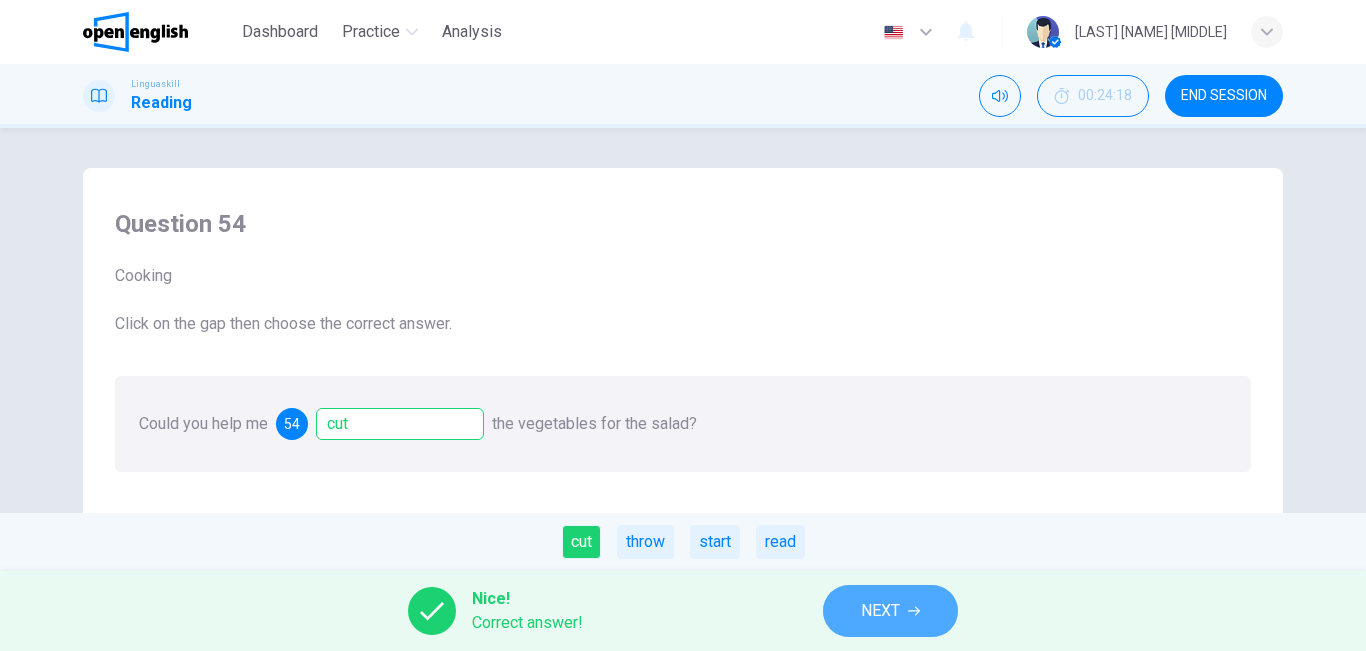click on "NEXT" at bounding box center [880, 611] 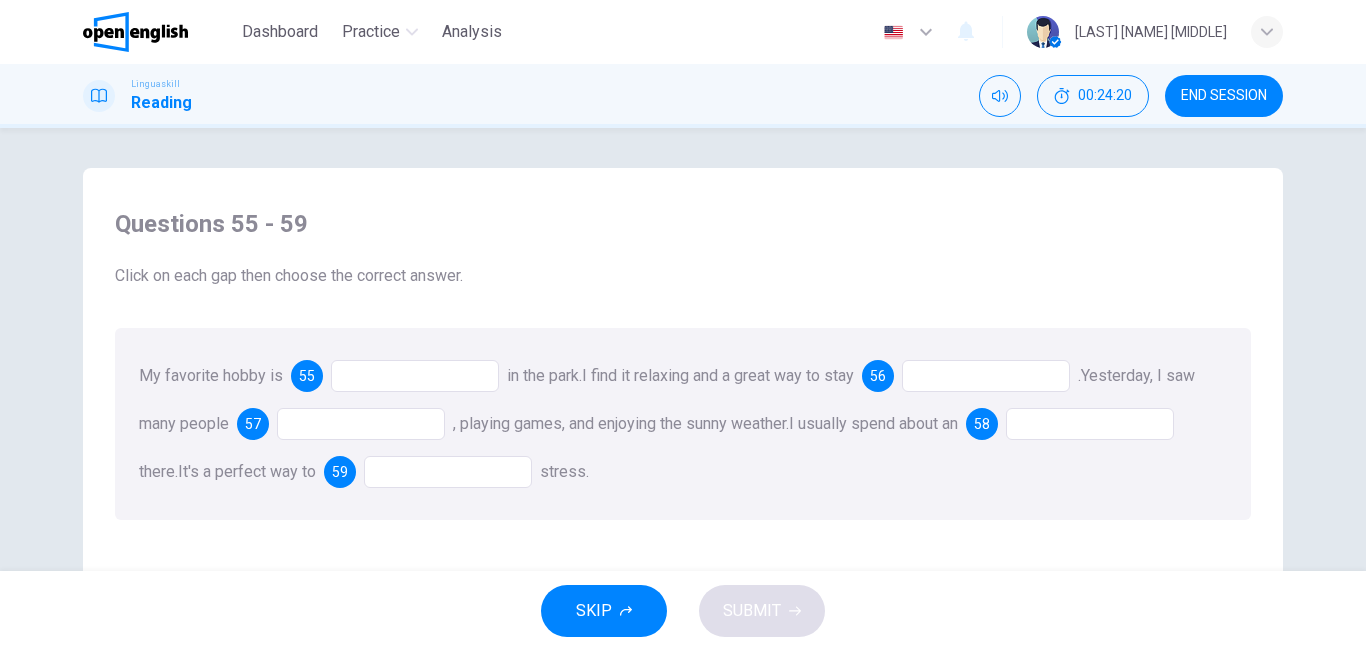 click at bounding box center [415, 376] 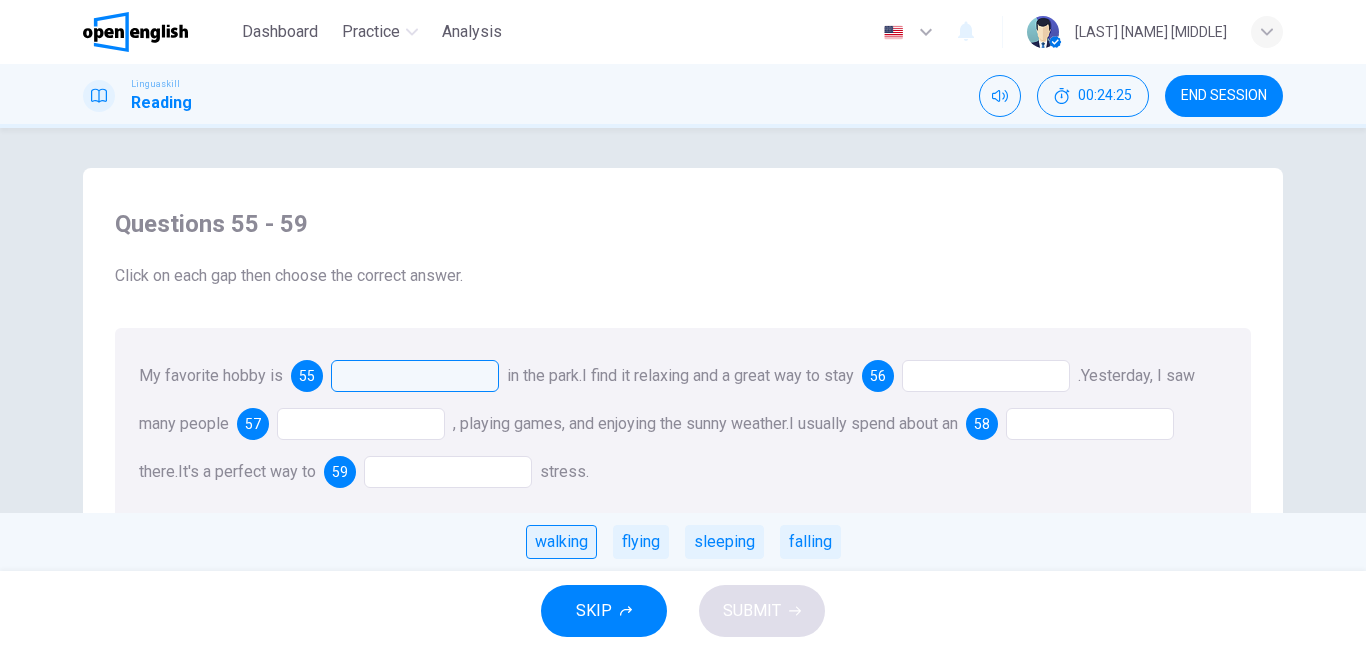 click on "walking" at bounding box center (561, 542) 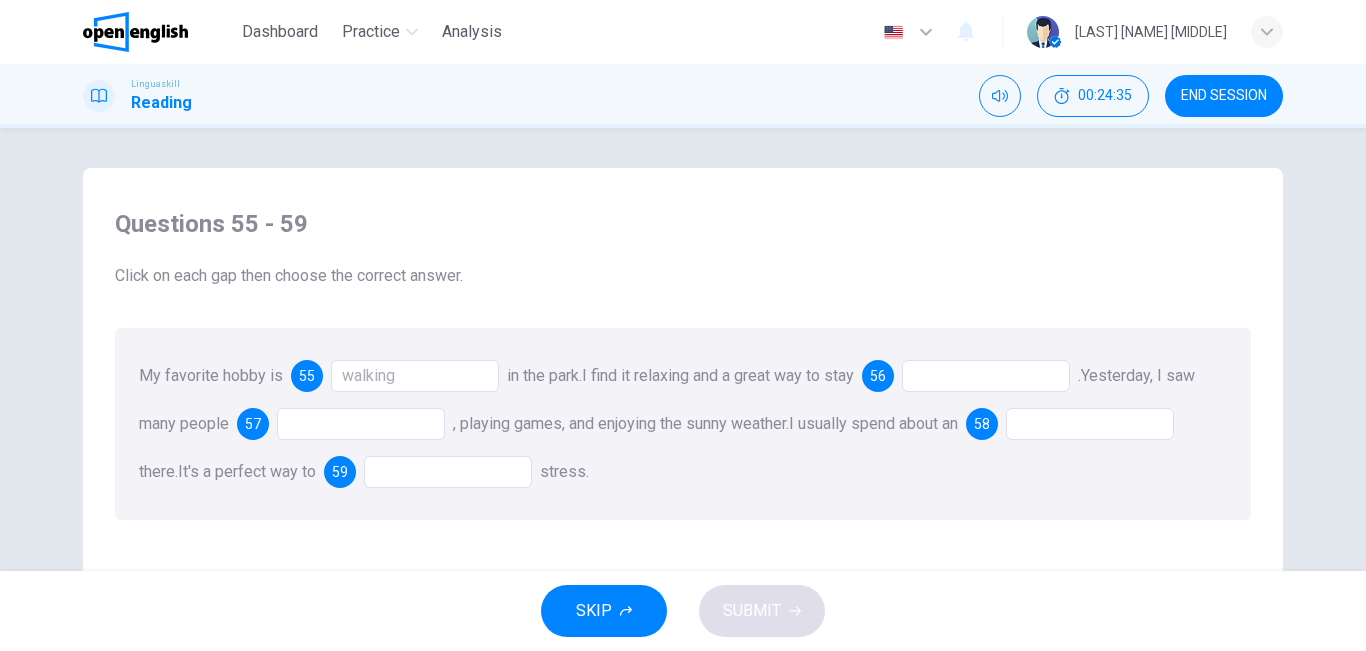 click at bounding box center [986, 376] 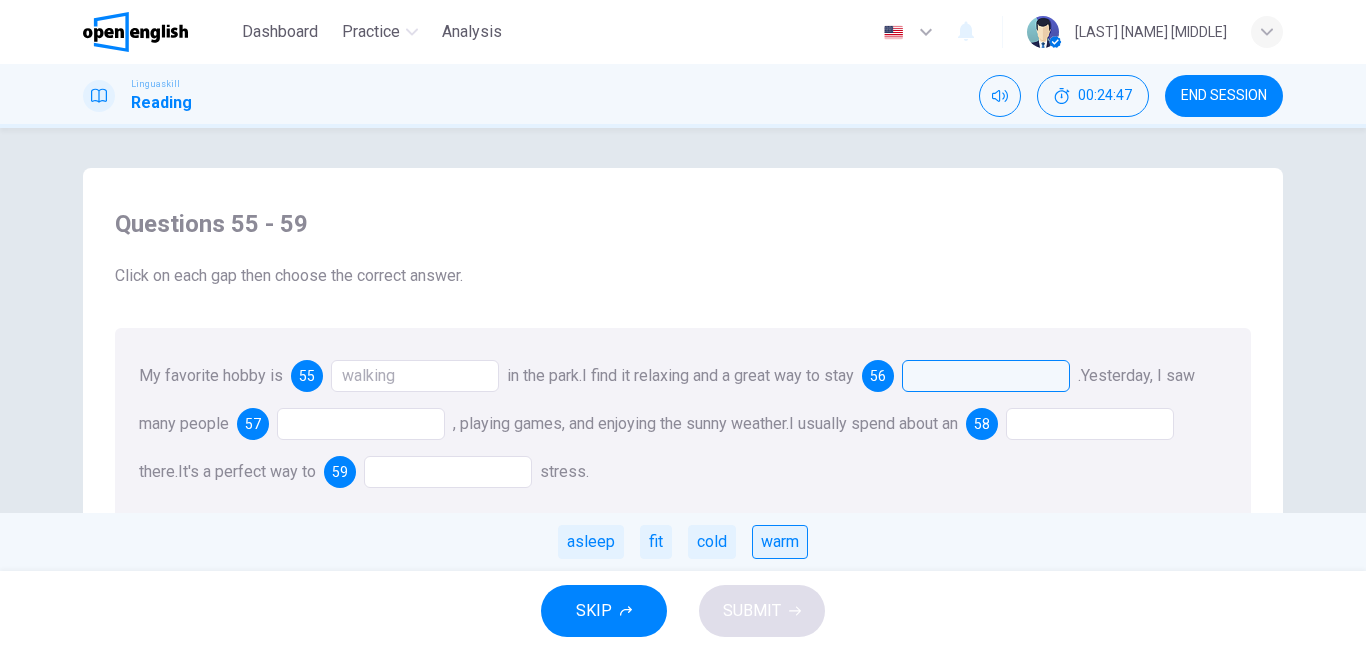 click on "warm" at bounding box center [780, 542] 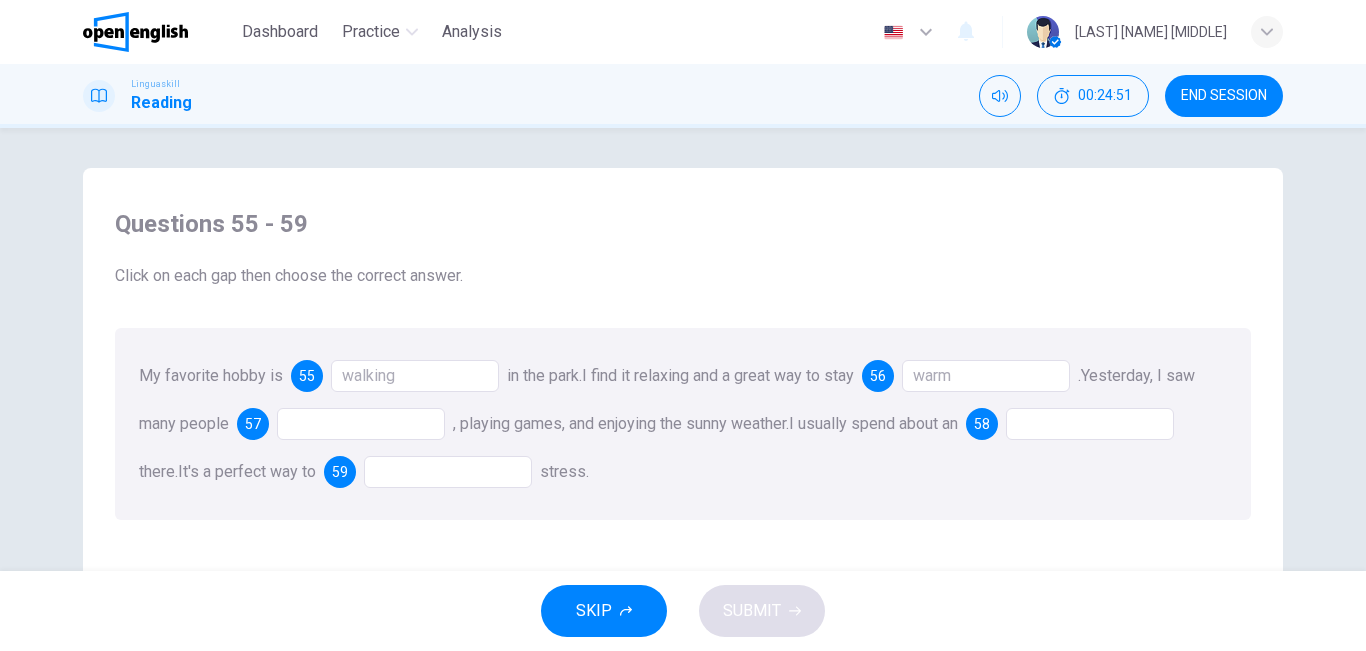 click at bounding box center [361, 424] 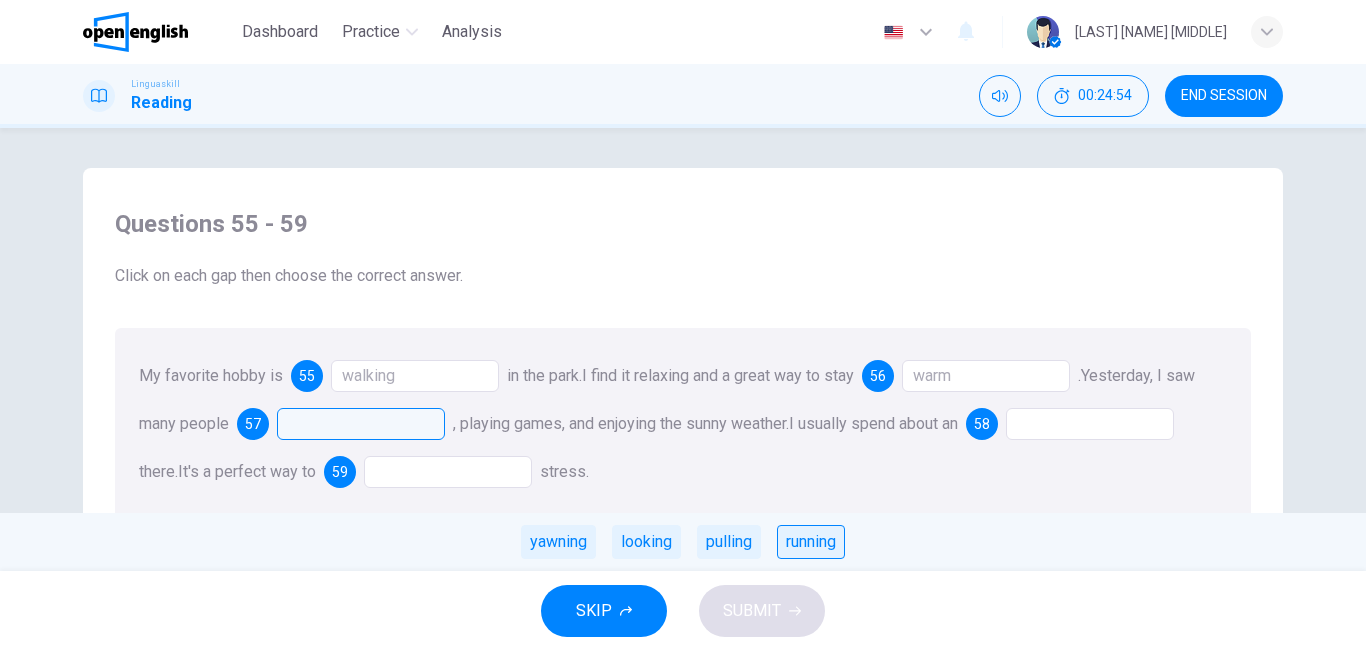 click on "running" at bounding box center (811, 542) 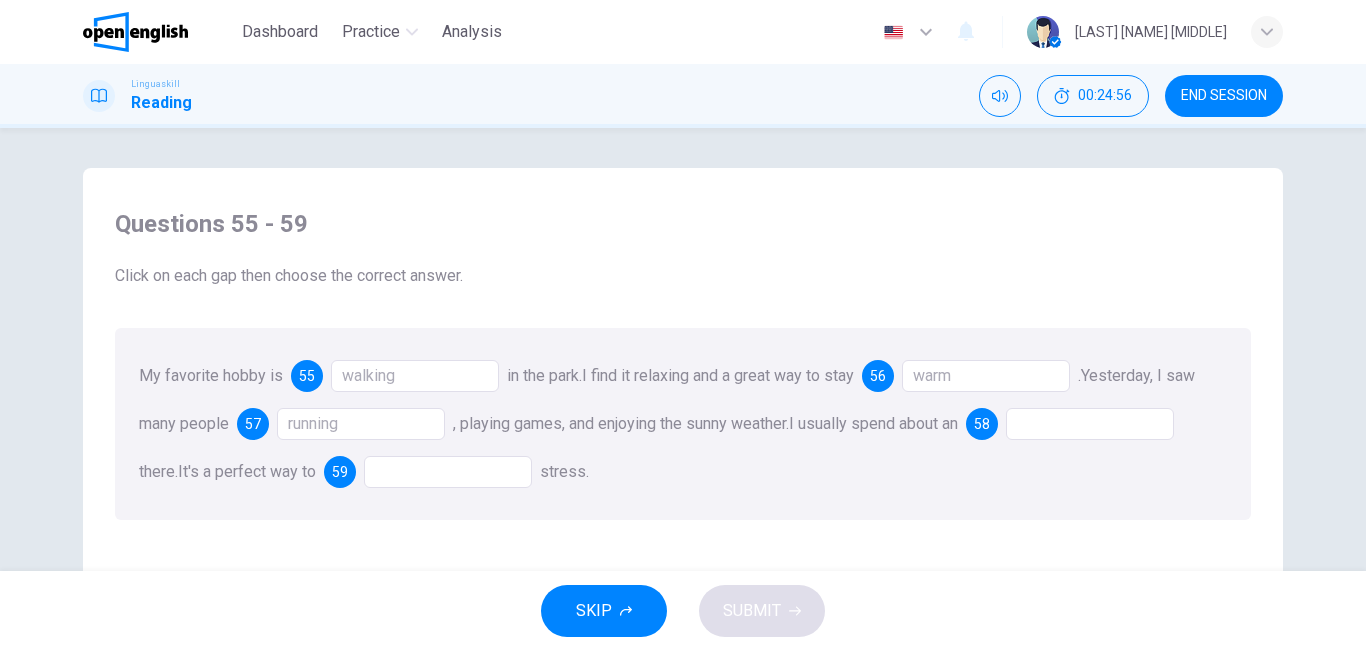 click at bounding box center (1090, 424) 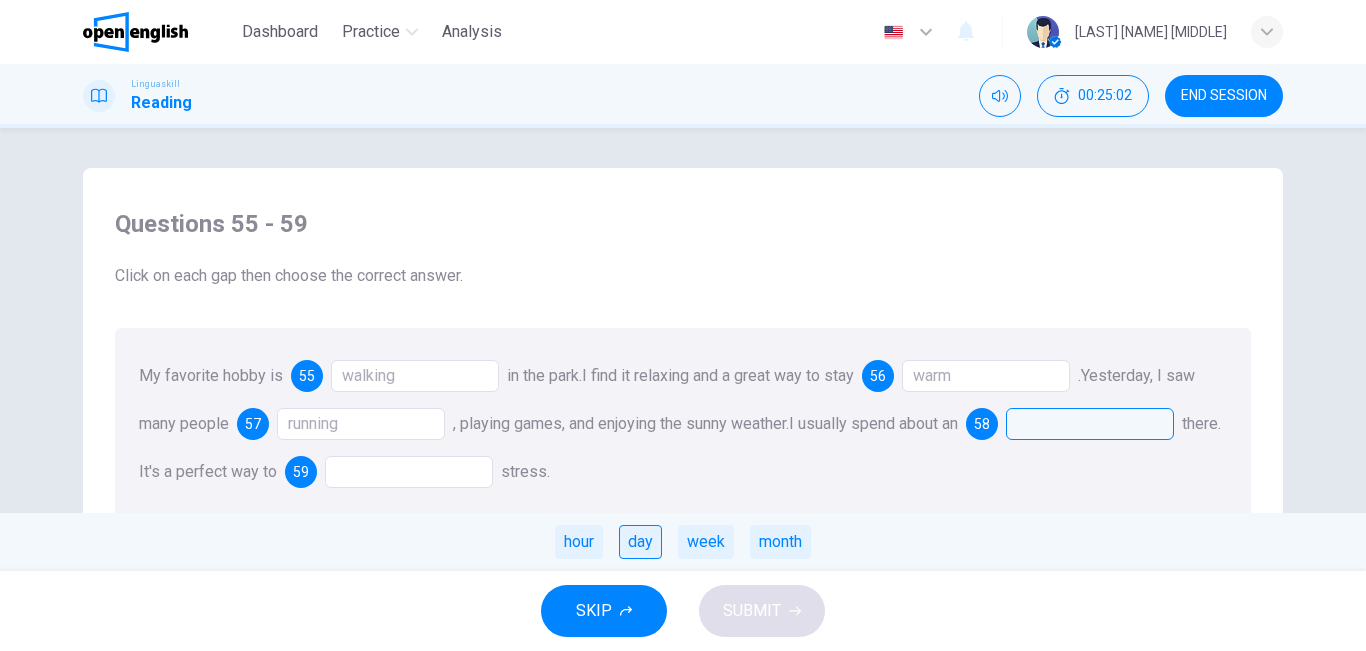 click on "day" at bounding box center (640, 542) 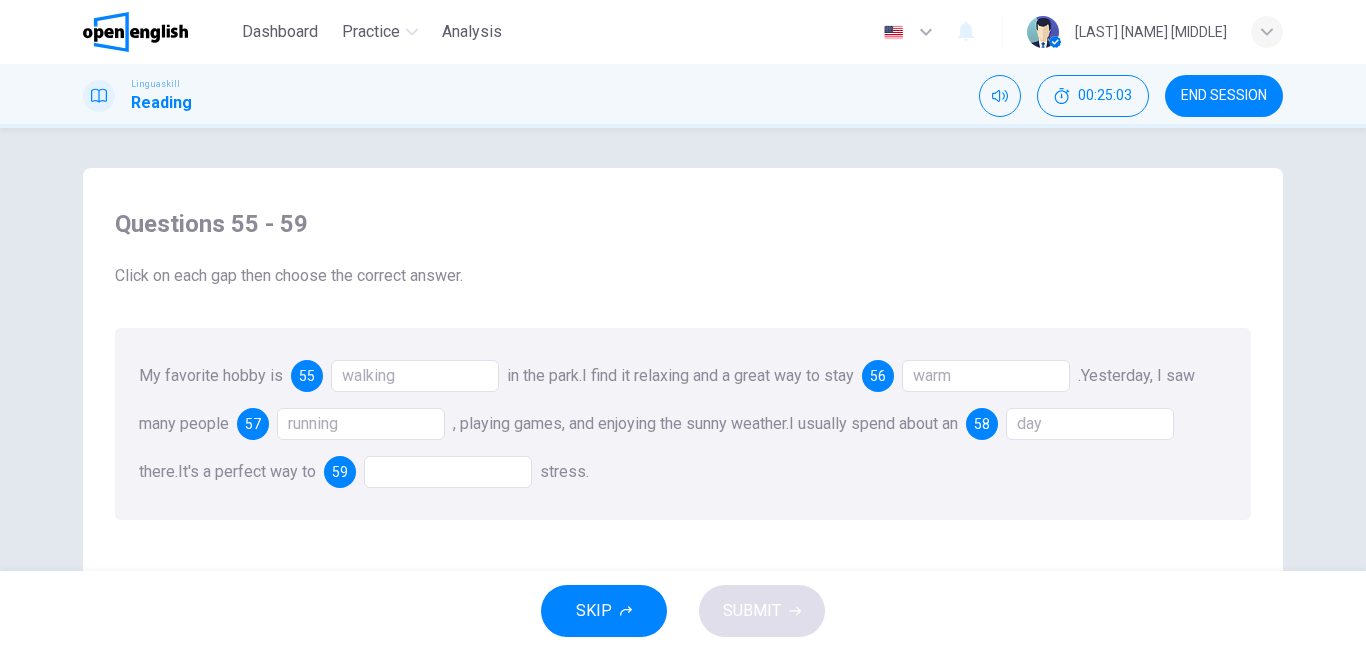 click at bounding box center [448, 472] 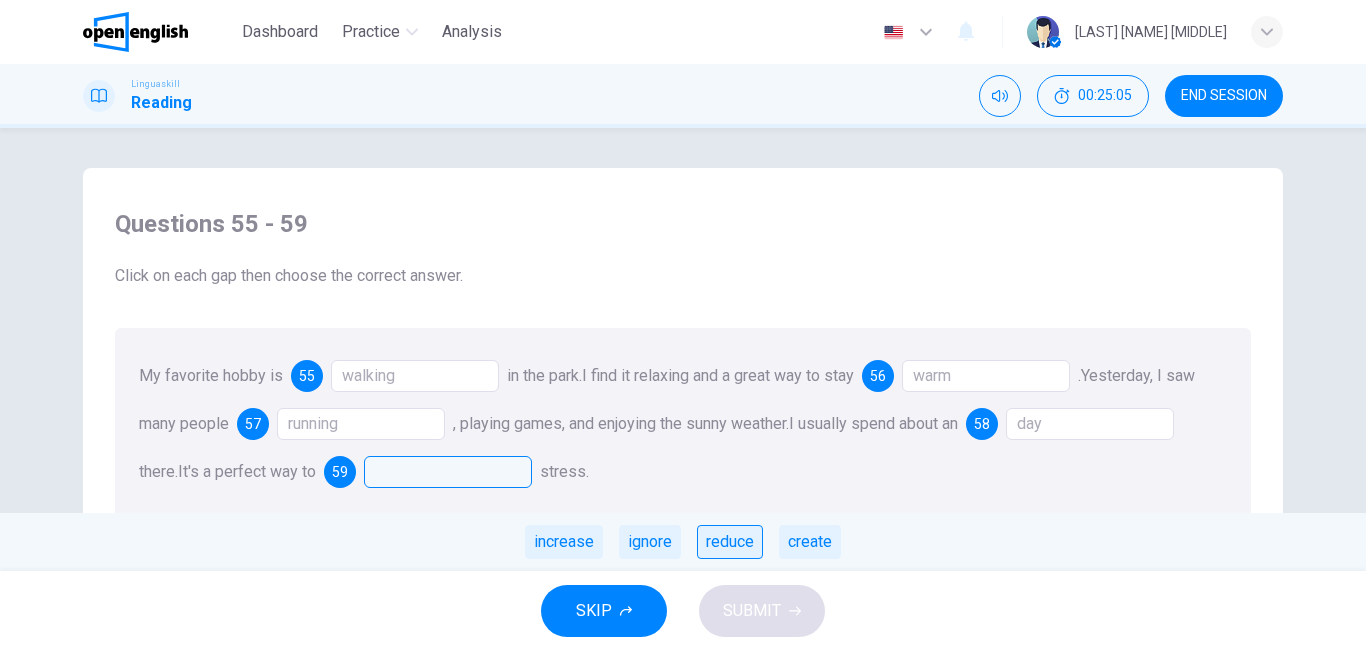 click on "reduce" at bounding box center (730, 542) 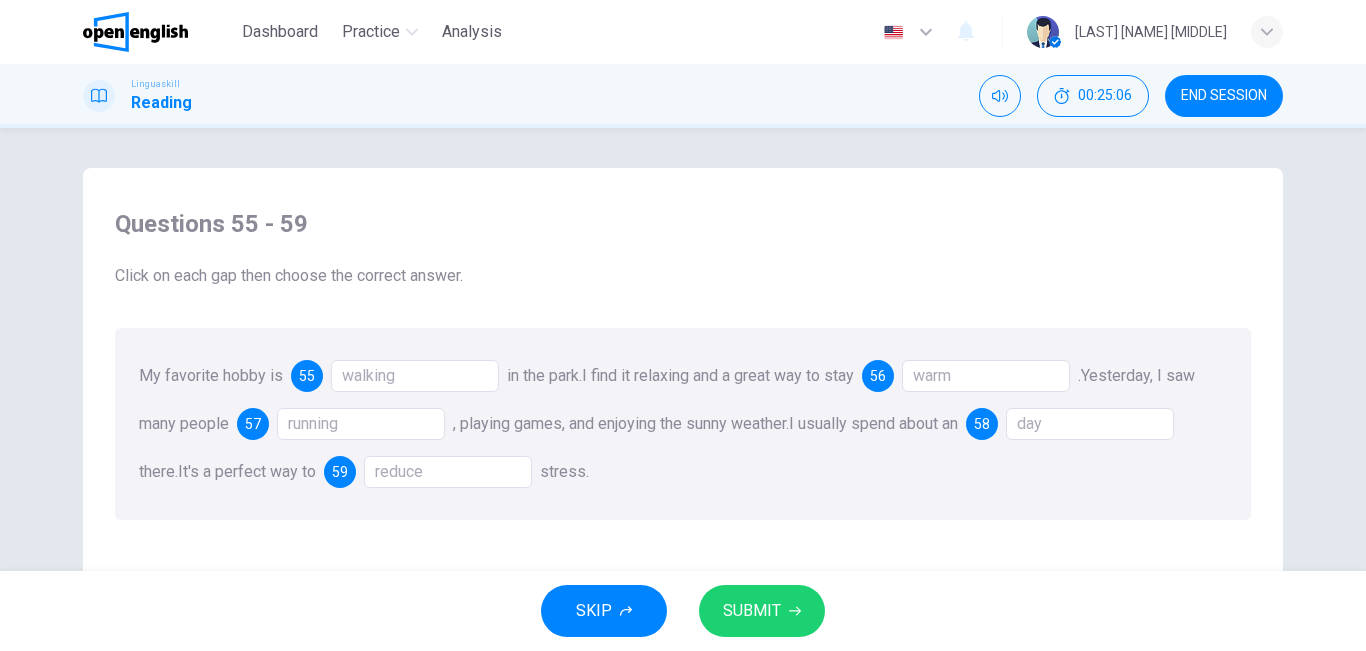 click on "SUBMIT" at bounding box center [752, 611] 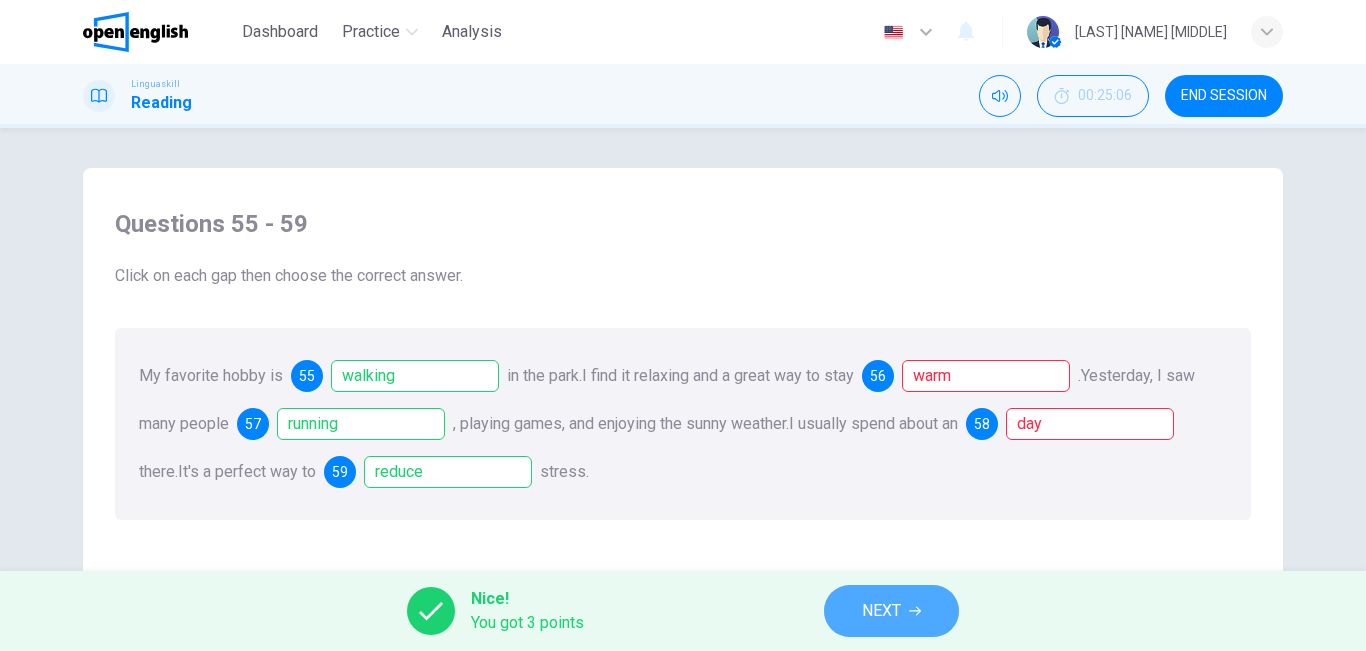 click on "NEXT" at bounding box center (881, 611) 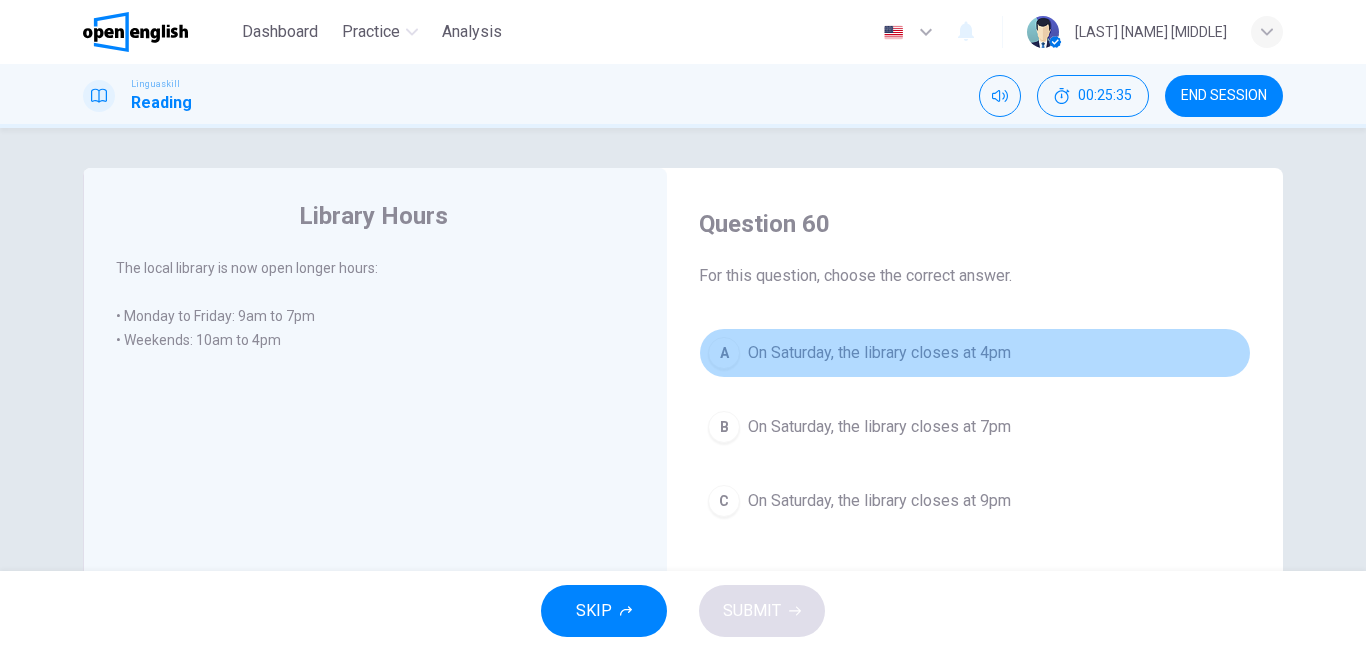 click on "On Saturday, the library closes at 4pm" at bounding box center (879, 353) 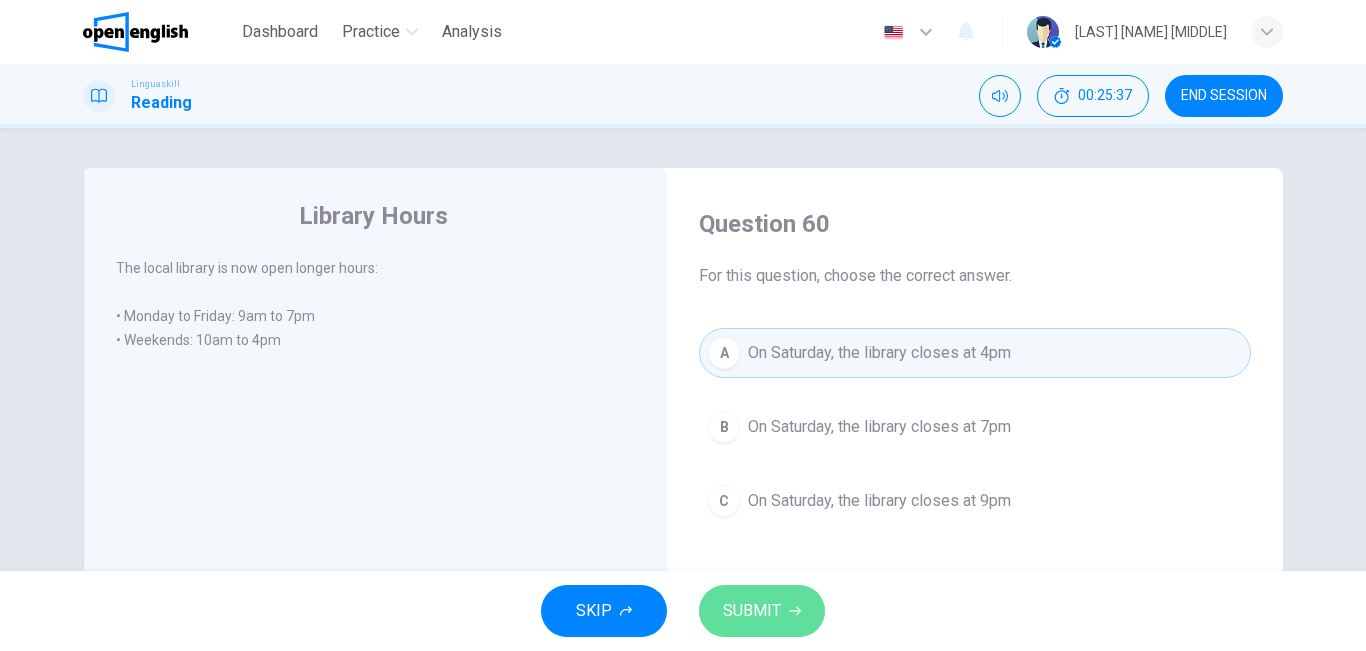 click on "SUBMIT" at bounding box center (752, 611) 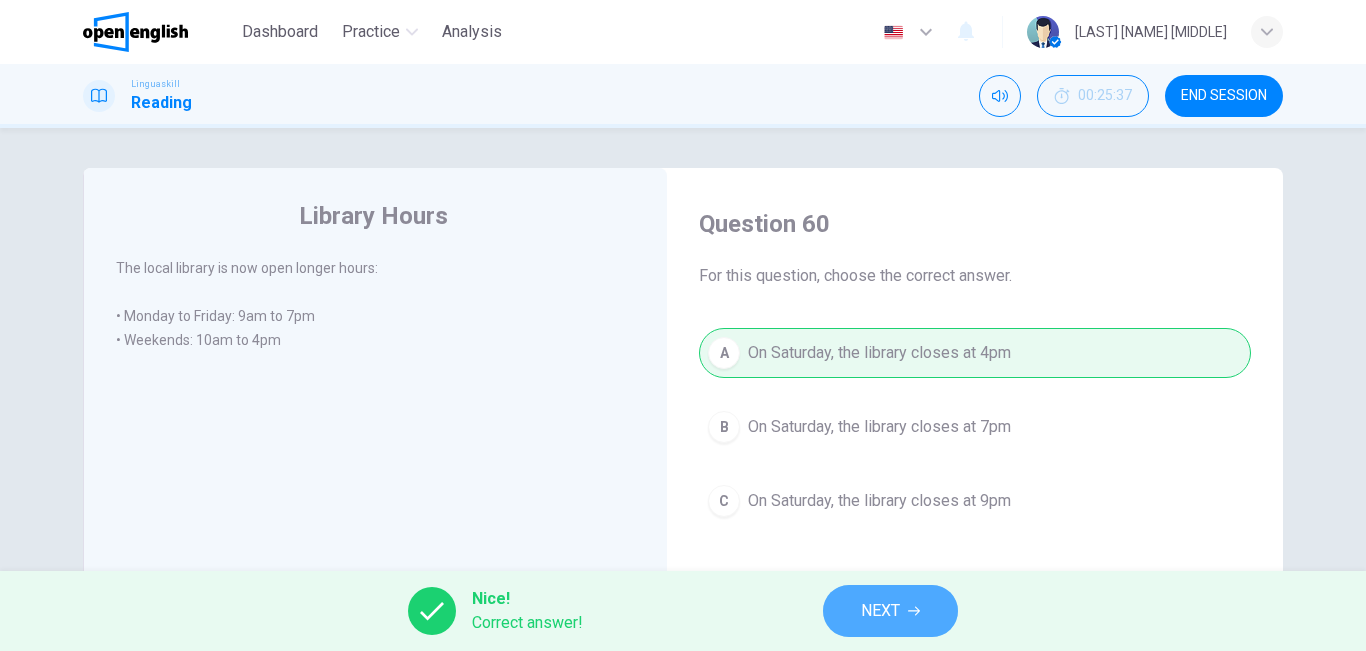 click on "NEXT" at bounding box center [890, 611] 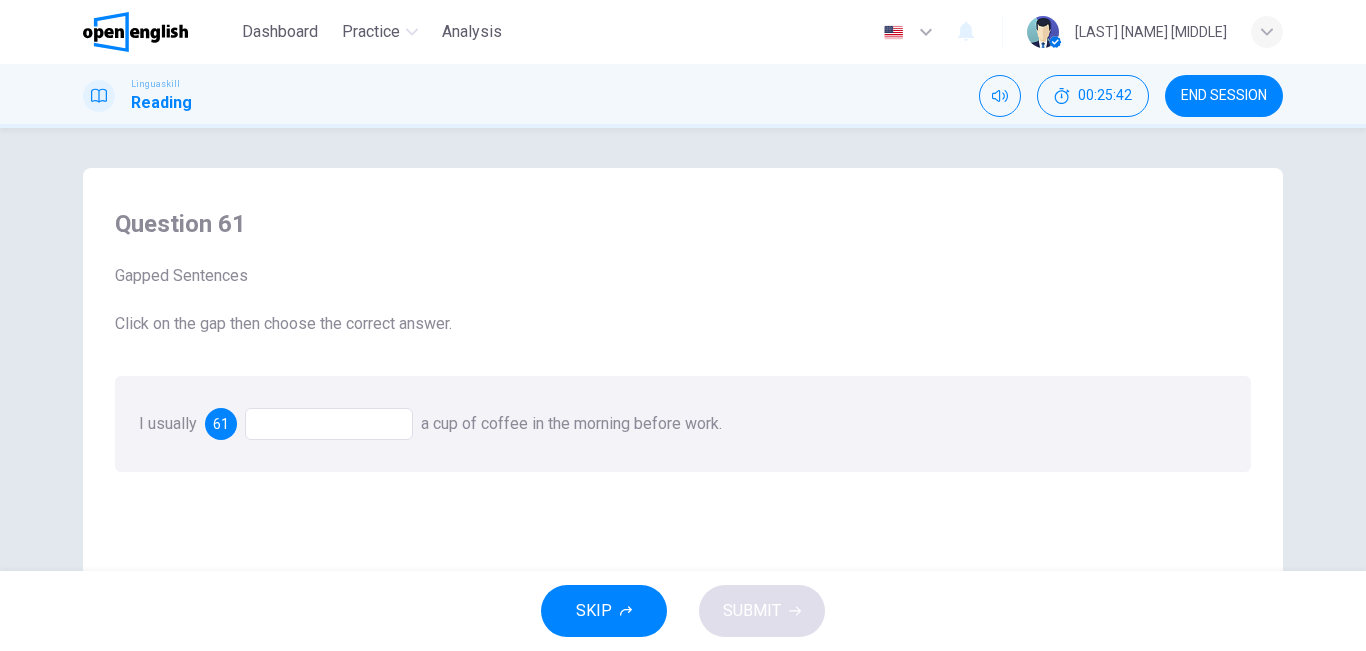 click at bounding box center (329, 424) 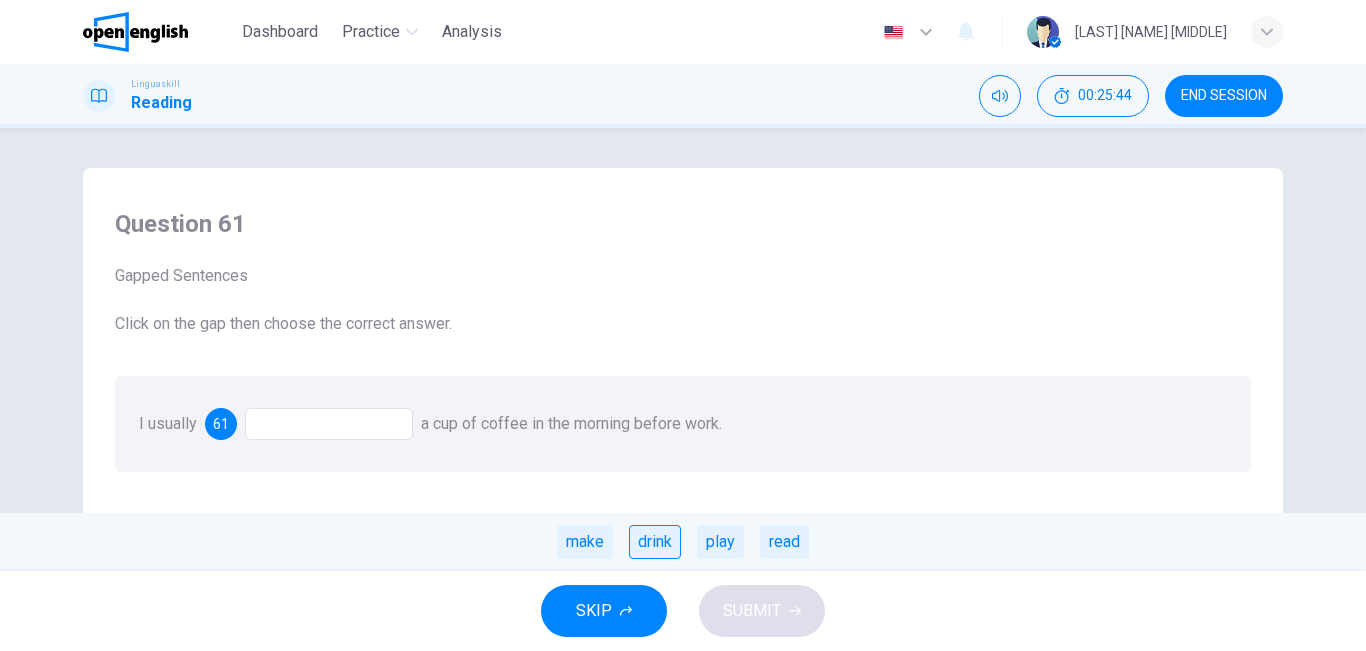 click on "drink" at bounding box center (655, 542) 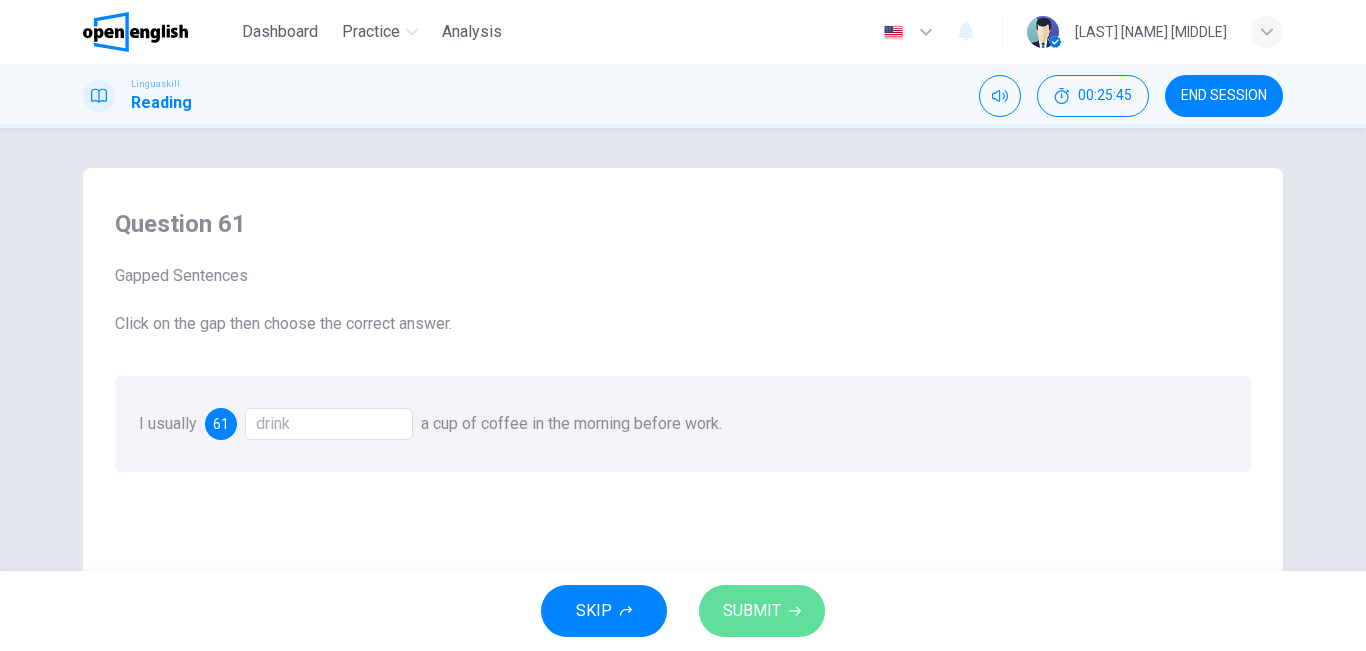 click on "SUBMIT" at bounding box center [752, 611] 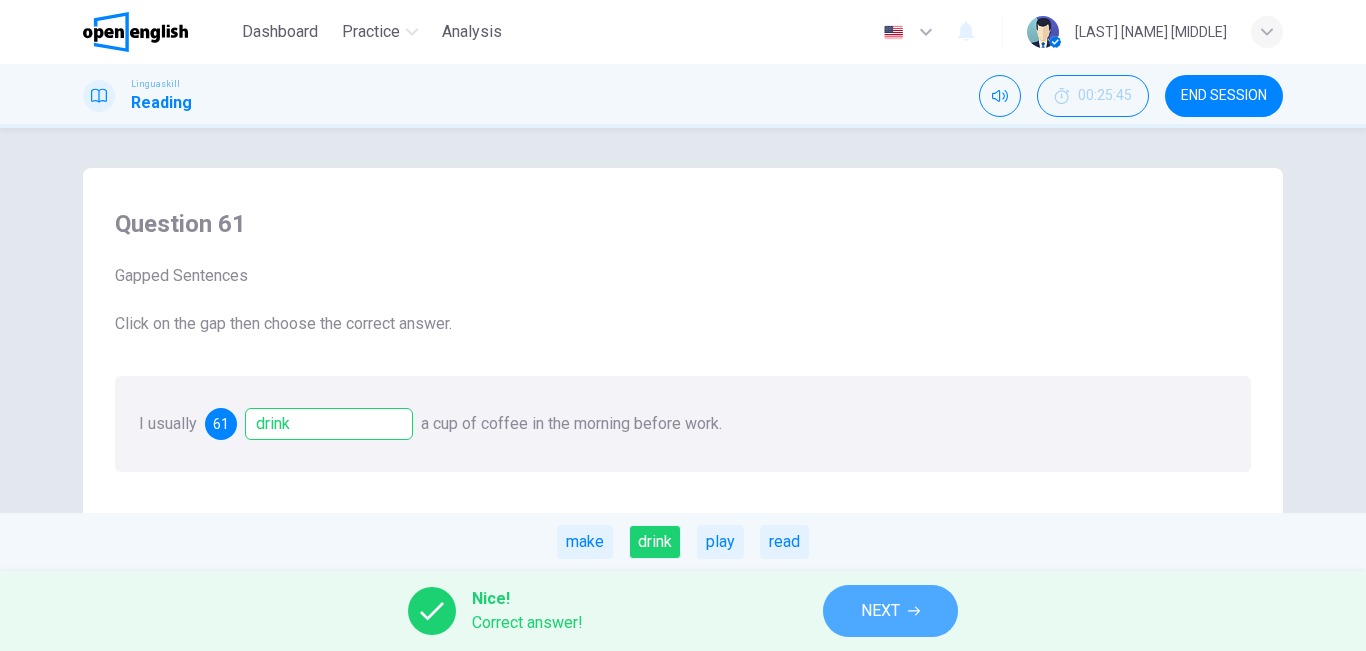 click on "NEXT" at bounding box center (890, 611) 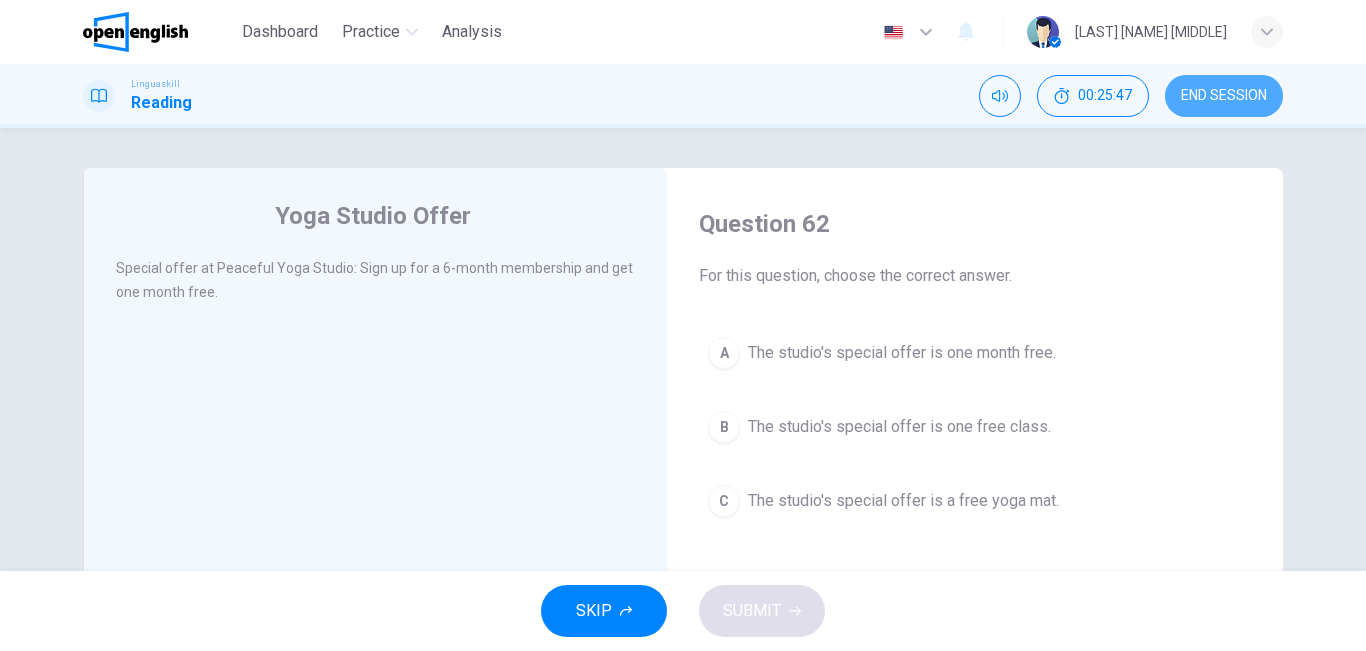 click on "END SESSION" at bounding box center [1224, 96] 